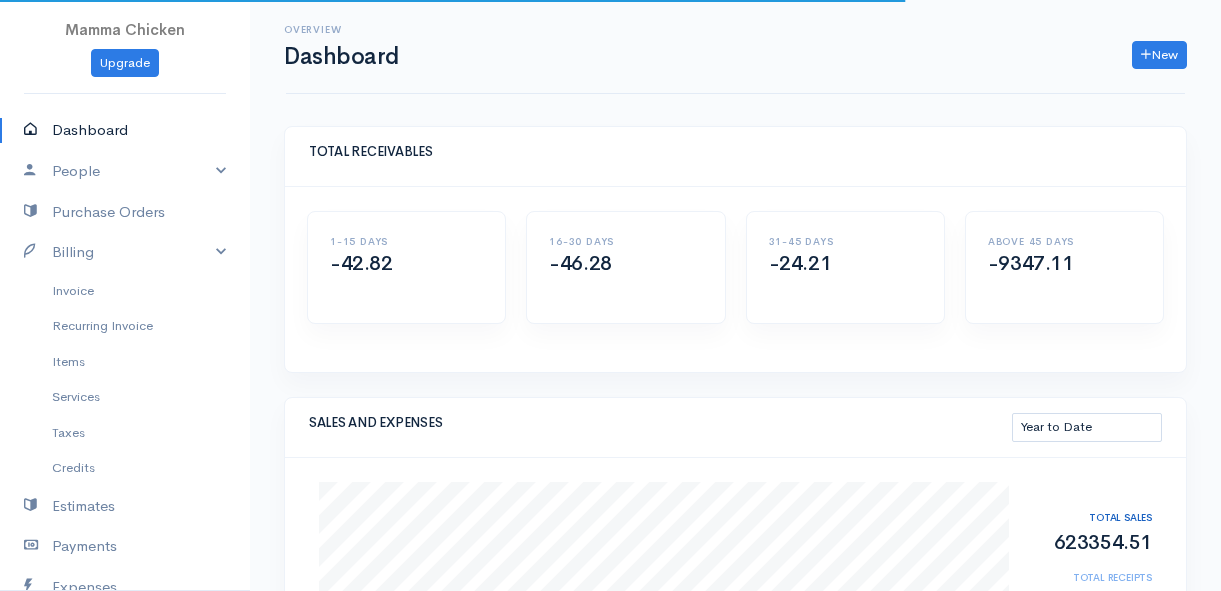 select on "thistoyear" 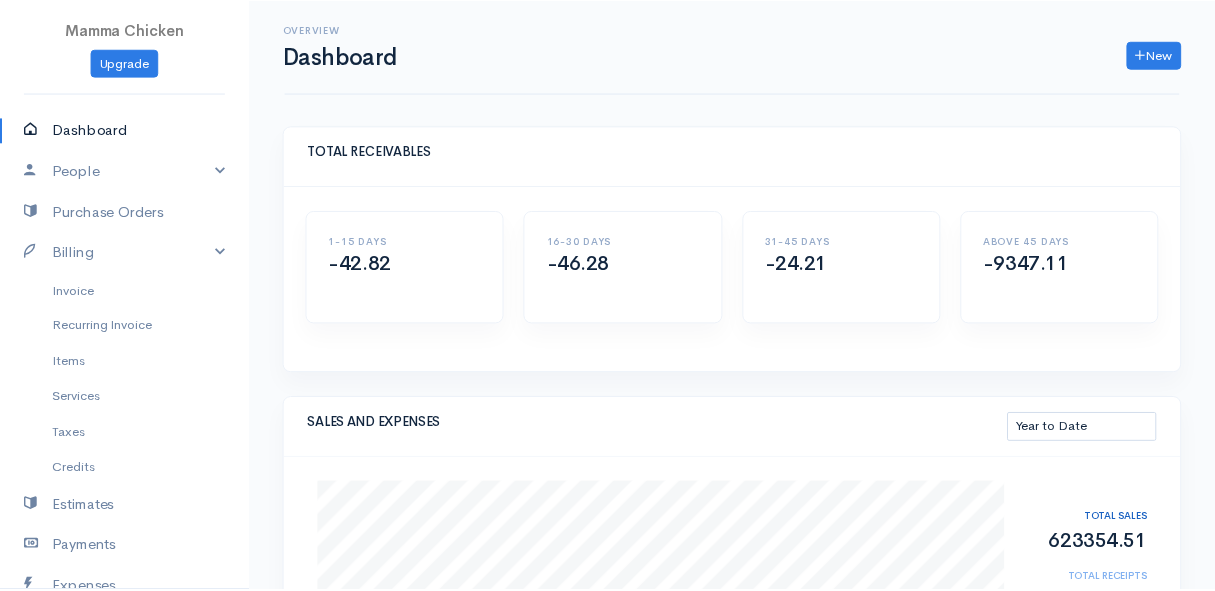 scroll, scrollTop: 272, scrollLeft: 0, axis: vertical 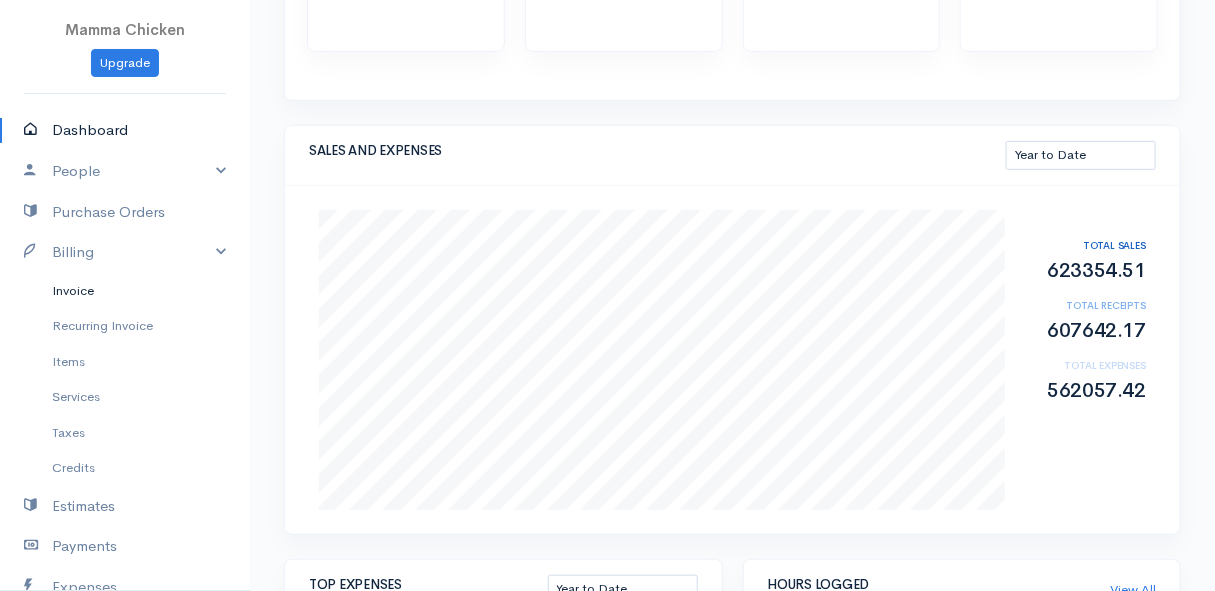 click on "Invoice" at bounding box center [125, 291] 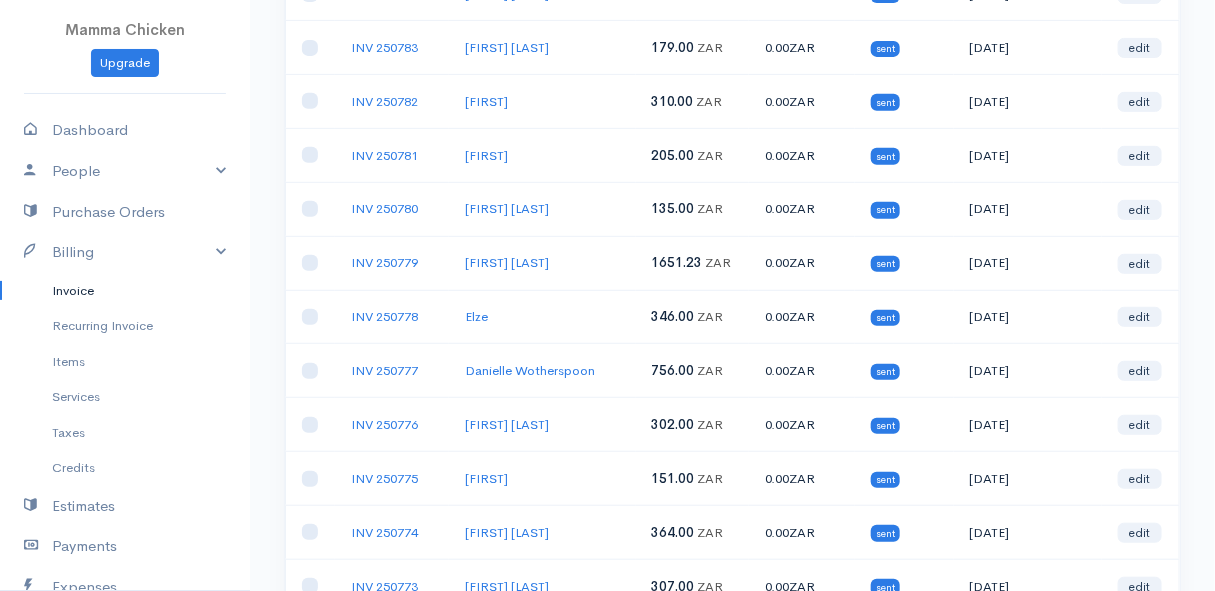 scroll, scrollTop: 363, scrollLeft: 0, axis: vertical 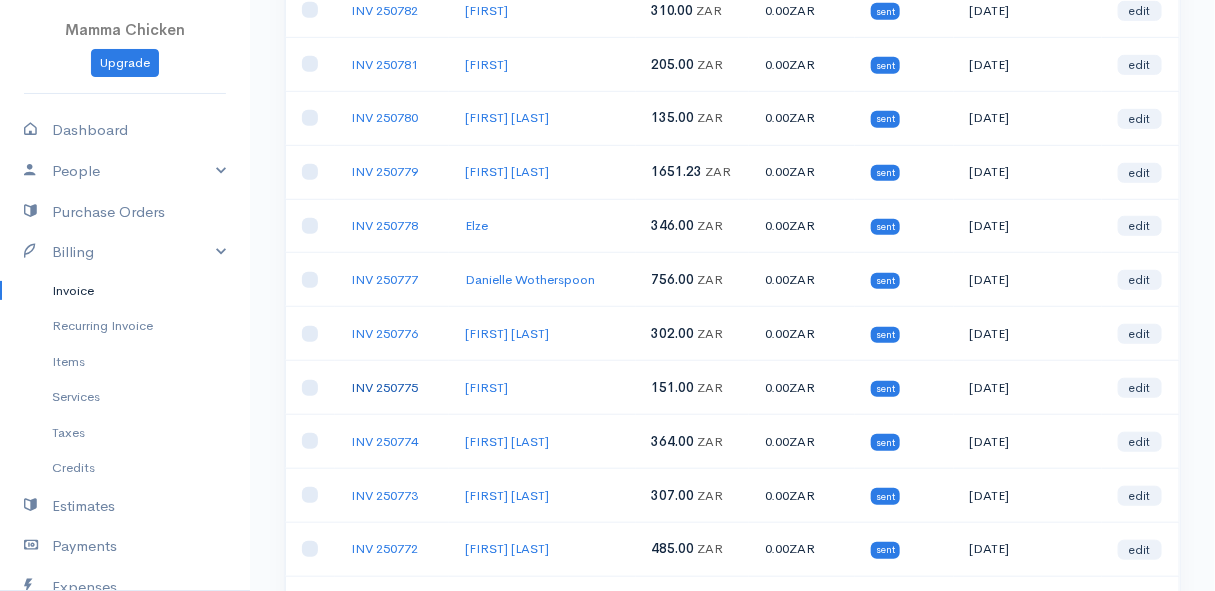 click on "INV 250775" at bounding box center [384, 387] 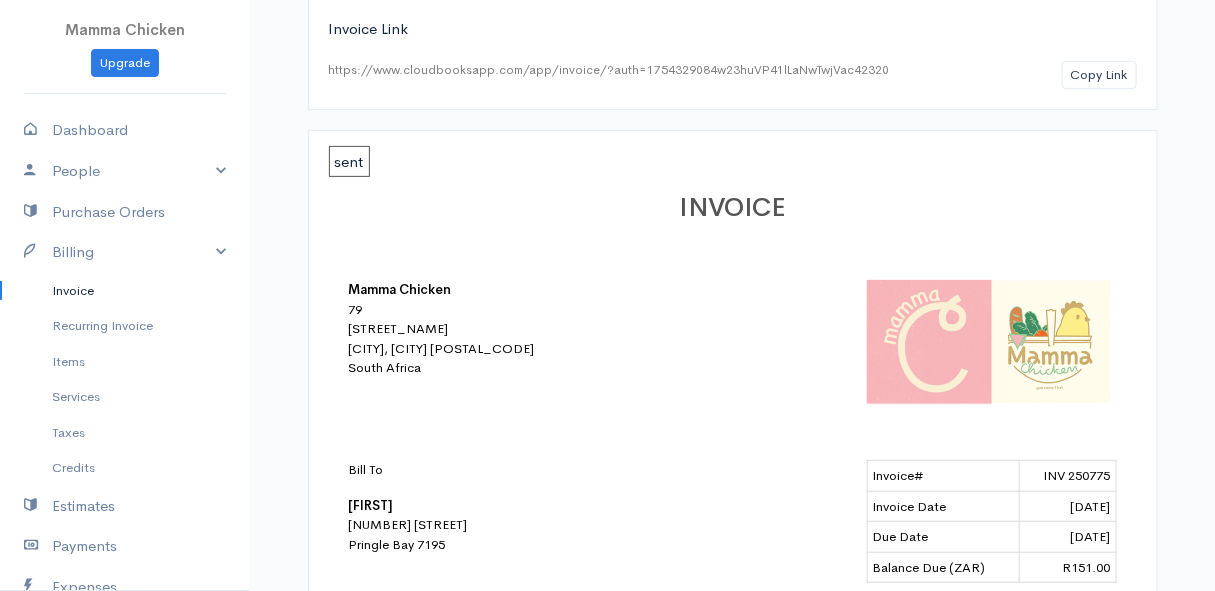 scroll, scrollTop: 0, scrollLeft: 0, axis: both 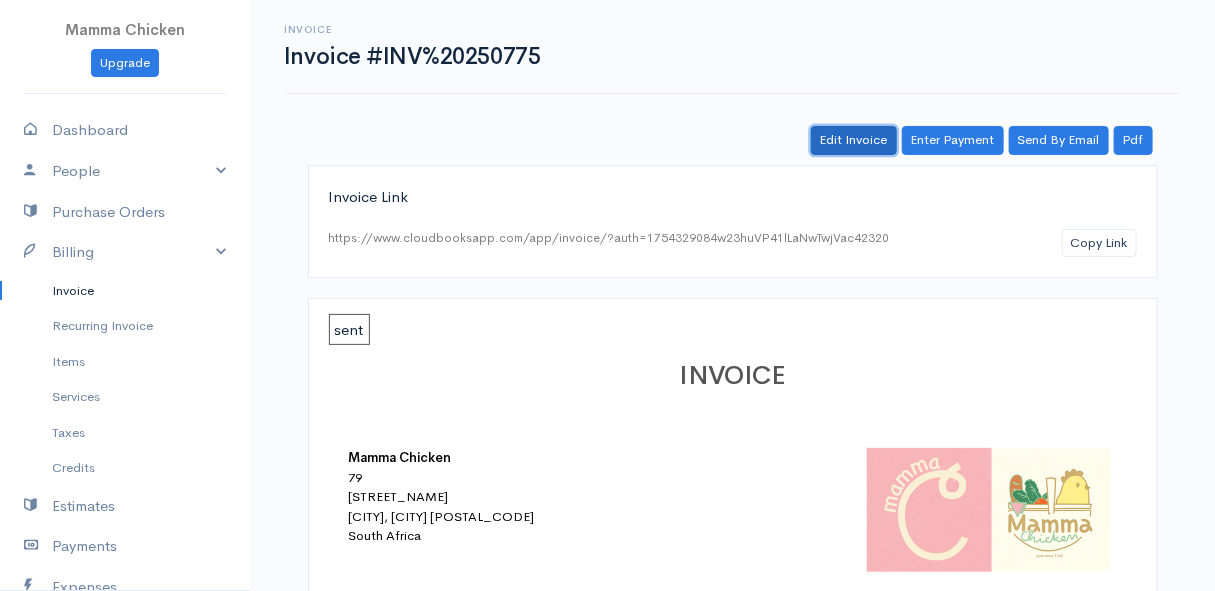 click on "Edit Invoice" at bounding box center [854, 140] 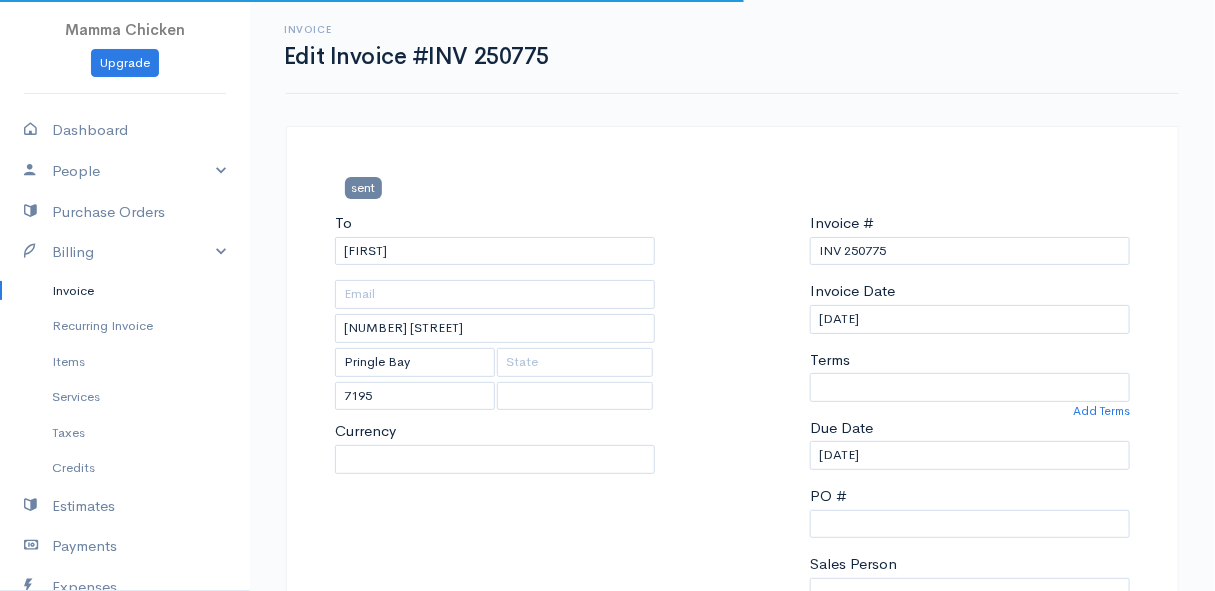 select 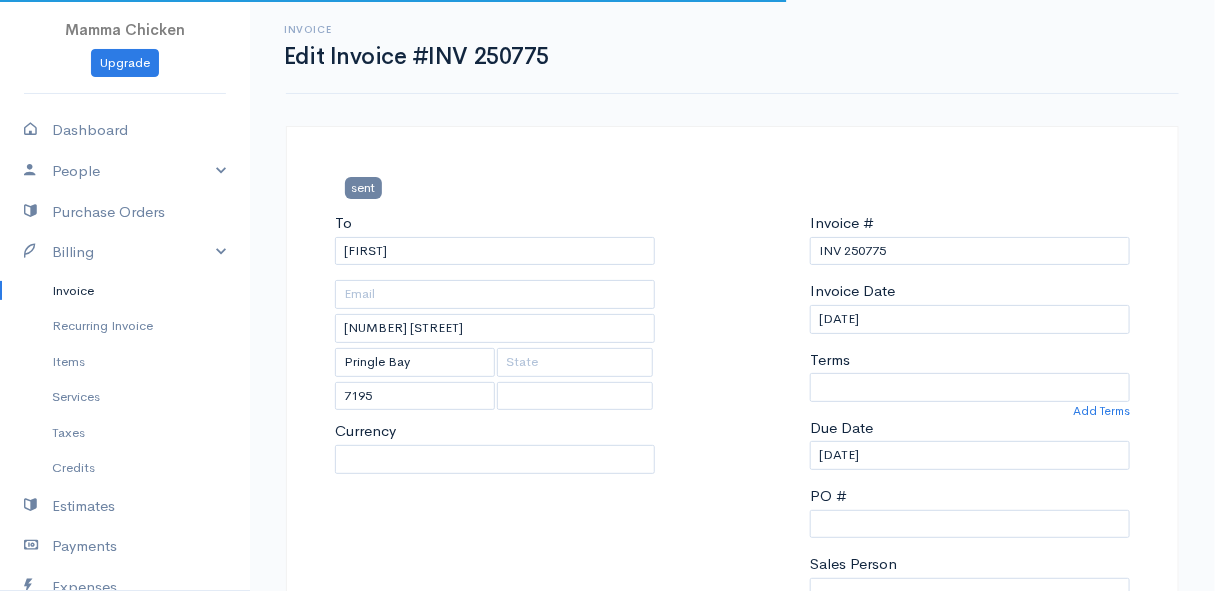 select on "South Africa" 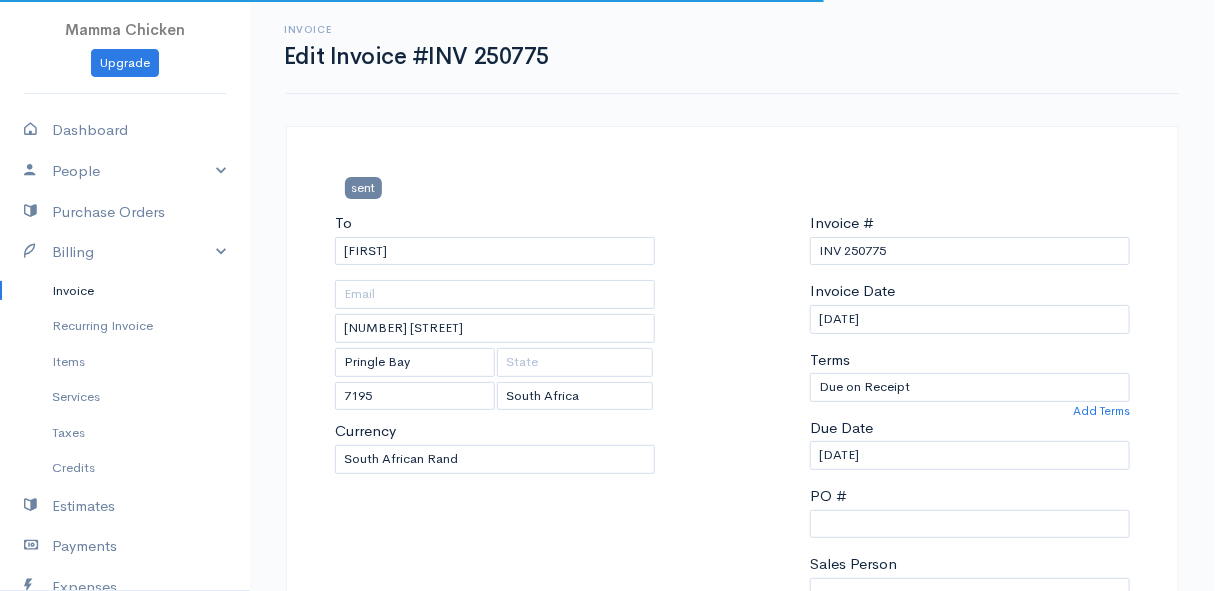 select on "ZAR" 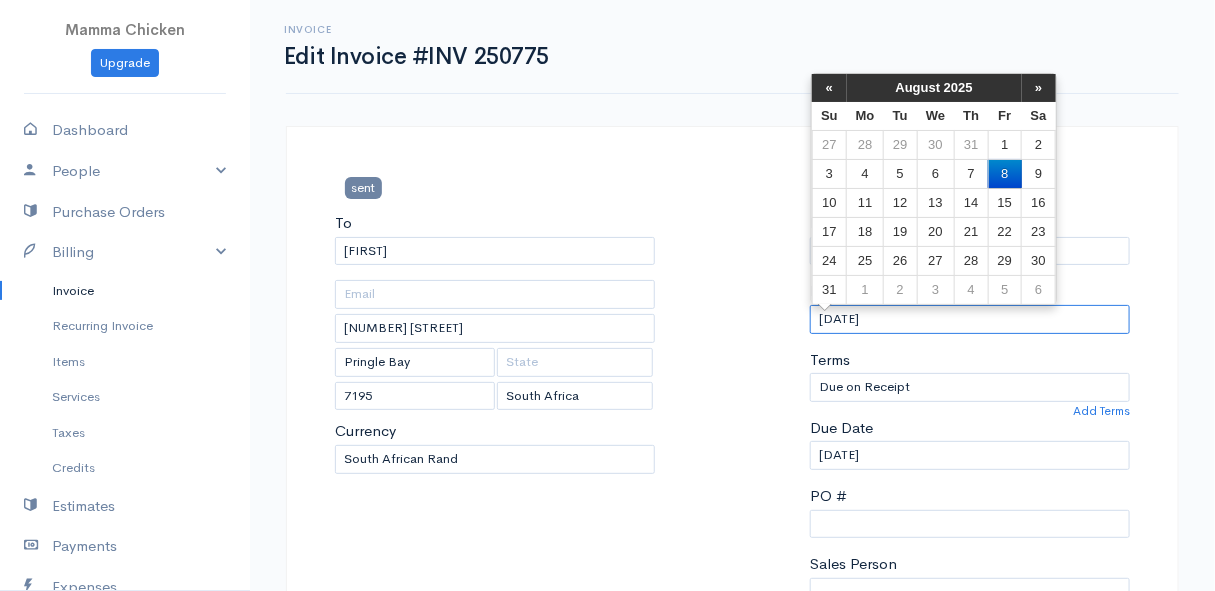 click on "[DATE]" at bounding box center (970, 319) 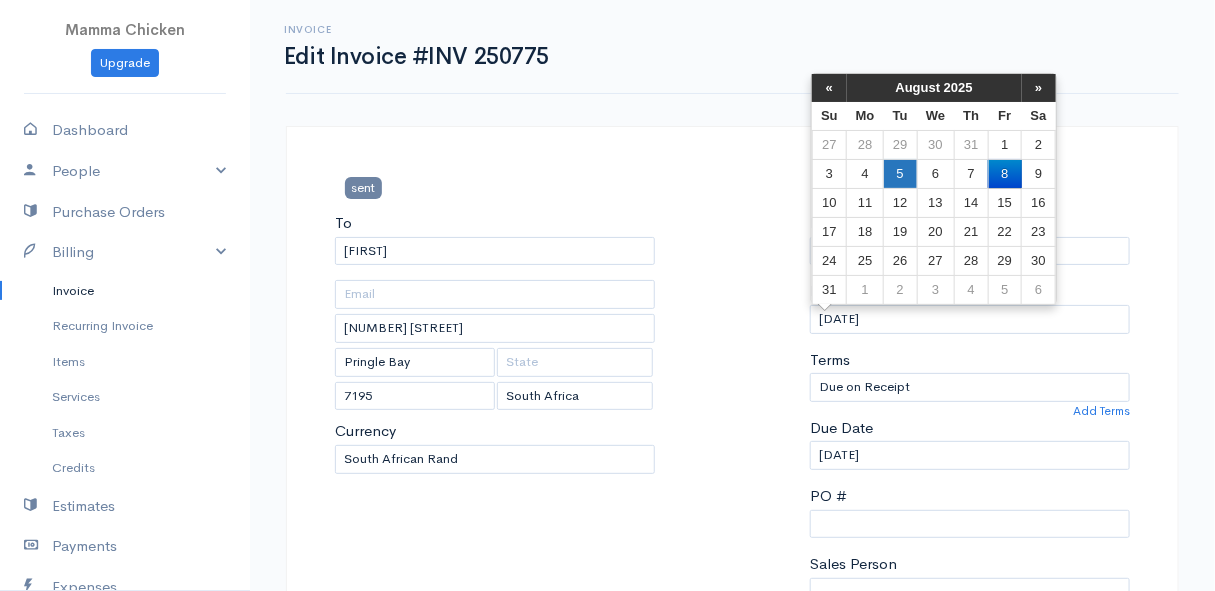 click on "5" at bounding box center (900, 173) 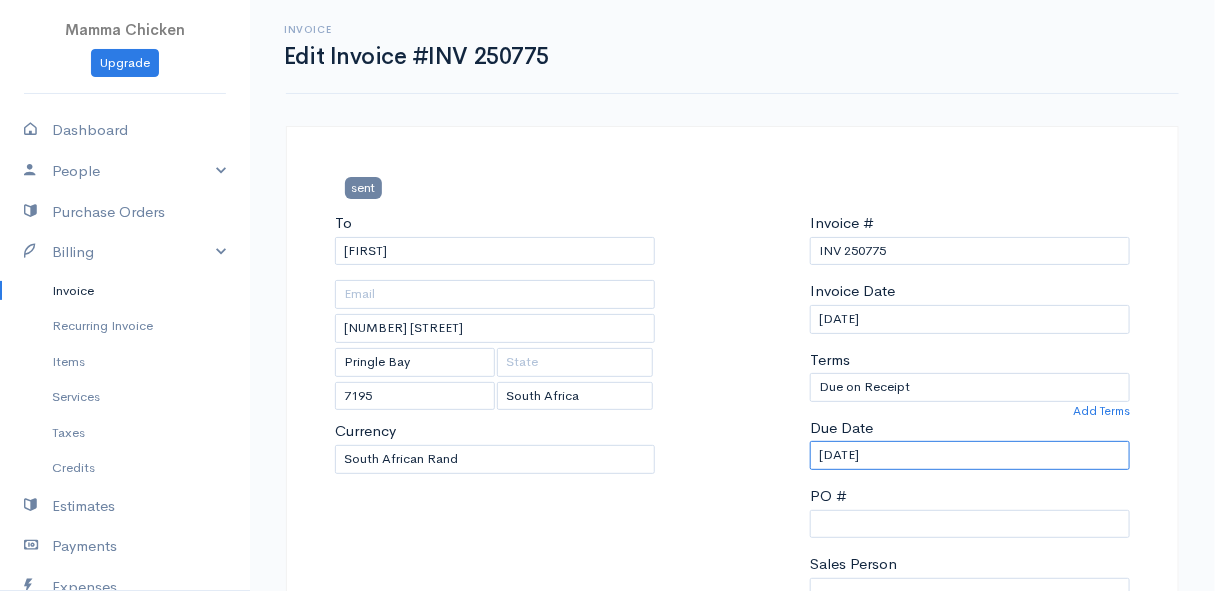 click on "[DATE]" at bounding box center (970, 455) 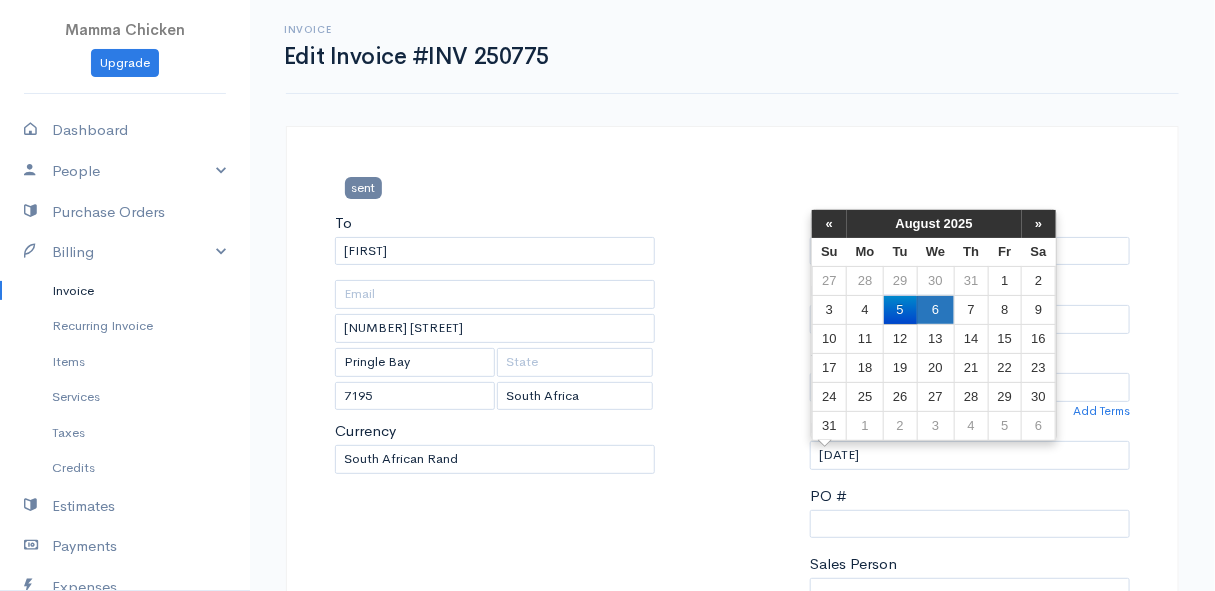 click on "6" at bounding box center [935, 309] 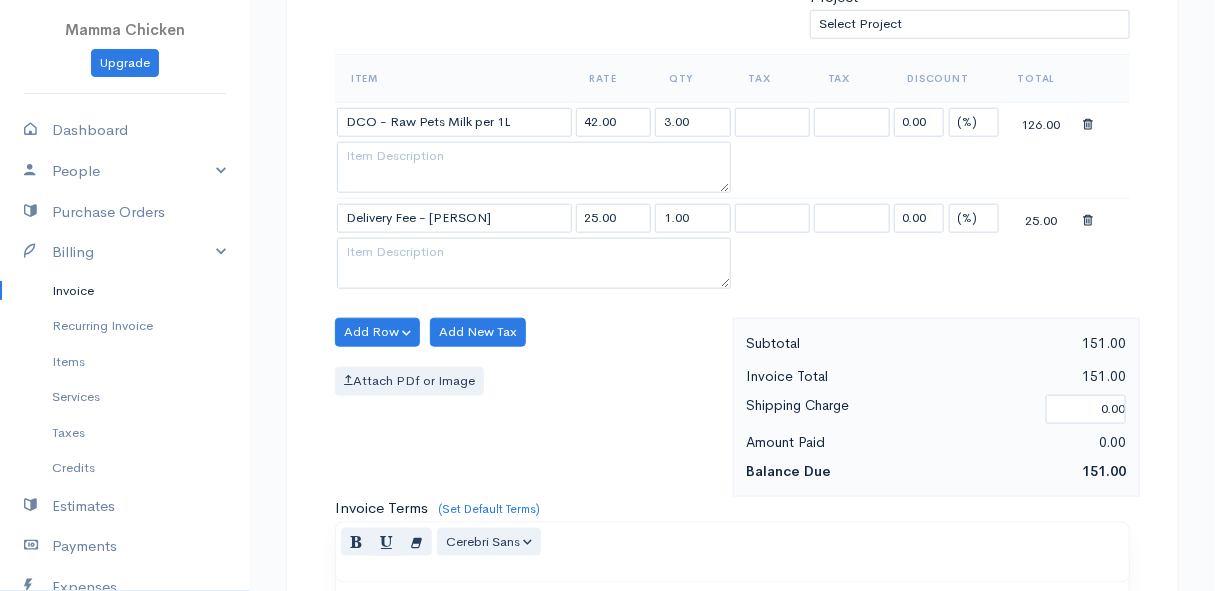 scroll, scrollTop: 1229, scrollLeft: 0, axis: vertical 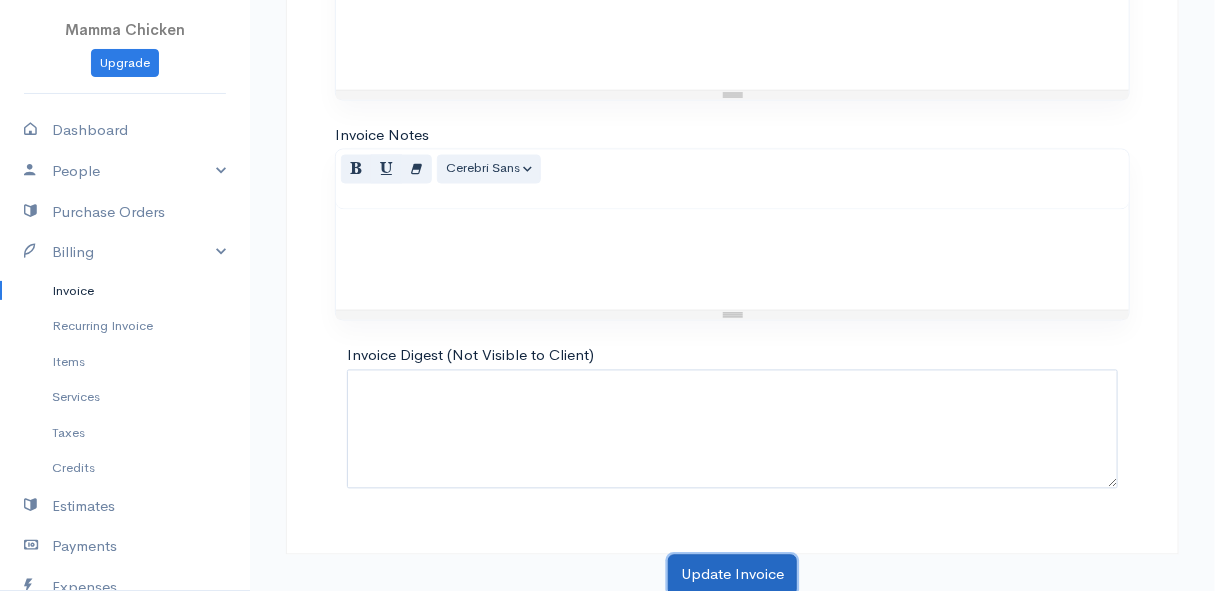 click on "Update Invoice" at bounding box center (732, 575) 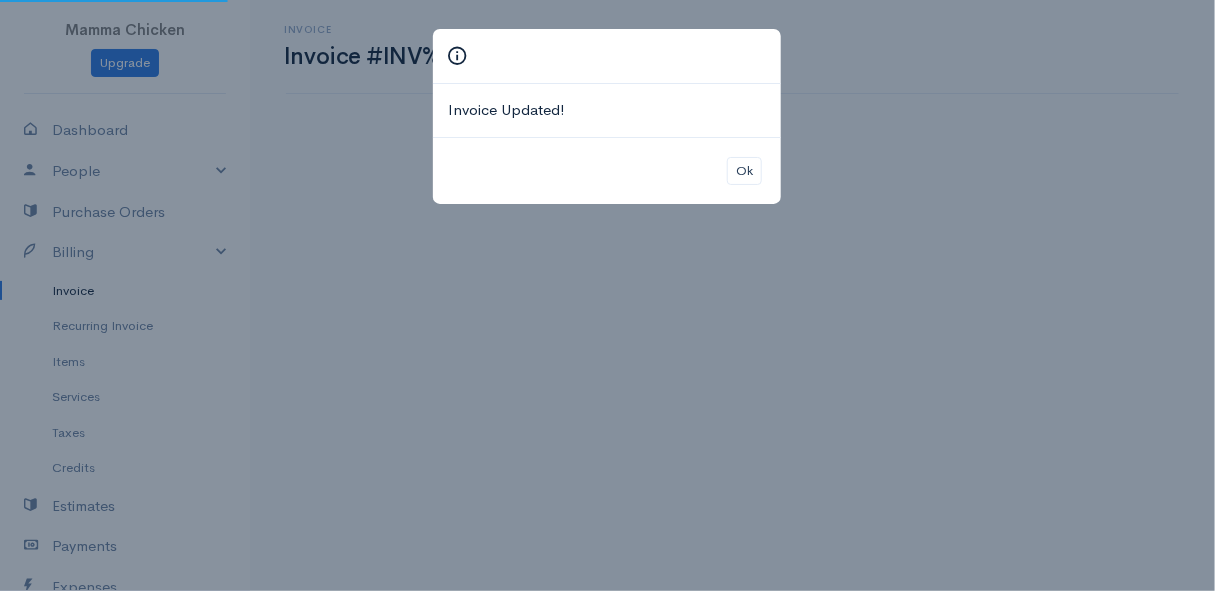scroll, scrollTop: 0, scrollLeft: 0, axis: both 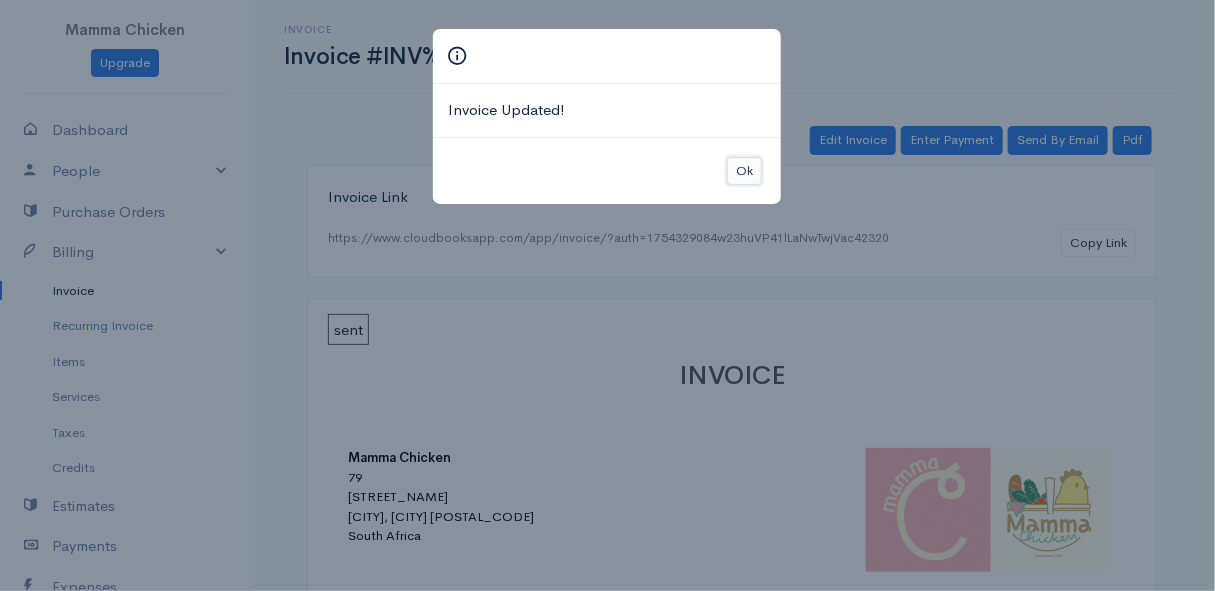 click on "Ok" at bounding box center [744, 171] 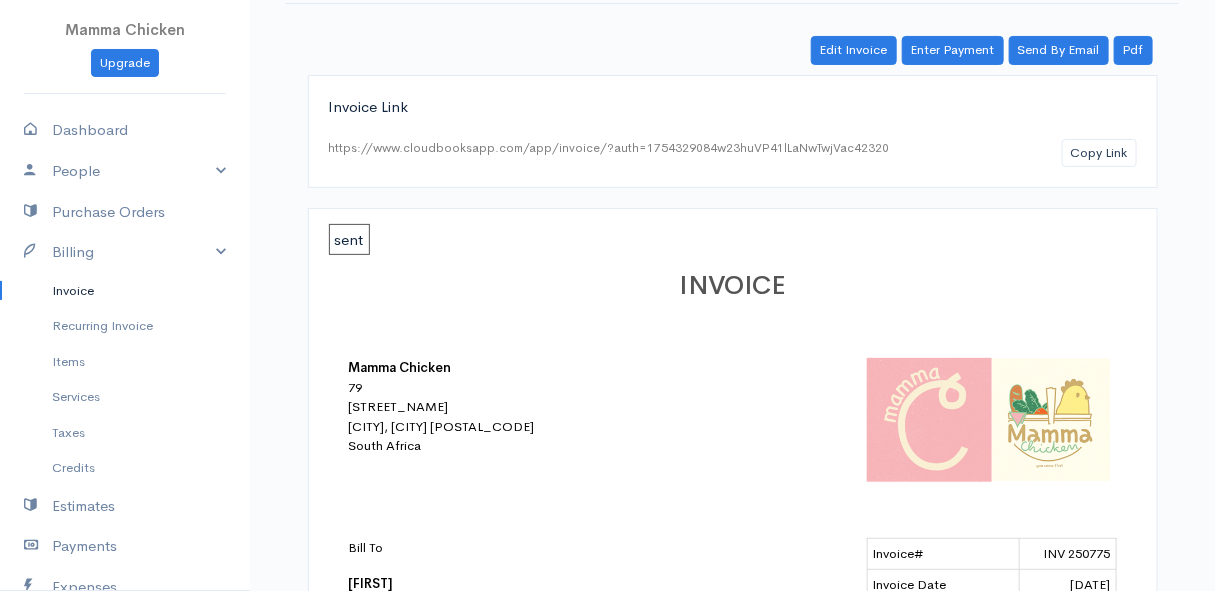 scroll, scrollTop: 0, scrollLeft: 0, axis: both 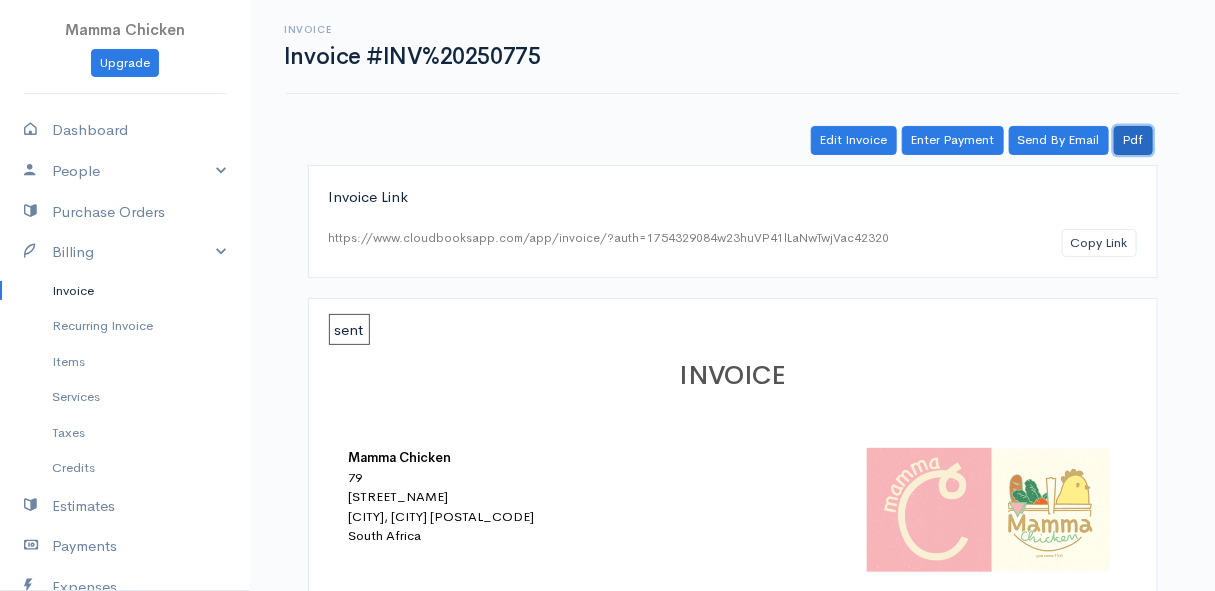 click on "Pdf" at bounding box center [1133, 140] 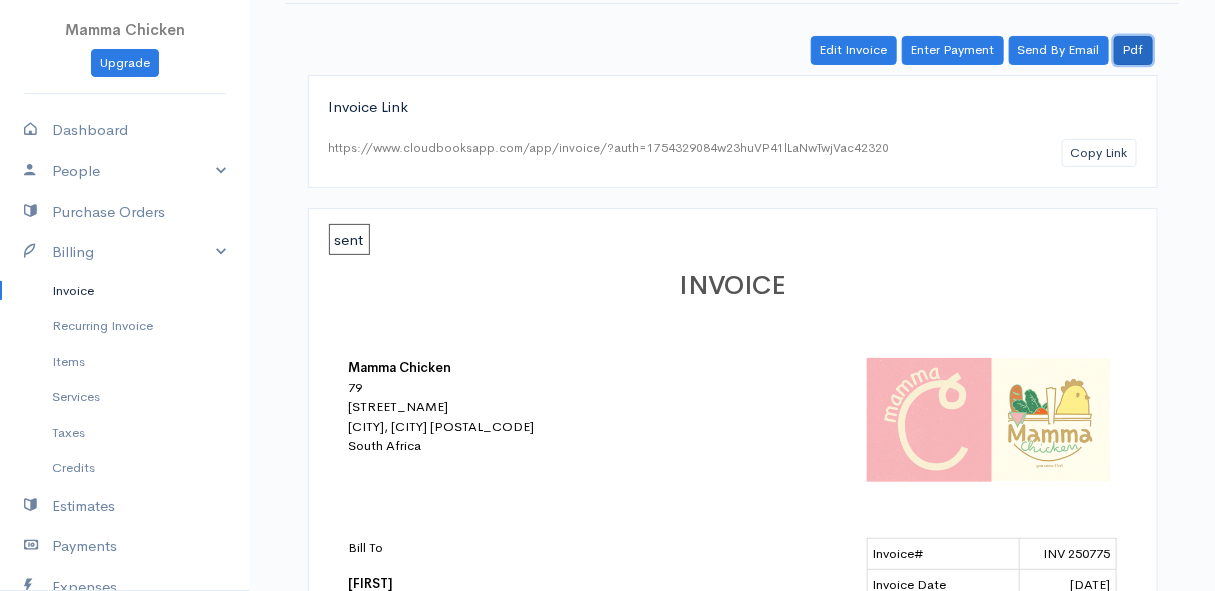 scroll, scrollTop: 0, scrollLeft: 0, axis: both 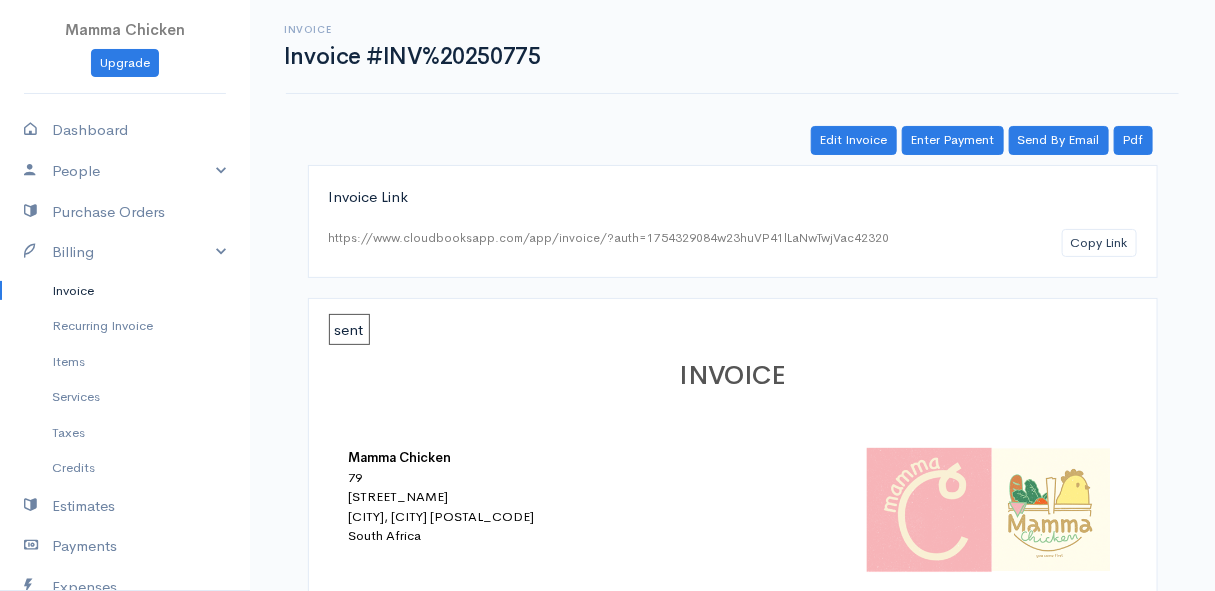 click on "Invoice" at bounding box center (125, 291) 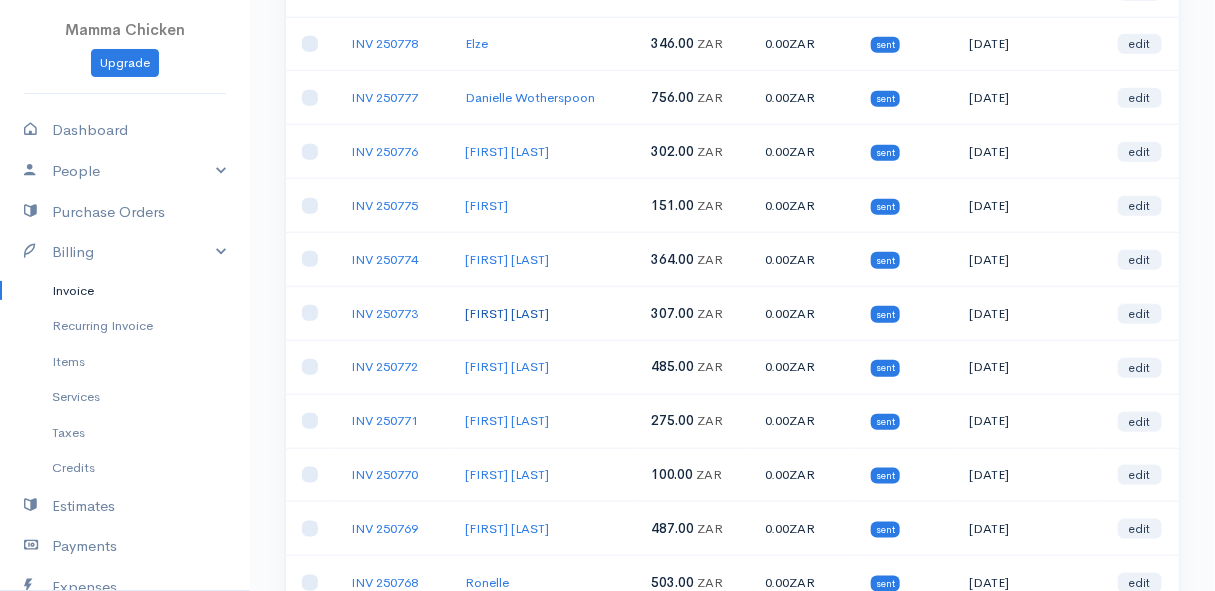 scroll, scrollTop: 636, scrollLeft: 0, axis: vertical 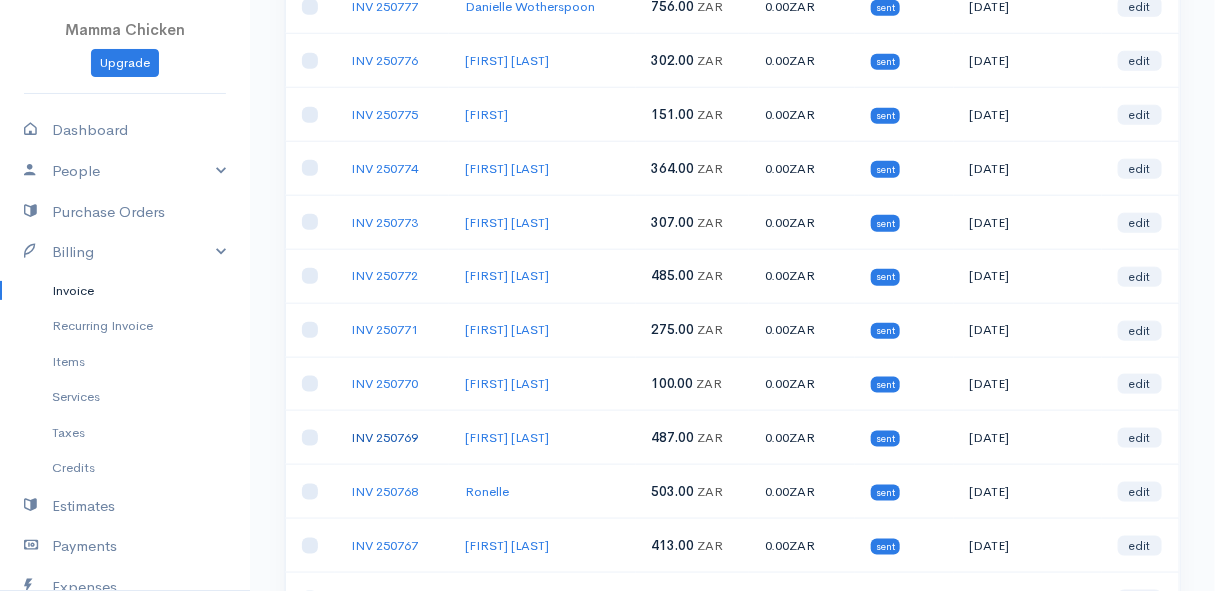 click on "INV 250769" at bounding box center (384, 437) 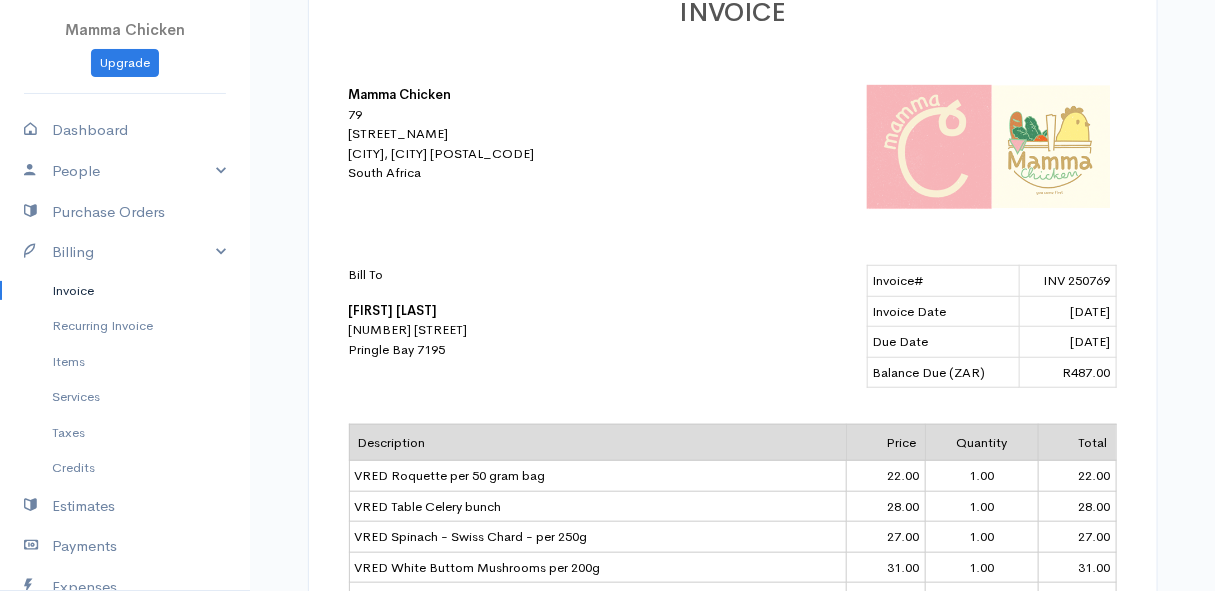 scroll, scrollTop: 0, scrollLeft: 0, axis: both 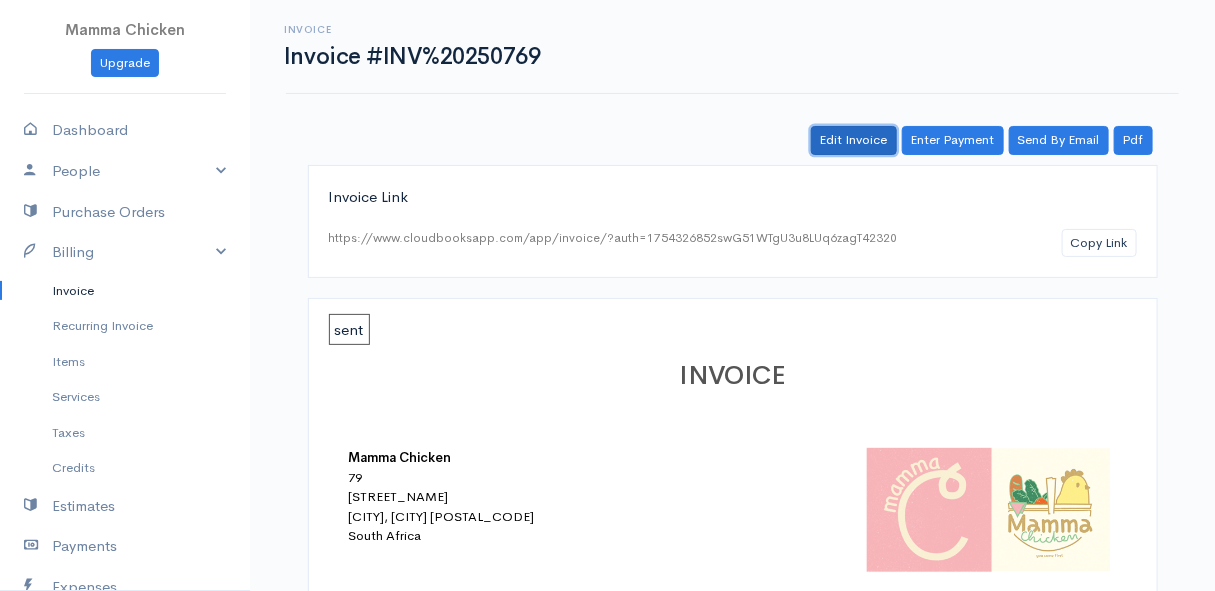 click on "Edit Invoice" at bounding box center (854, 140) 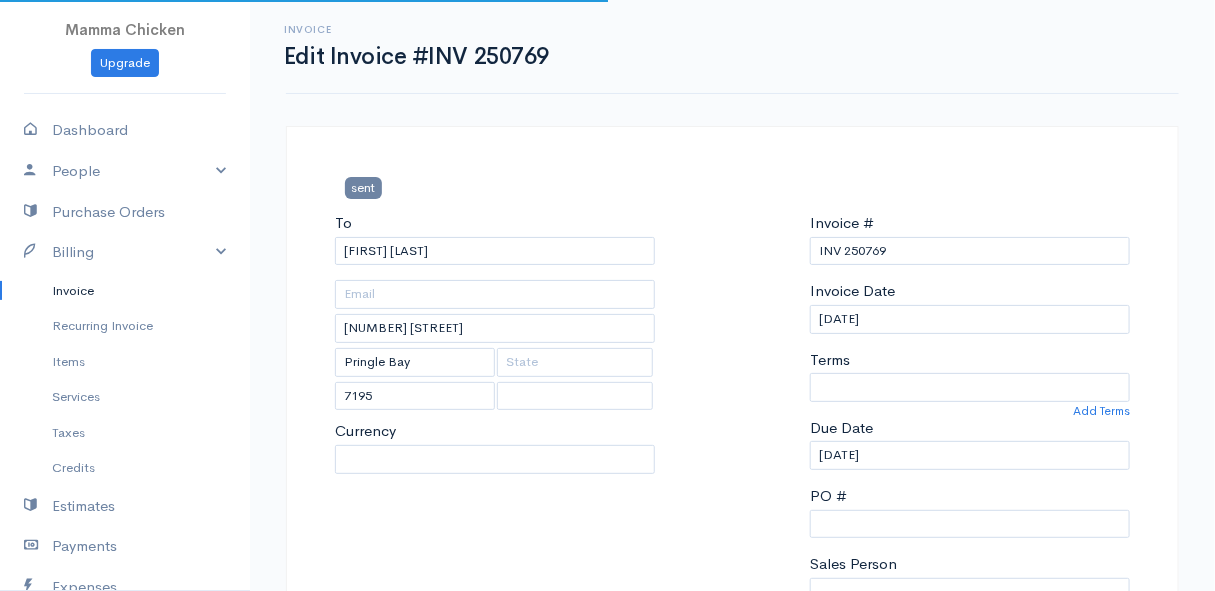 select on "0" 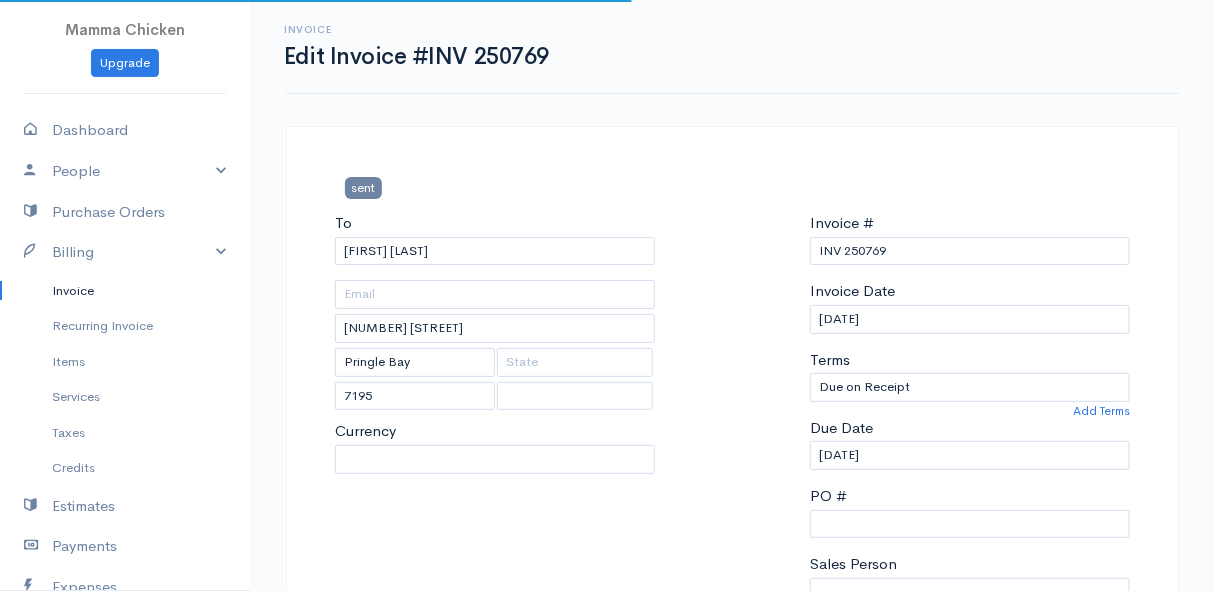 select on "South Africa" 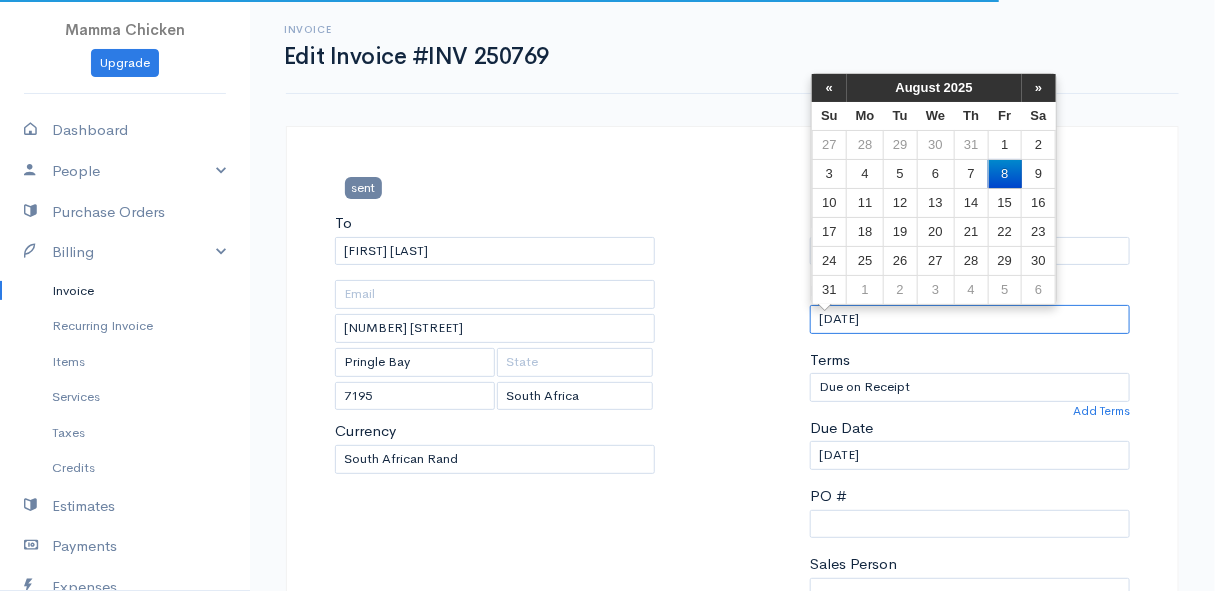 click on "[DATE]" at bounding box center [970, 319] 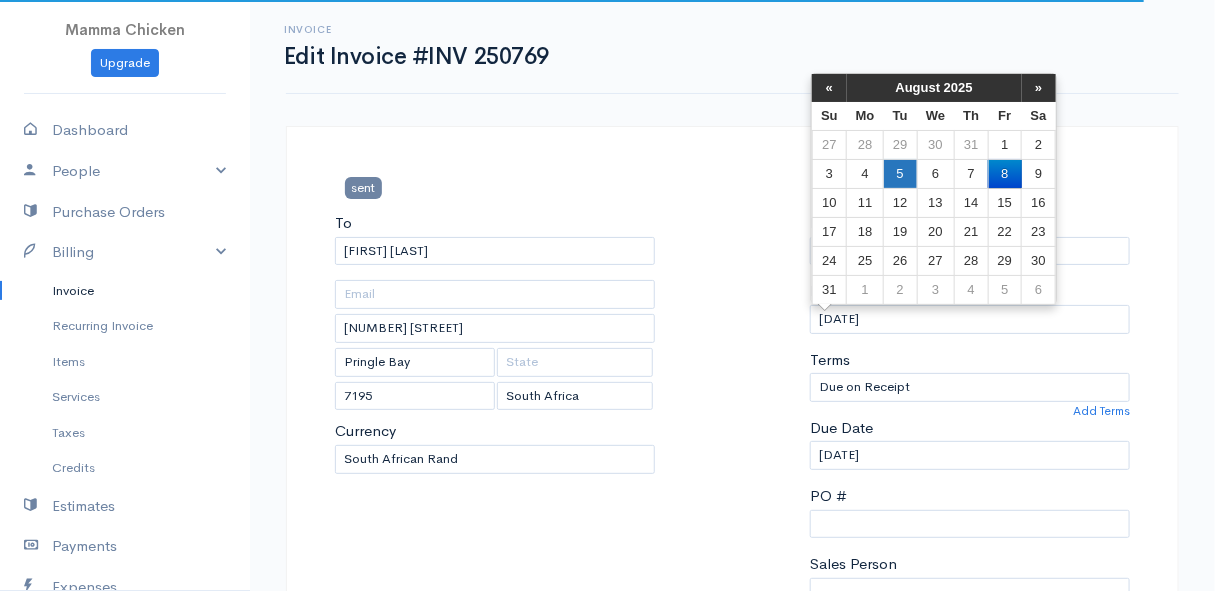click on "5" at bounding box center (900, 173) 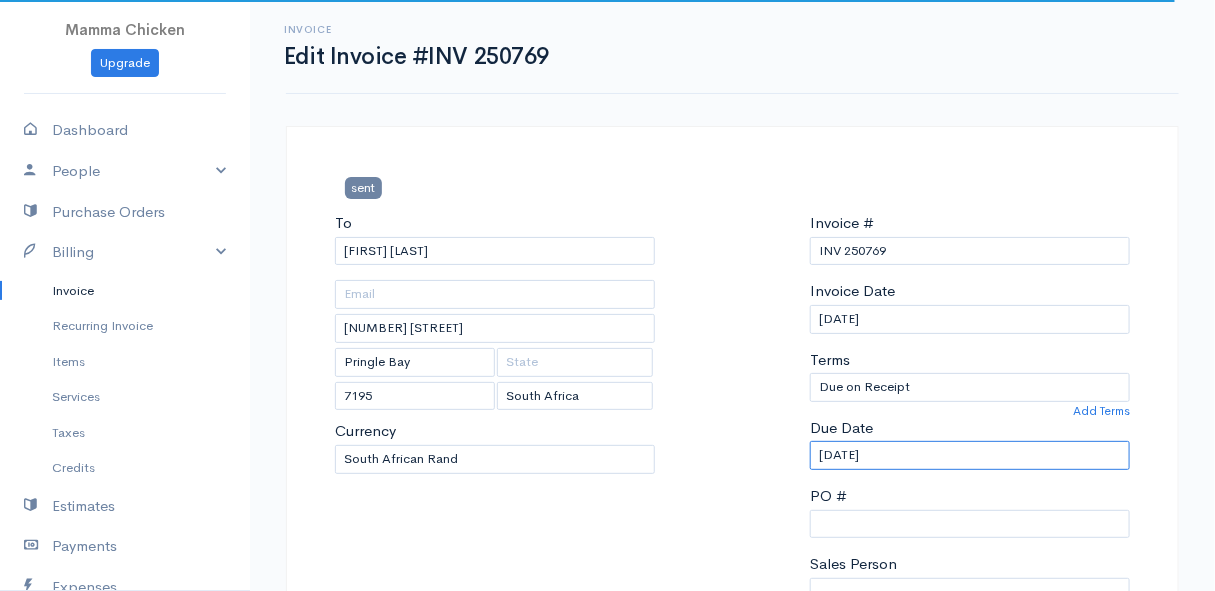 click on "[DATE]" at bounding box center (970, 455) 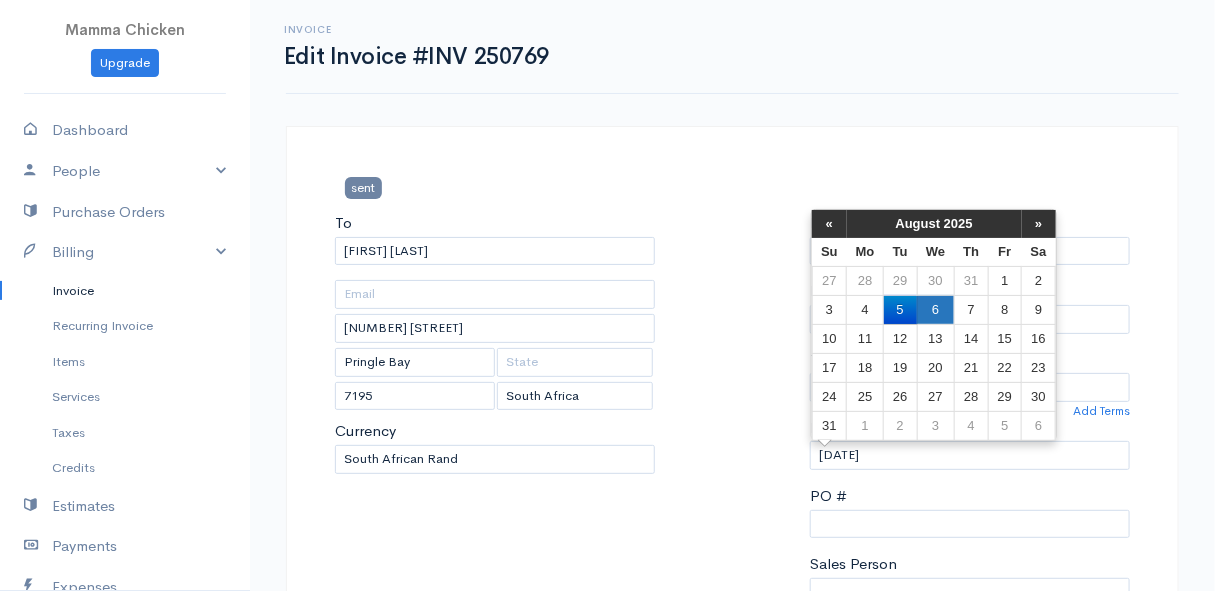 click on "6" at bounding box center (935, 309) 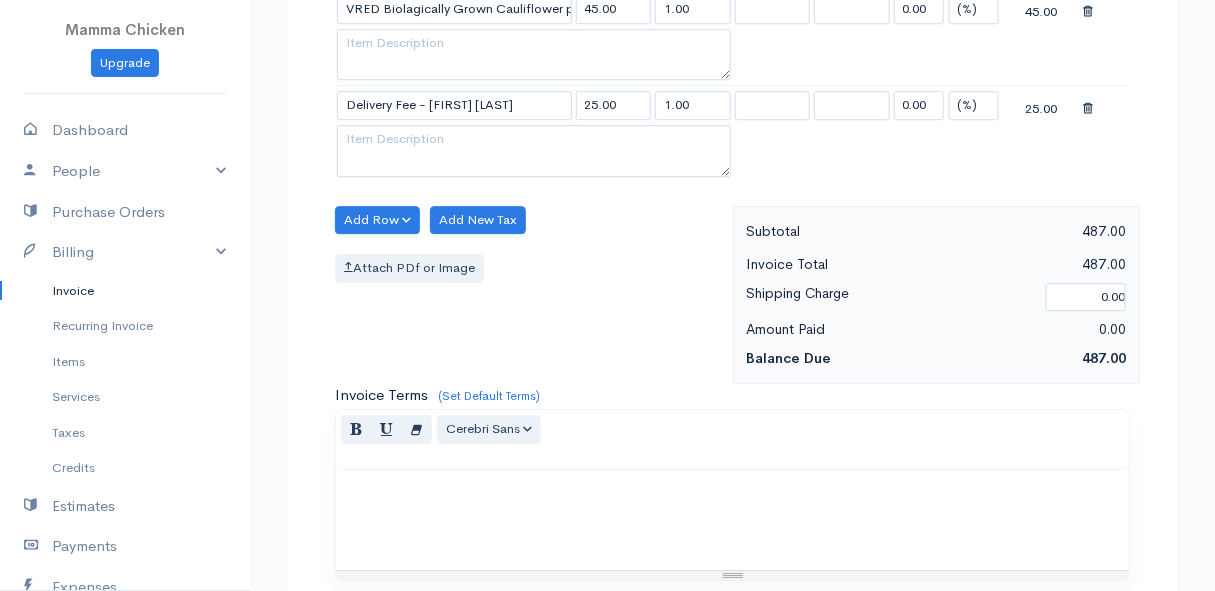 scroll, scrollTop: 2473, scrollLeft: 0, axis: vertical 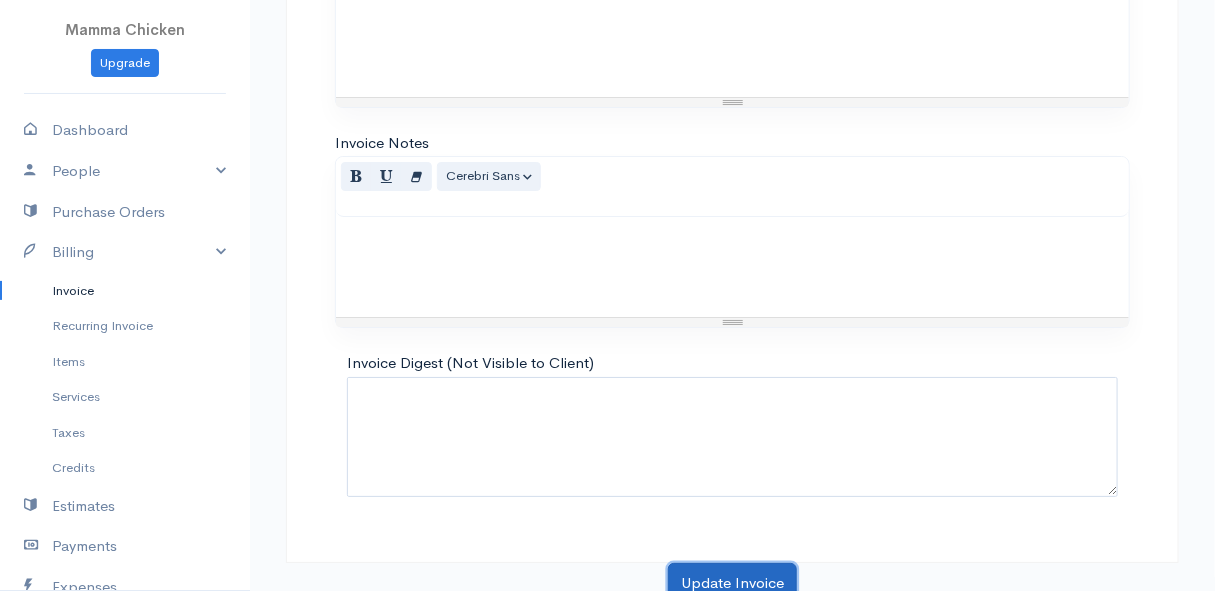 click on "Update Invoice" at bounding box center [732, 583] 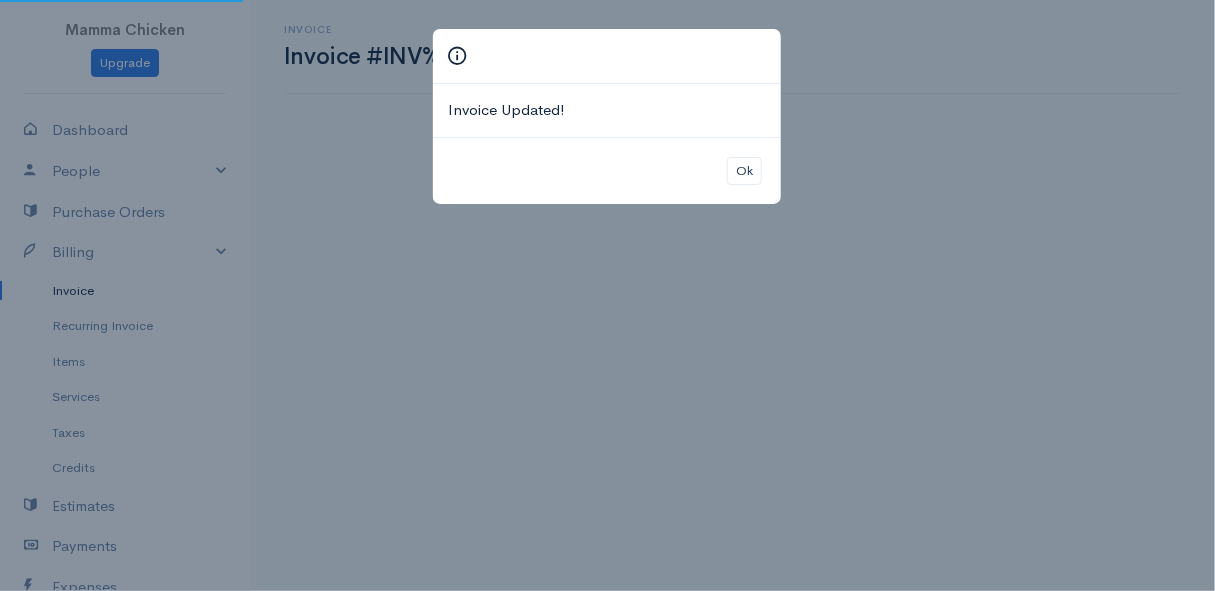 scroll, scrollTop: 0, scrollLeft: 0, axis: both 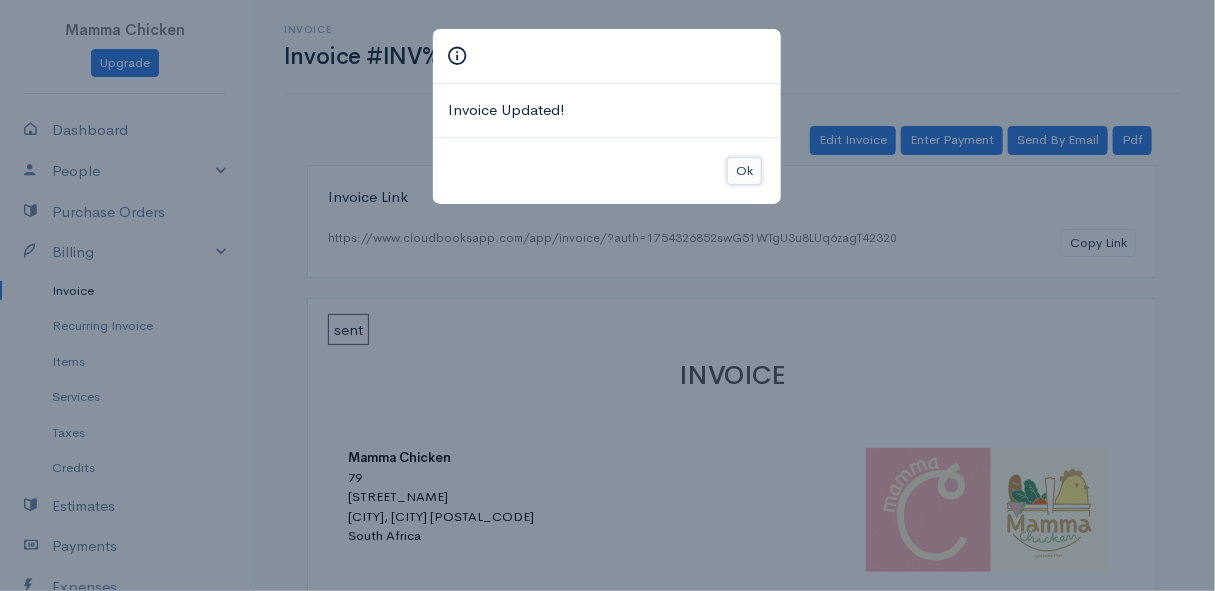 click on "Ok" at bounding box center (744, 171) 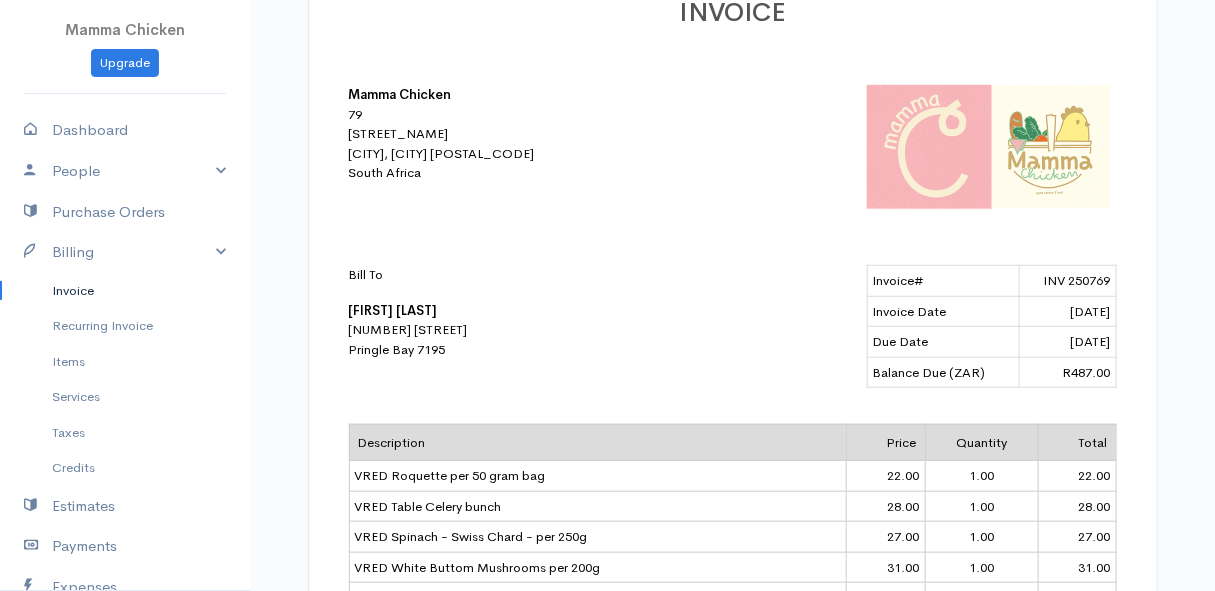 scroll, scrollTop: 0, scrollLeft: 0, axis: both 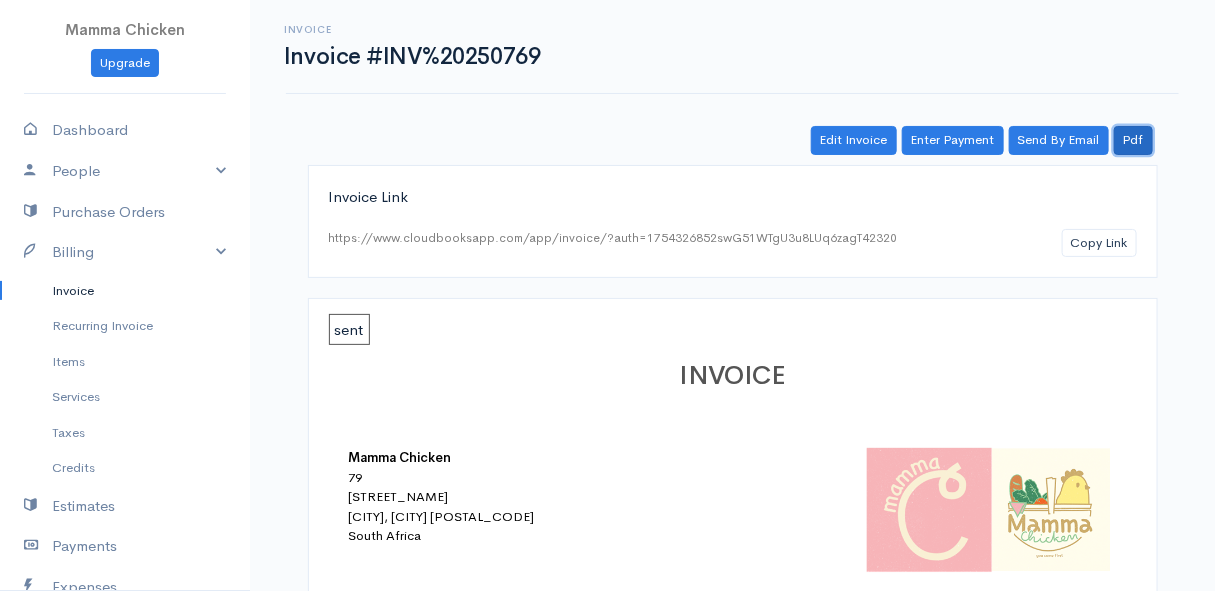 click on "Pdf" at bounding box center [1133, 140] 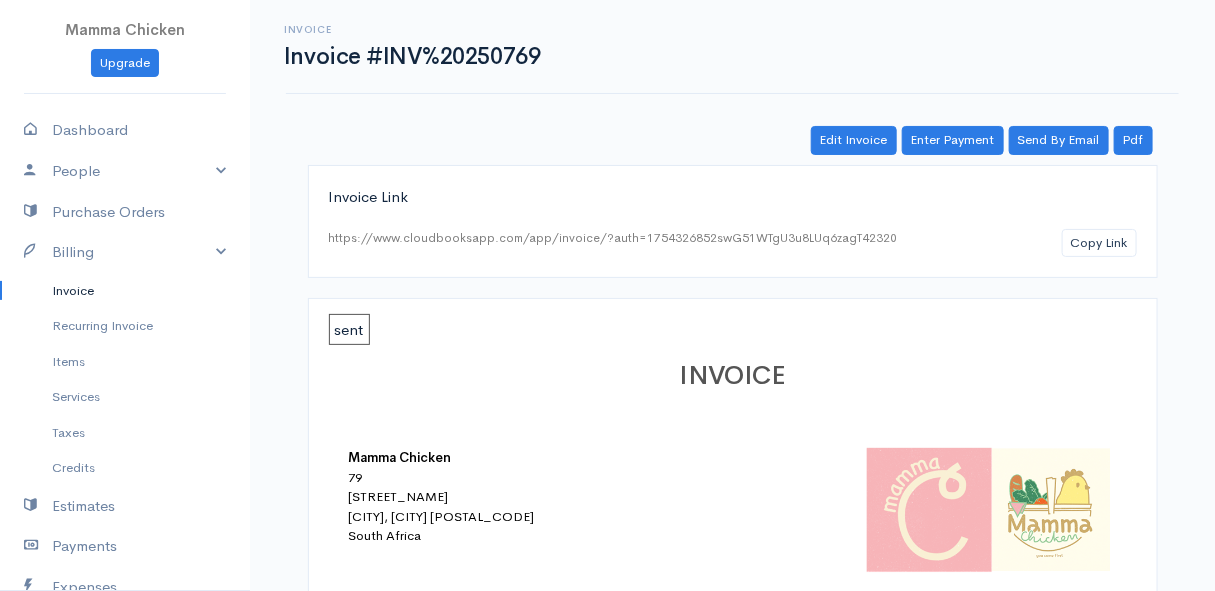 click on "Invoice" at bounding box center (125, 291) 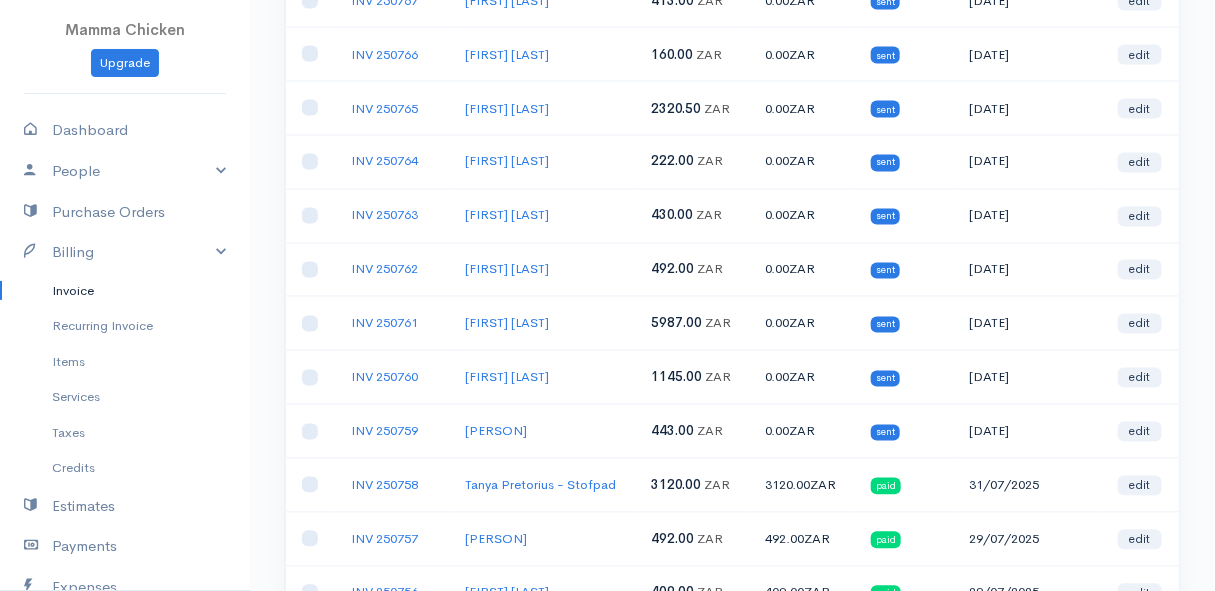 scroll, scrollTop: 1272, scrollLeft: 0, axis: vertical 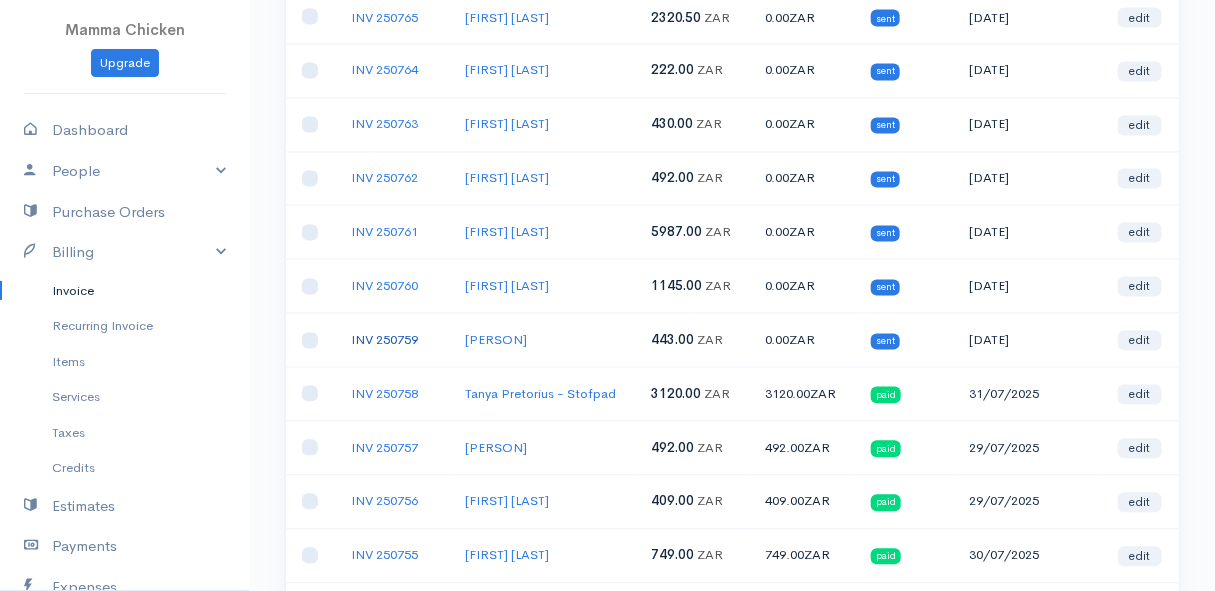 click on "INV 250759" at bounding box center (384, 340) 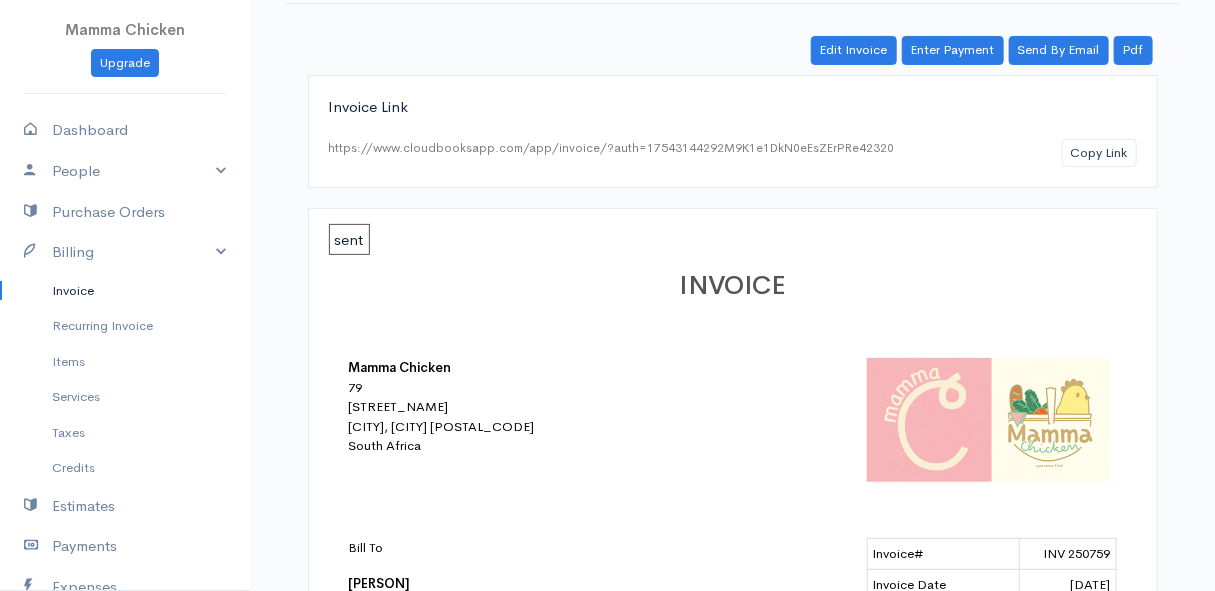 scroll, scrollTop: 0, scrollLeft: 0, axis: both 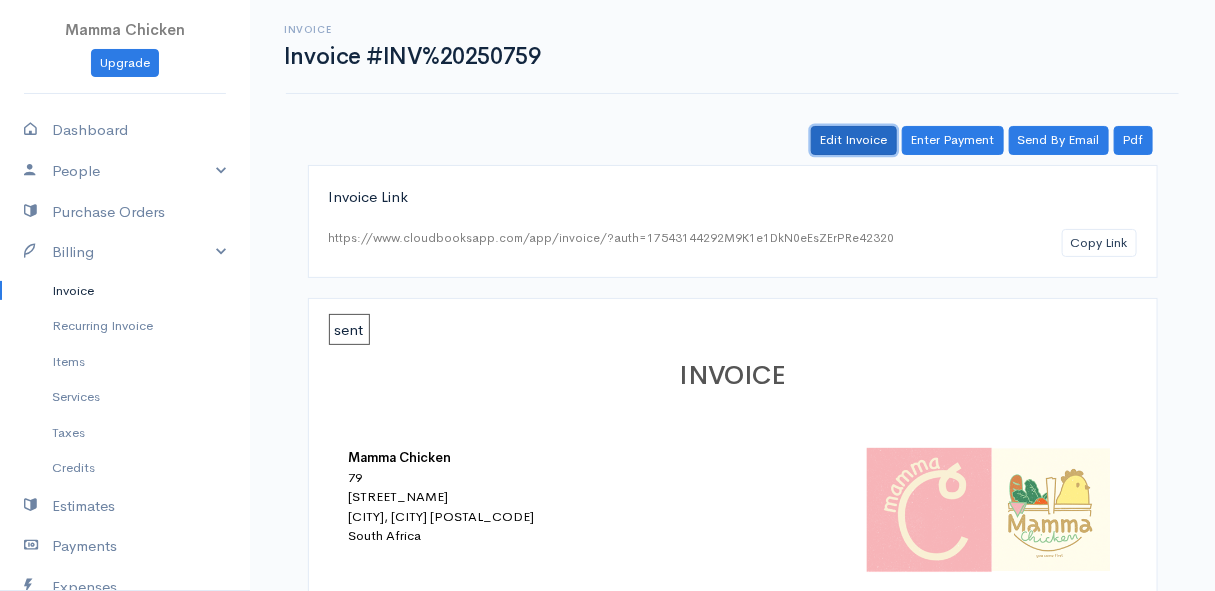 click on "Edit Invoice" at bounding box center [854, 140] 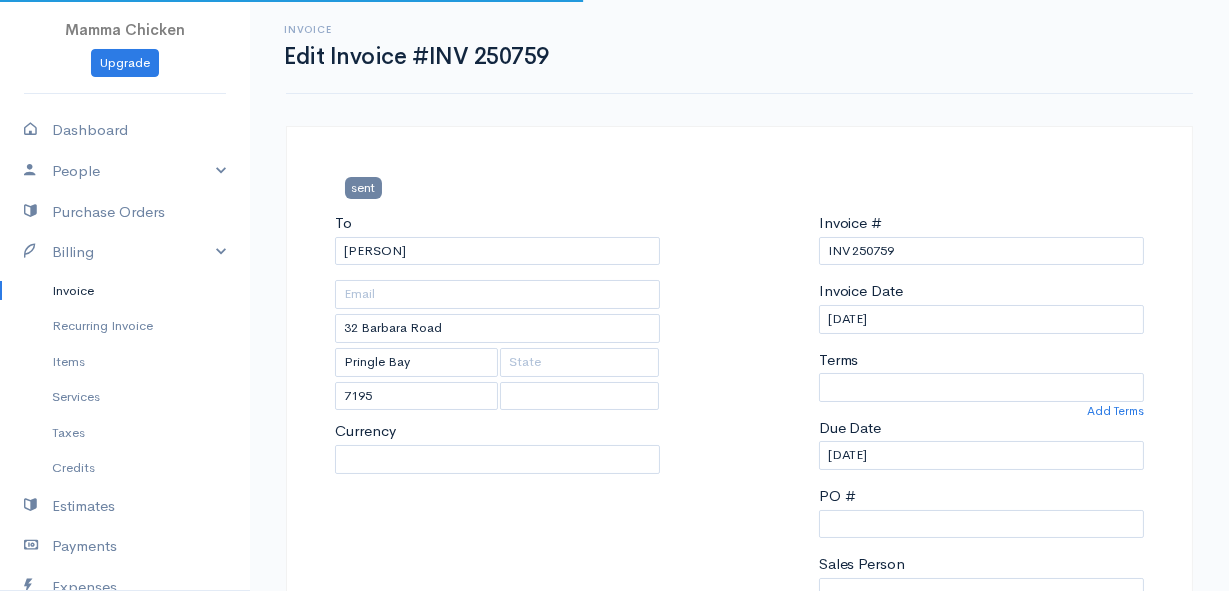 select 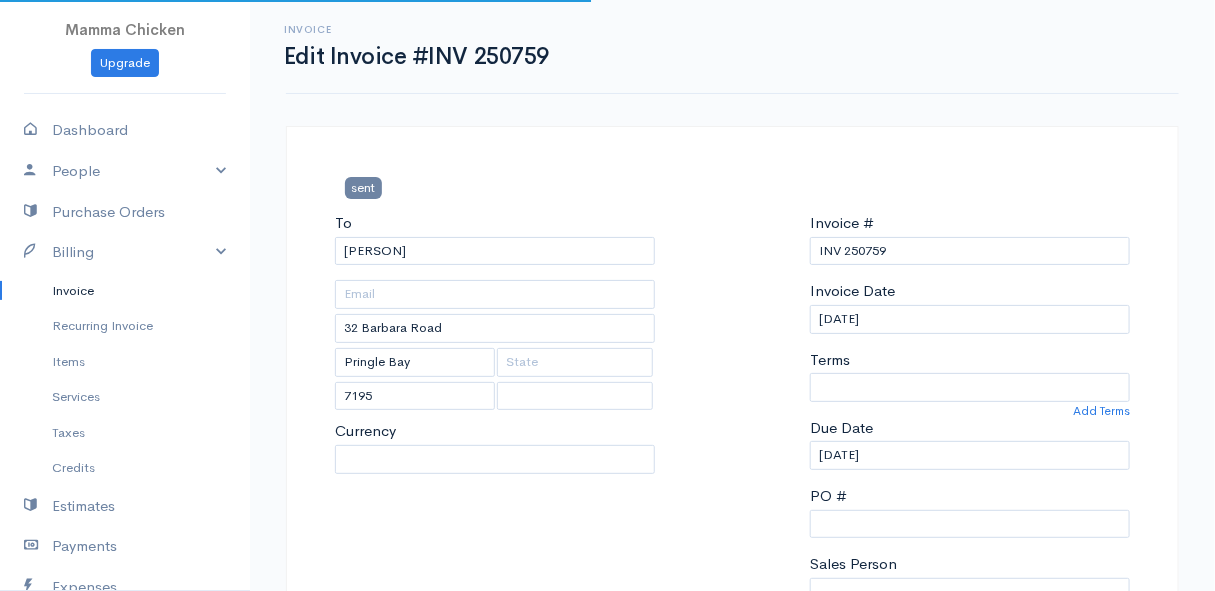 select on "0" 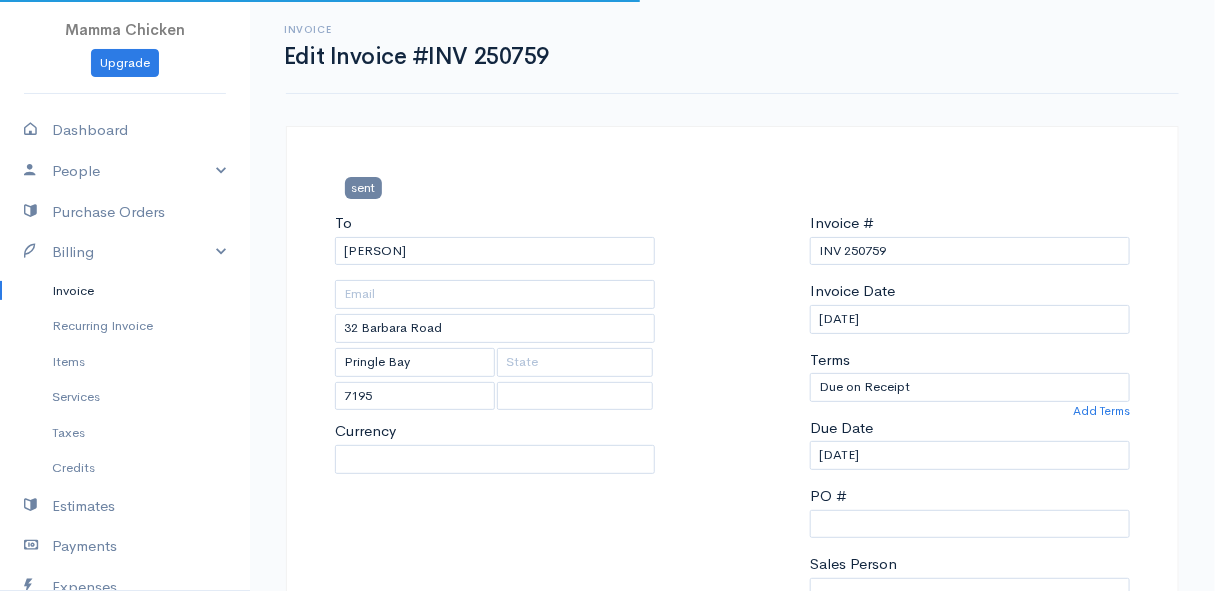 select on "South Africa" 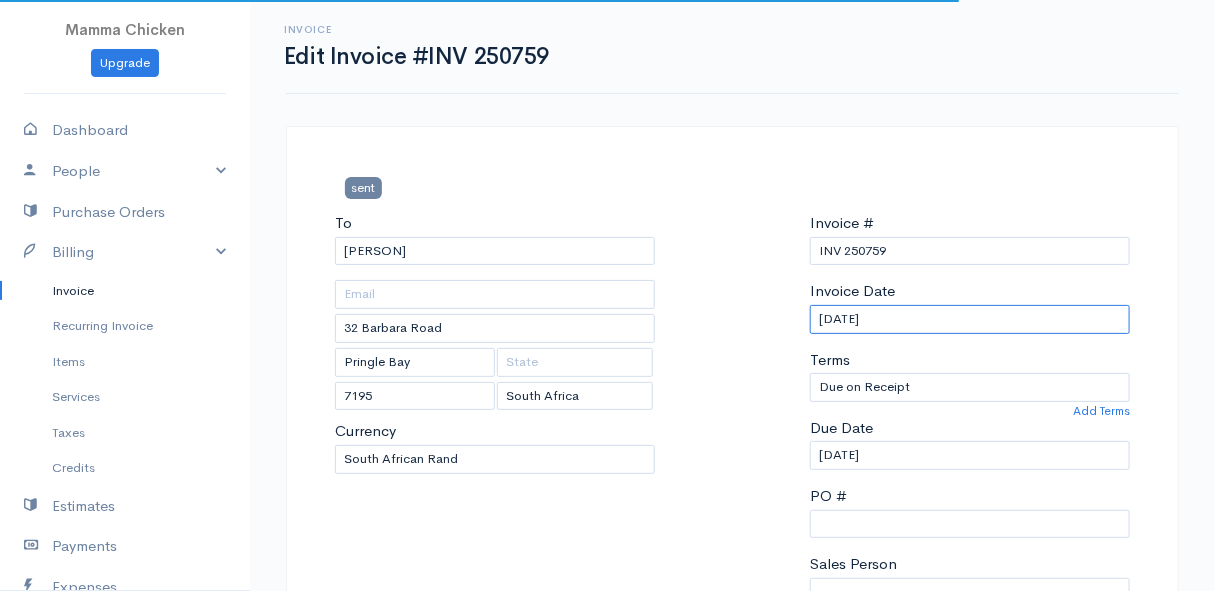 click on "[DATE]" at bounding box center [970, 319] 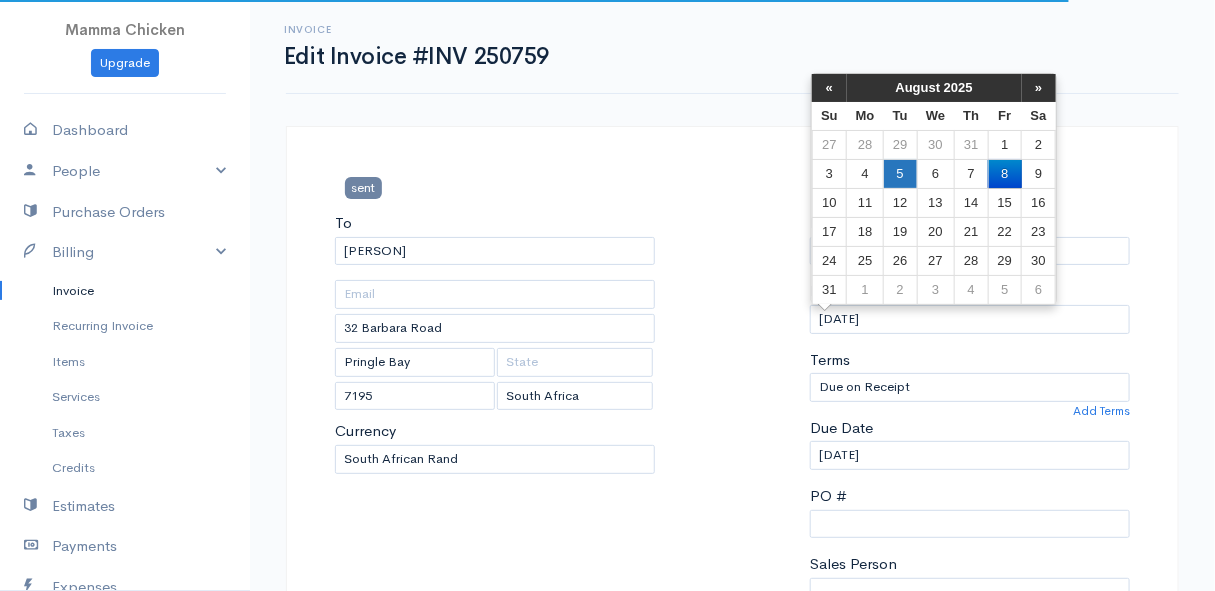 click on "5" at bounding box center [900, 173] 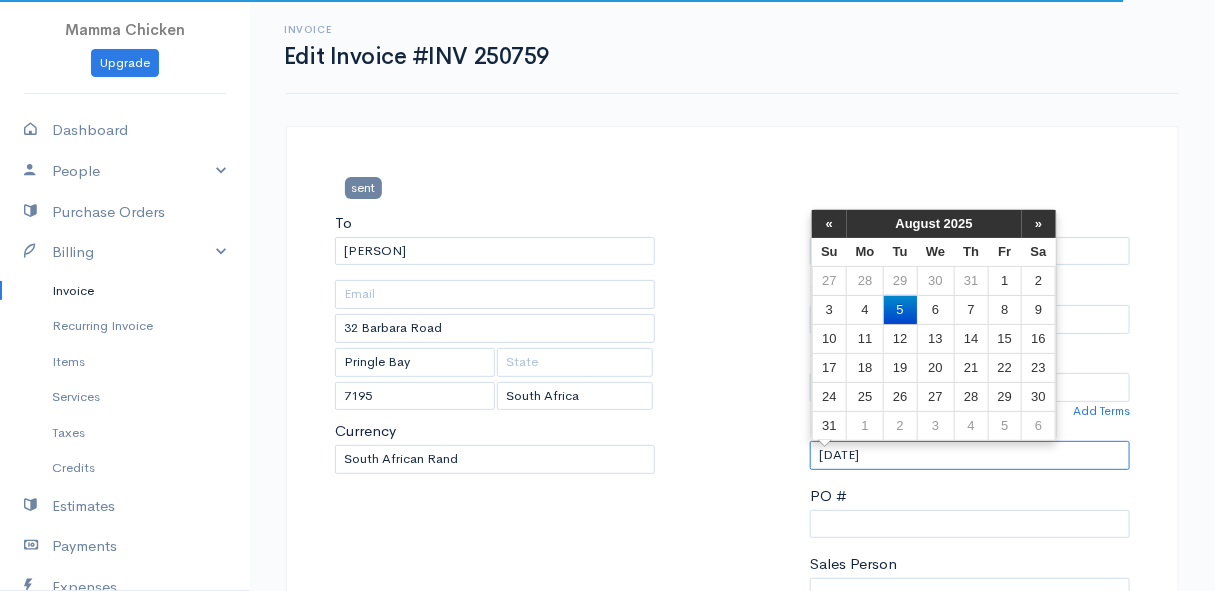 click on "[DATE]" at bounding box center (970, 455) 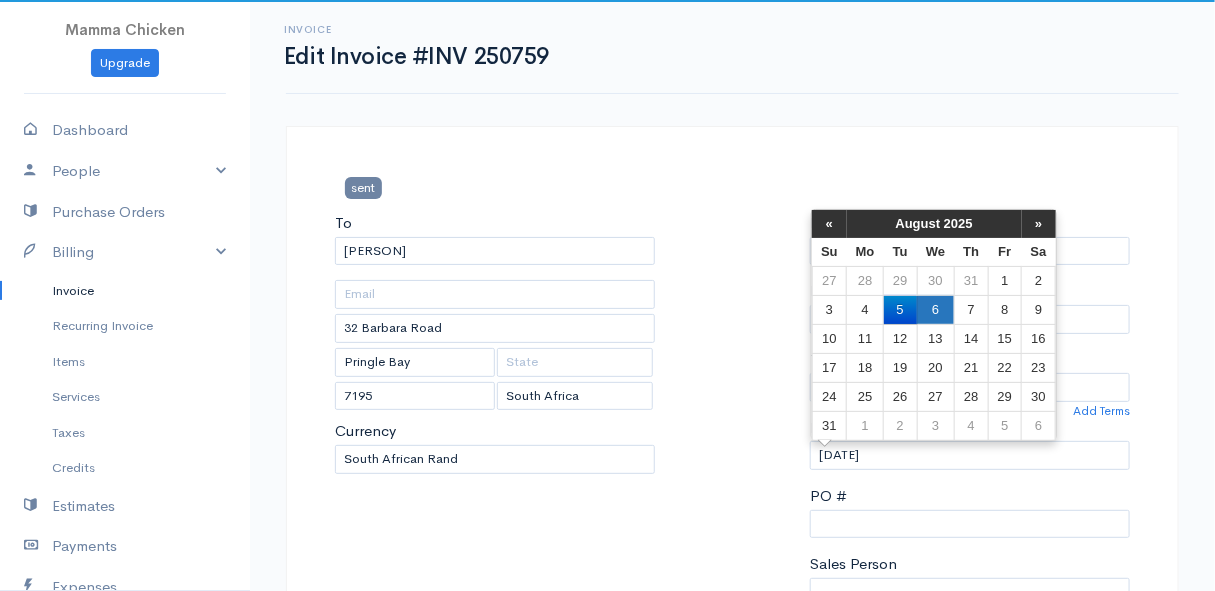 click on "6" at bounding box center (935, 309) 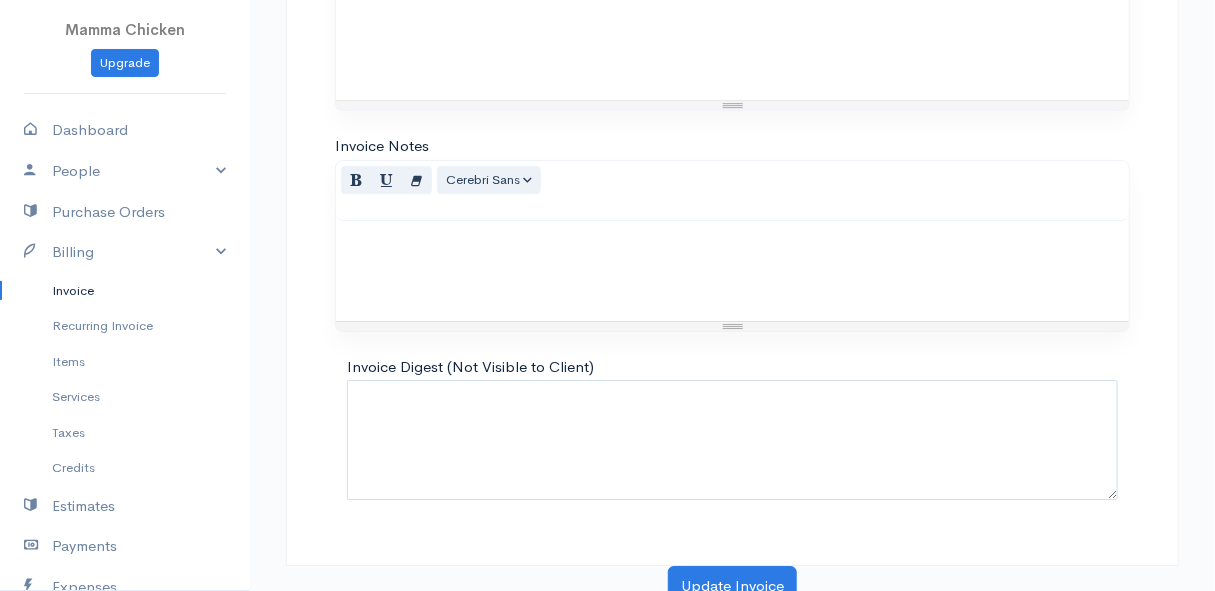 scroll, scrollTop: 2186, scrollLeft: 0, axis: vertical 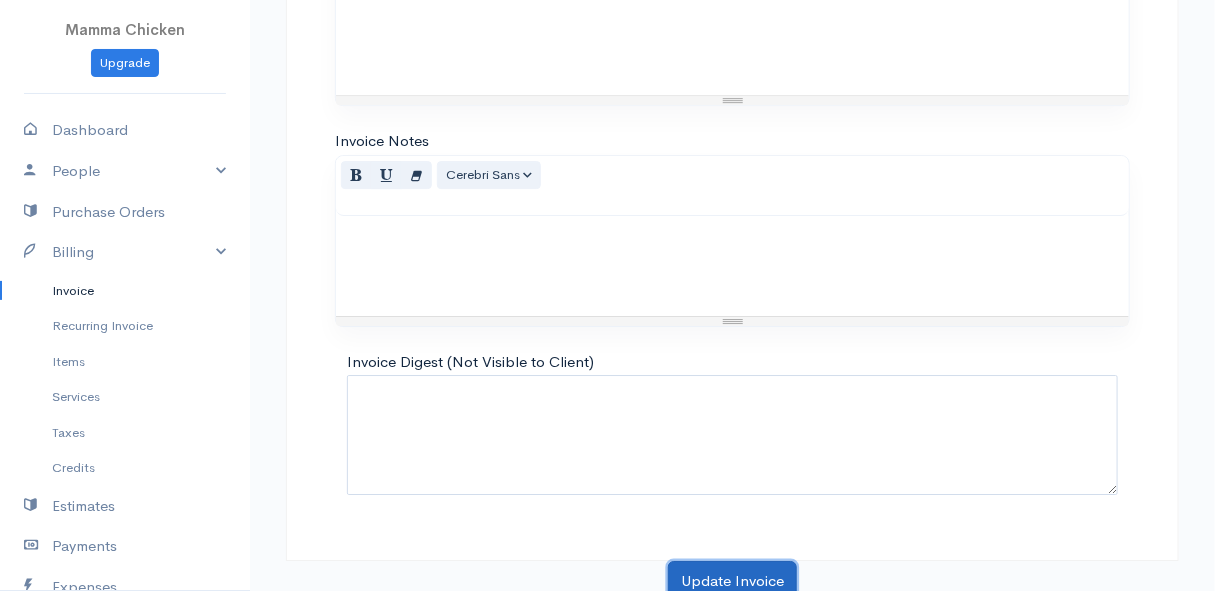 click on "Update Invoice" at bounding box center (732, 581) 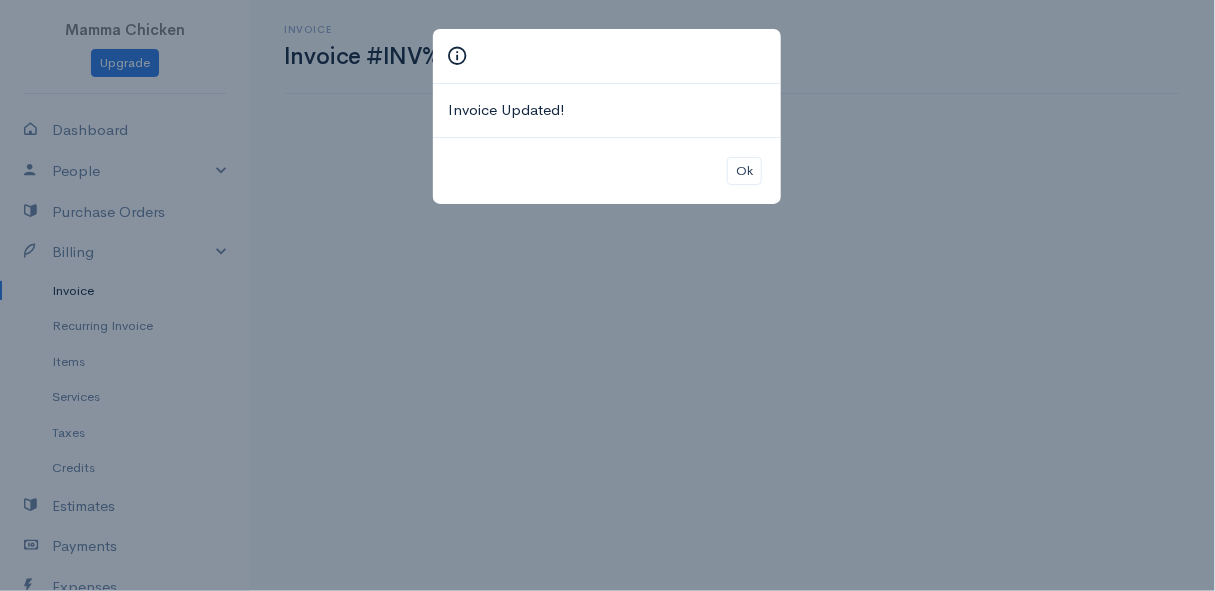 scroll, scrollTop: 0, scrollLeft: 0, axis: both 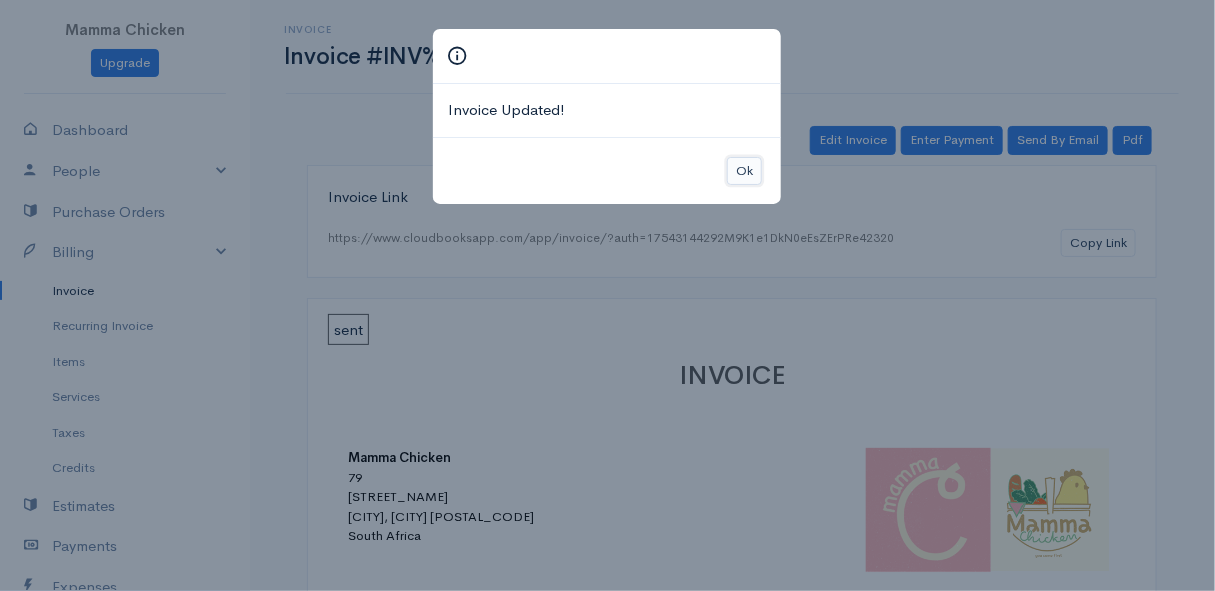 click on "Ok" at bounding box center (744, 171) 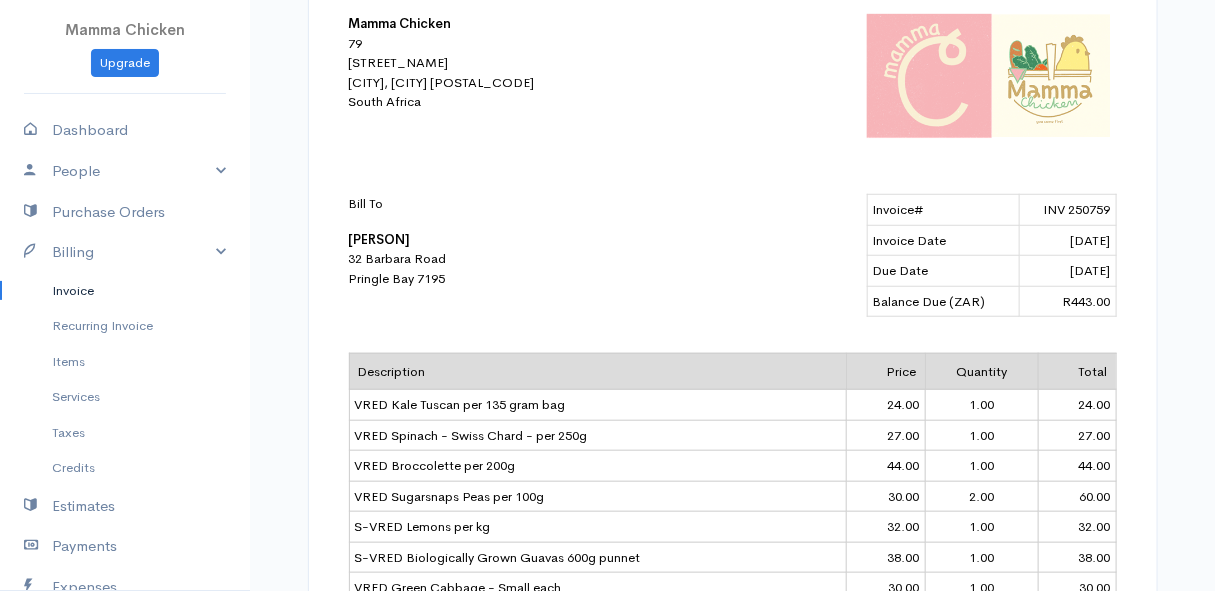 scroll, scrollTop: 0, scrollLeft: 0, axis: both 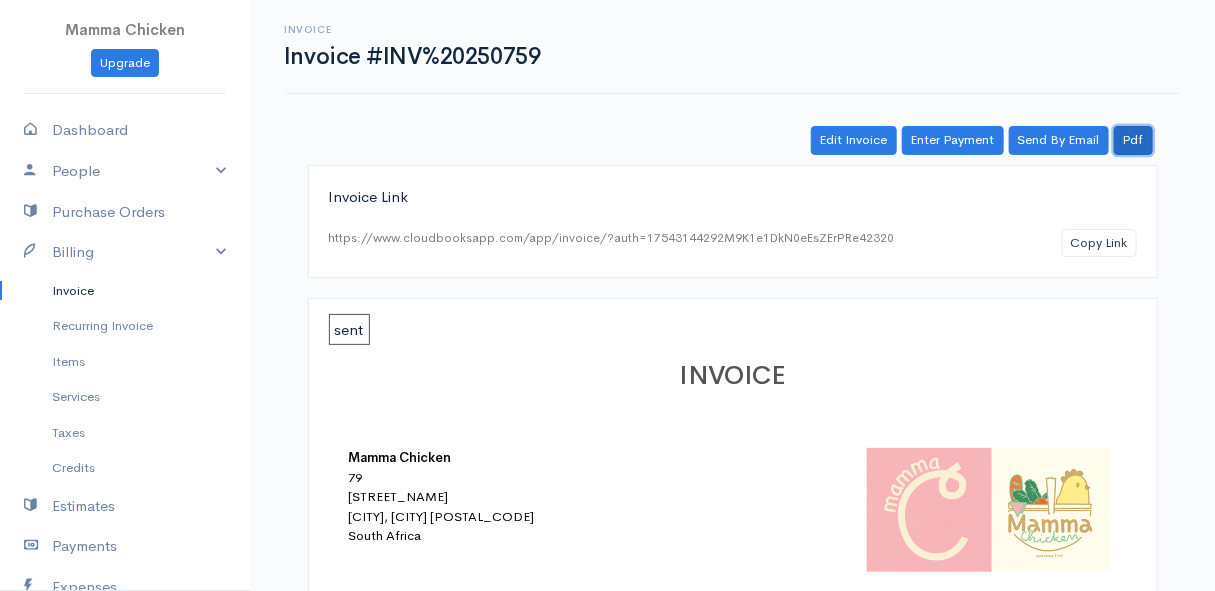 click on "Pdf" at bounding box center (1133, 140) 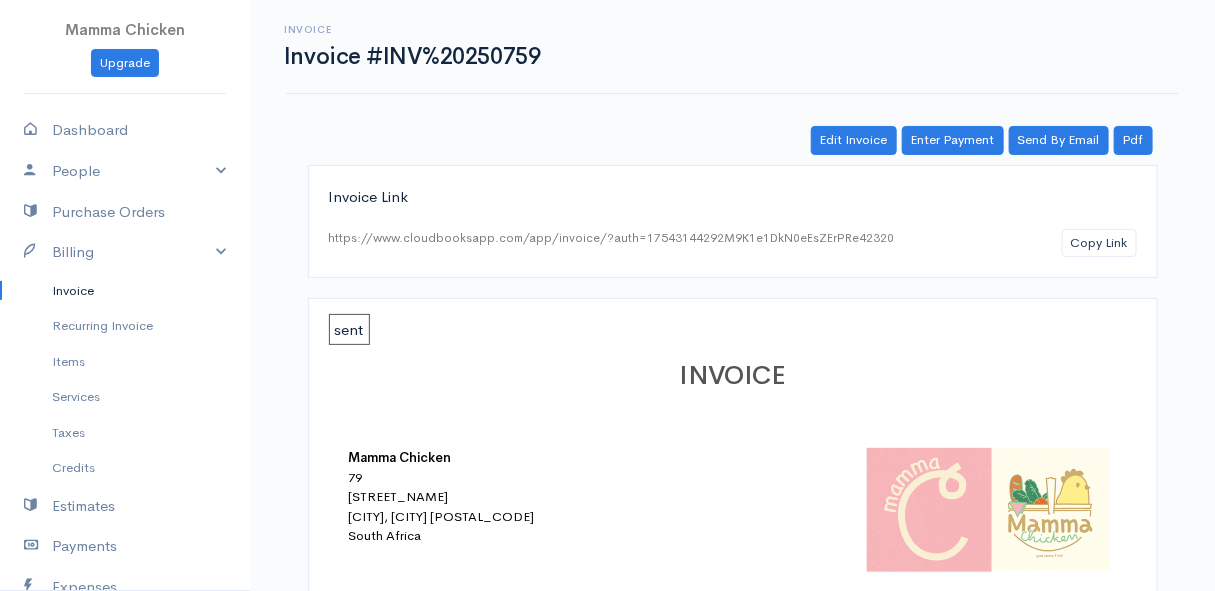 click on "Invoice" at bounding box center [125, 291] 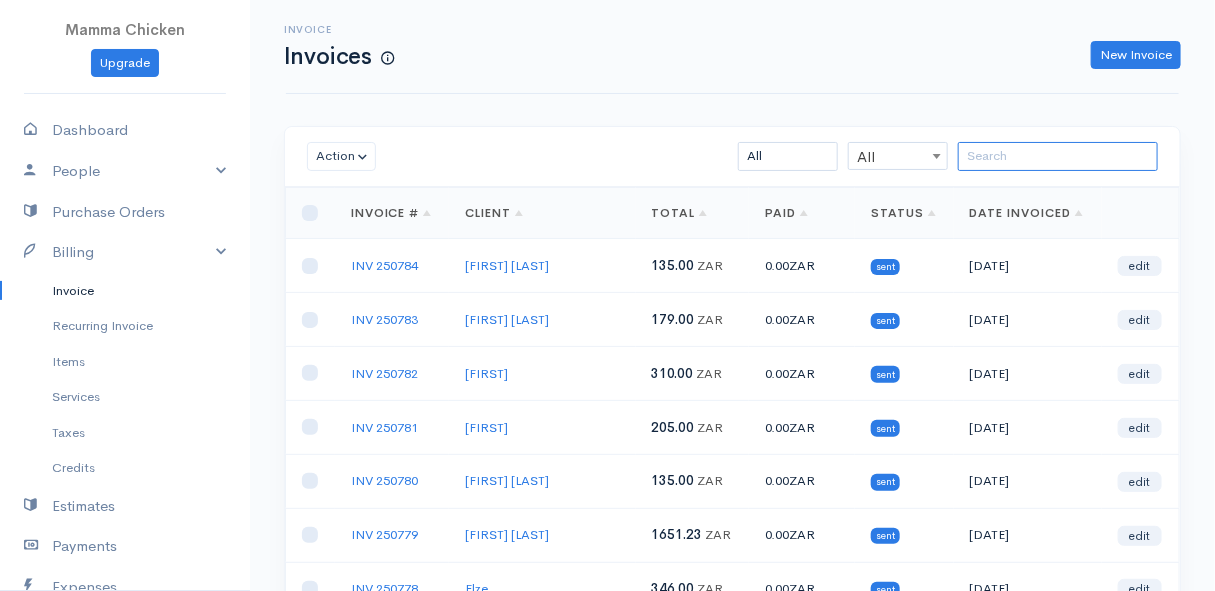 click at bounding box center [1058, 156] 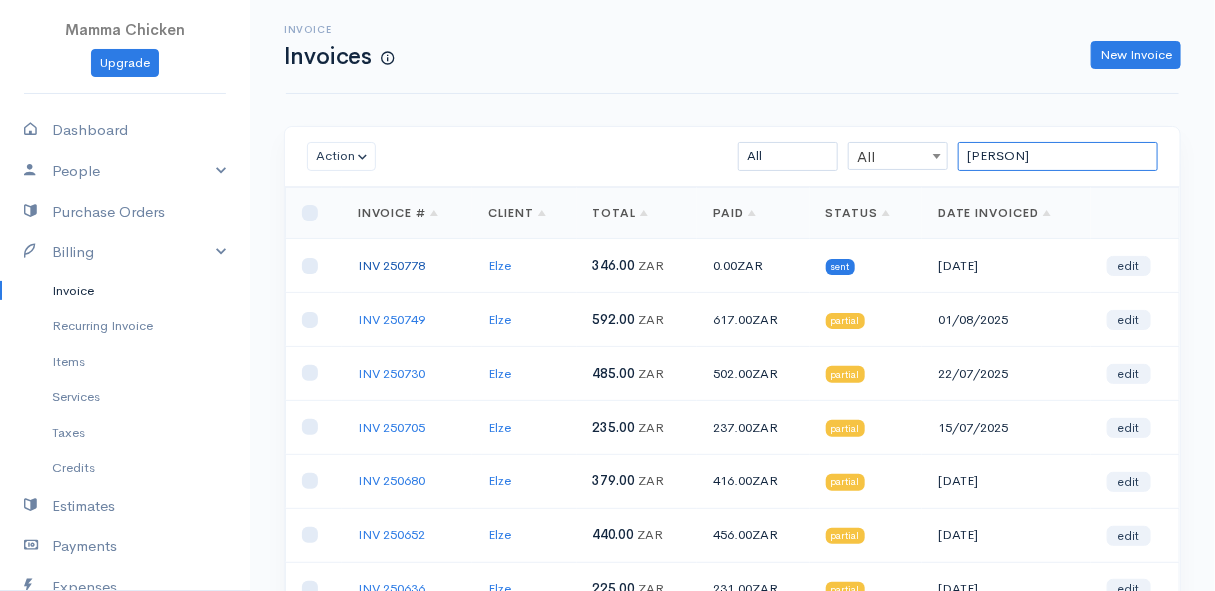 type on "[PERSON]" 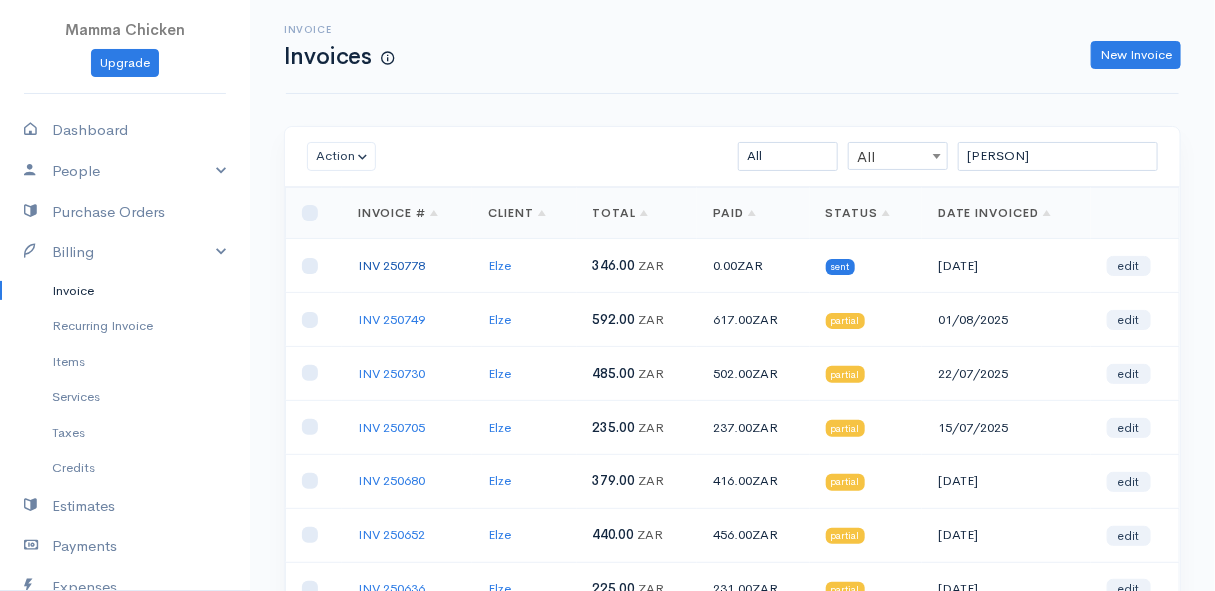 click on "INV 250778" at bounding box center [391, 265] 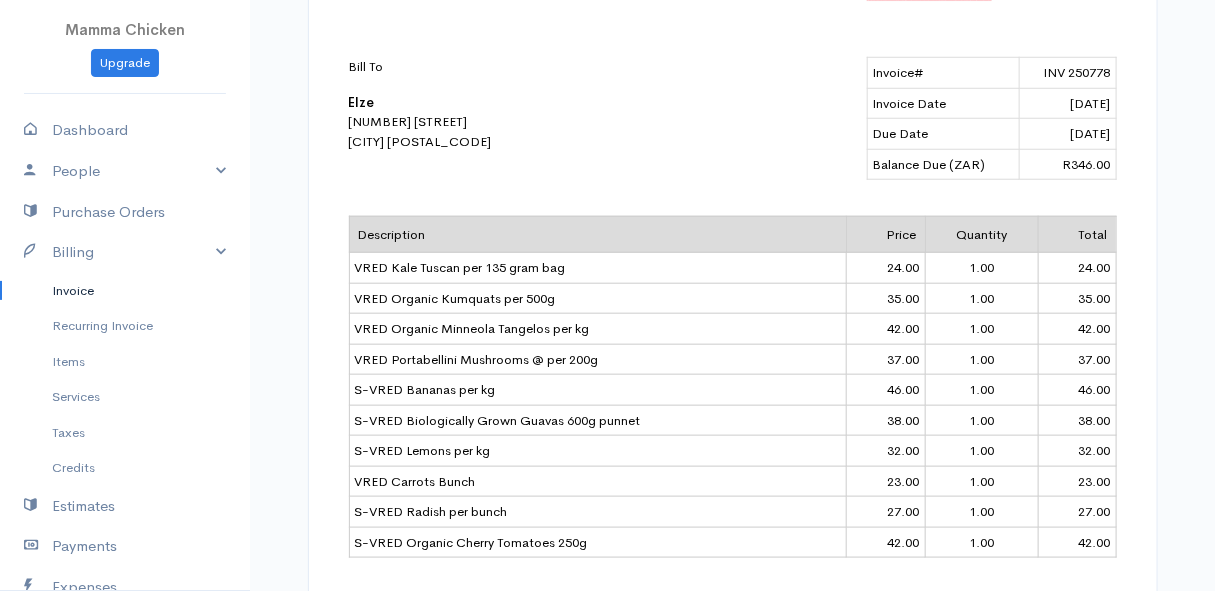 scroll, scrollTop: 299, scrollLeft: 0, axis: vertical 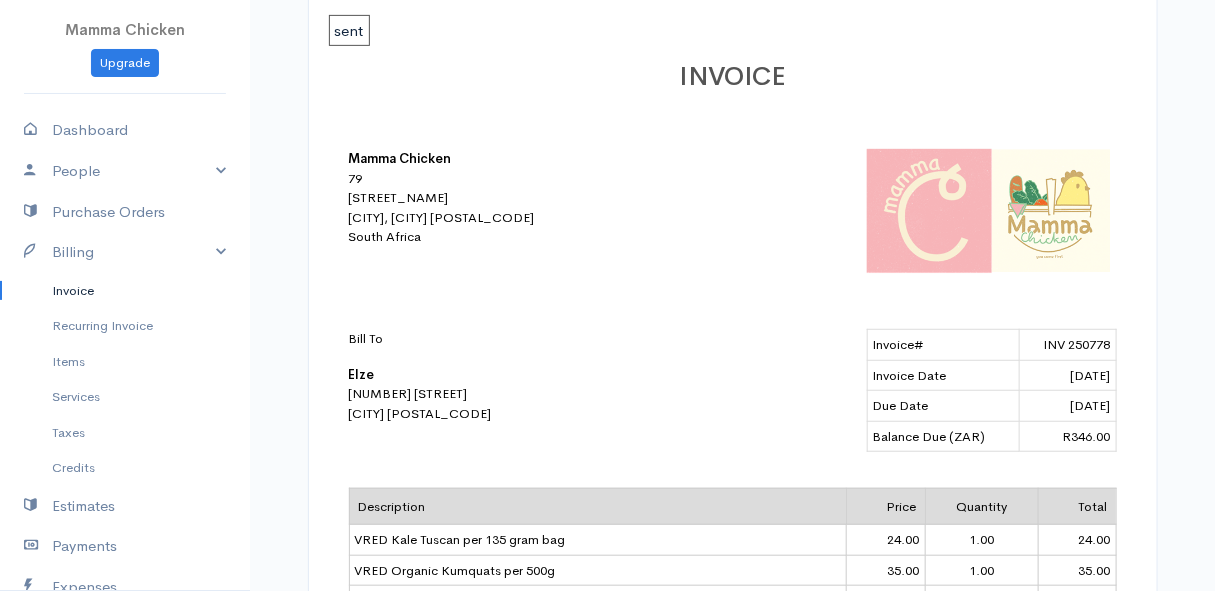click on "Invoice" at bounding box center [125, 291] 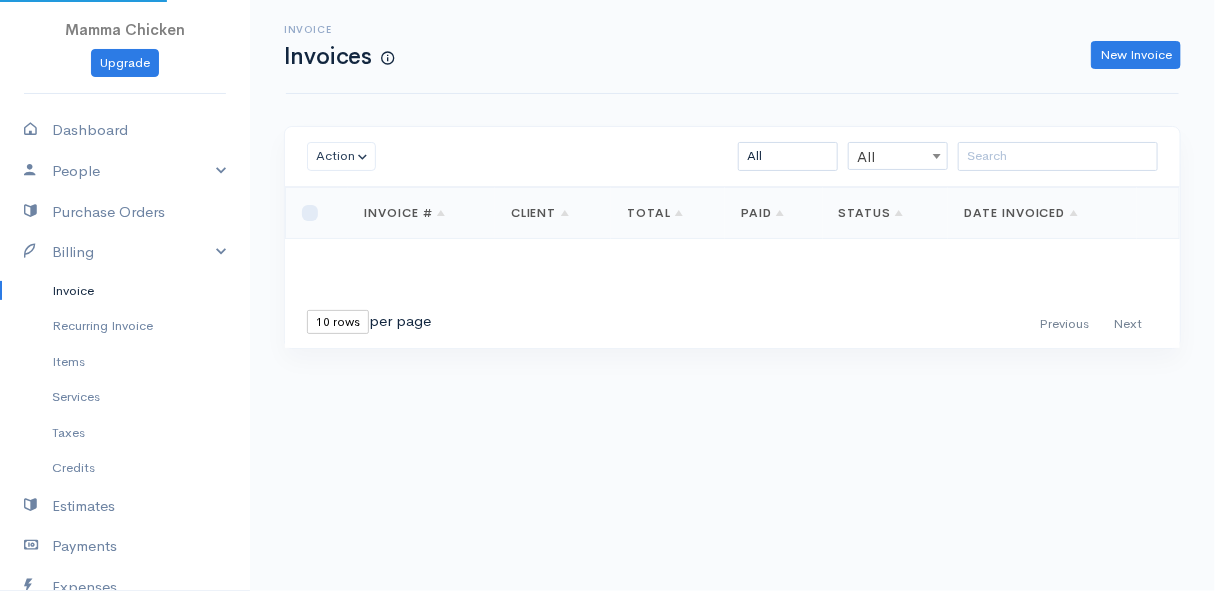 scroll, scrollTop: 0, scrollLeft: 0, axis: both 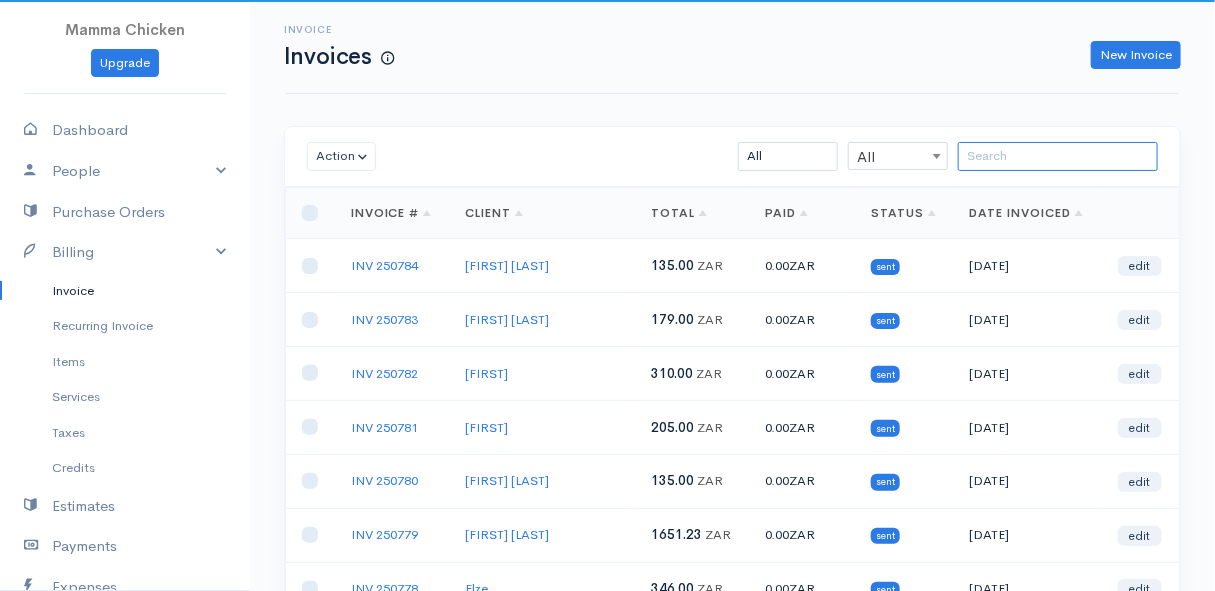 click at bounding box center (1058, 156) 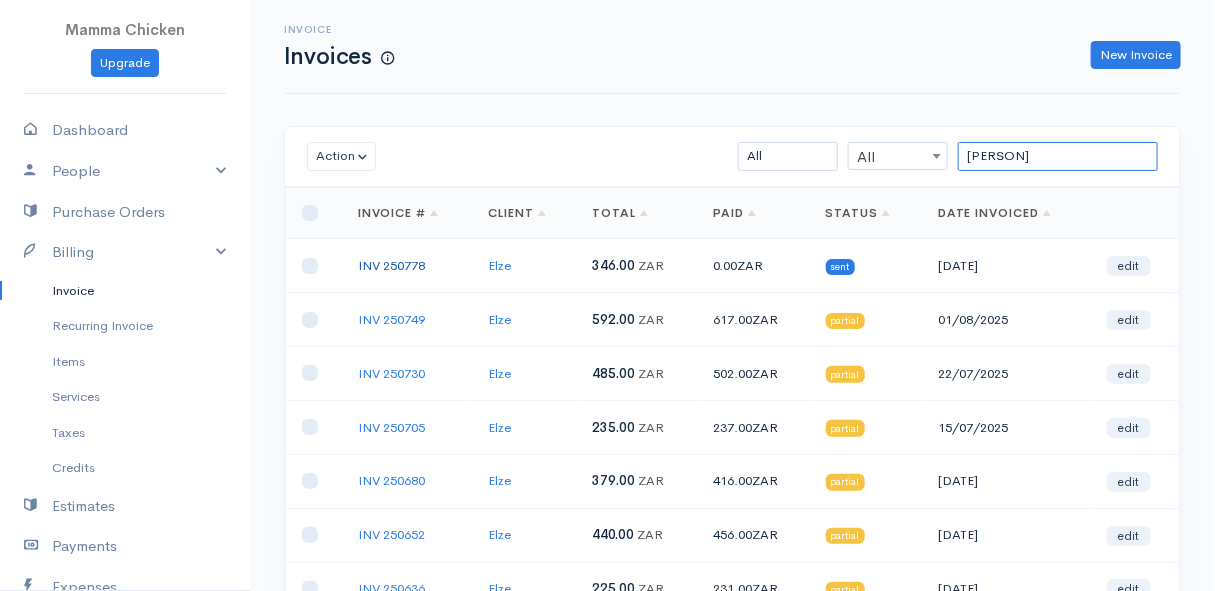 type on "[PERSON]" 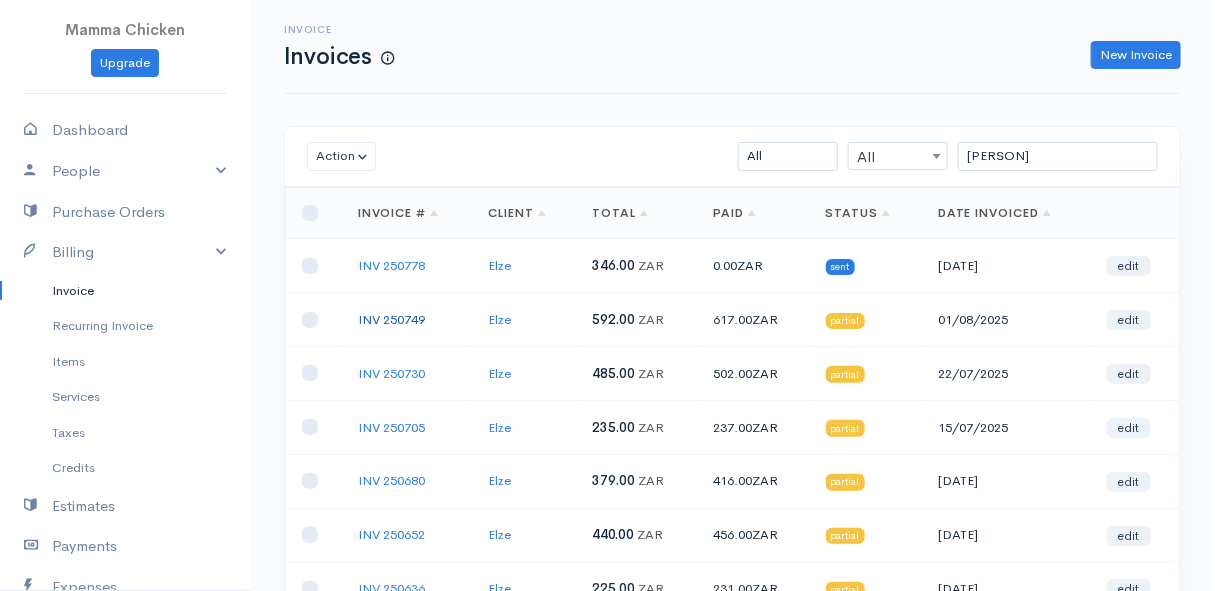 click on "INV 250749" at bounding box center (391, 319) 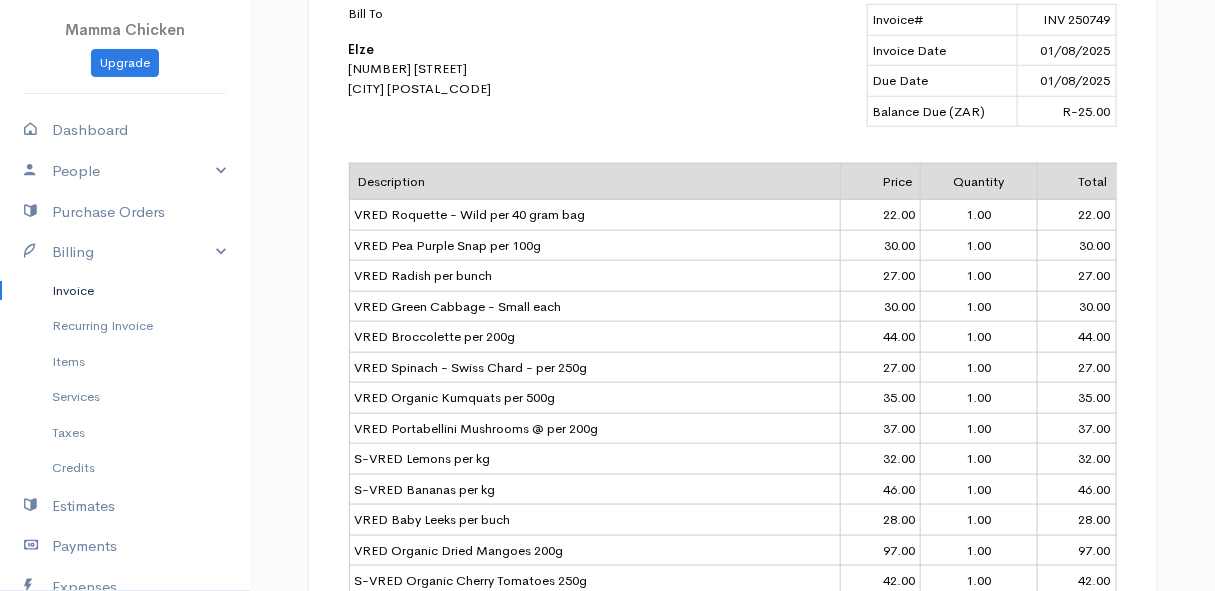 scroll, scrollTop: 0, scrollLeft: 0, axis: both 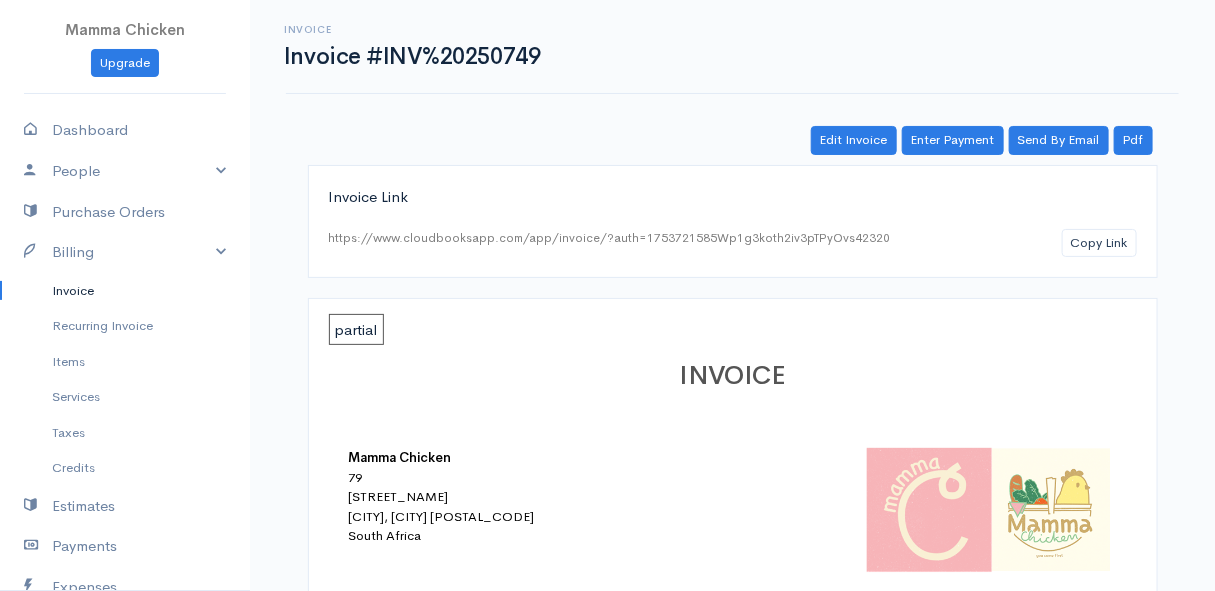 click on "Invoice" at bounding box center [125, 291] 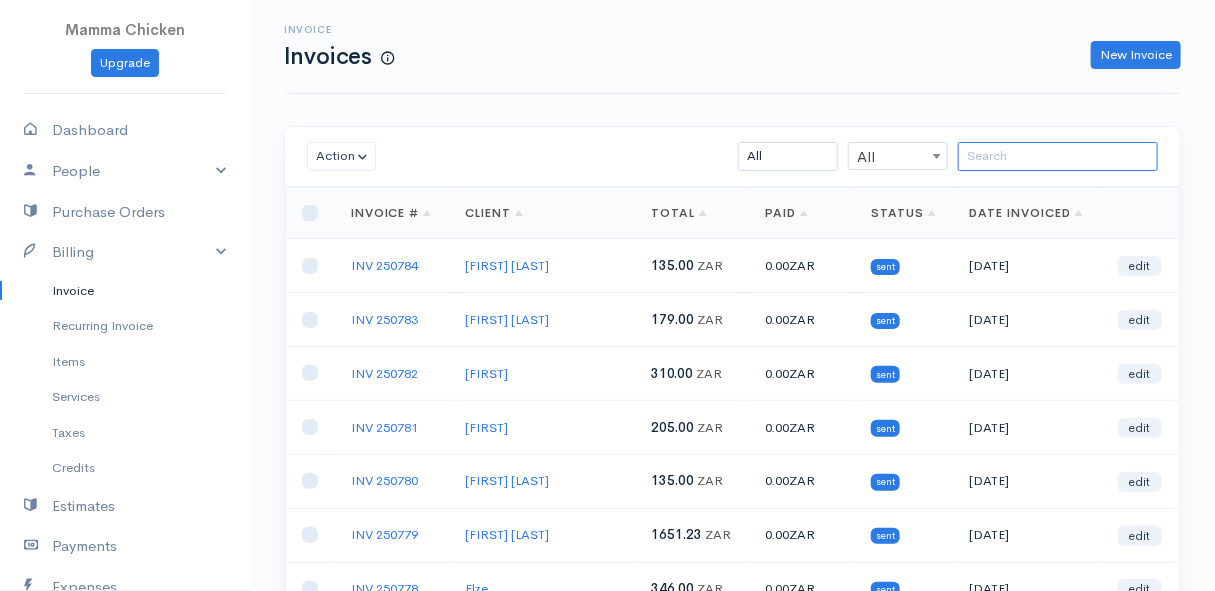click at bounding box center (1058, 156) 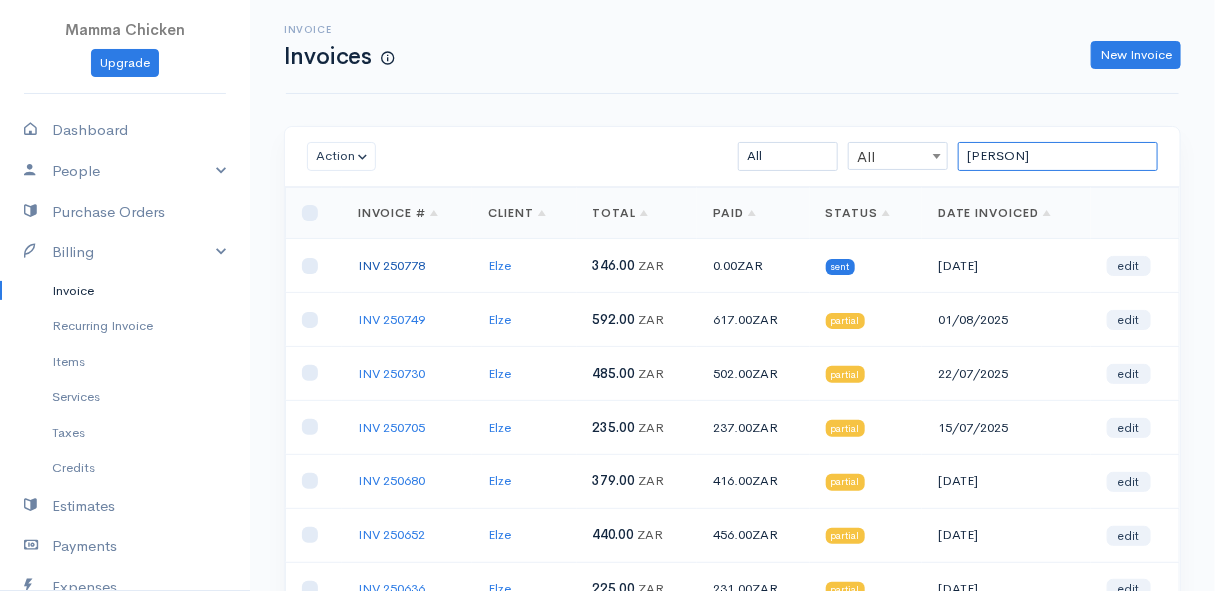 type on "[PERSON]" 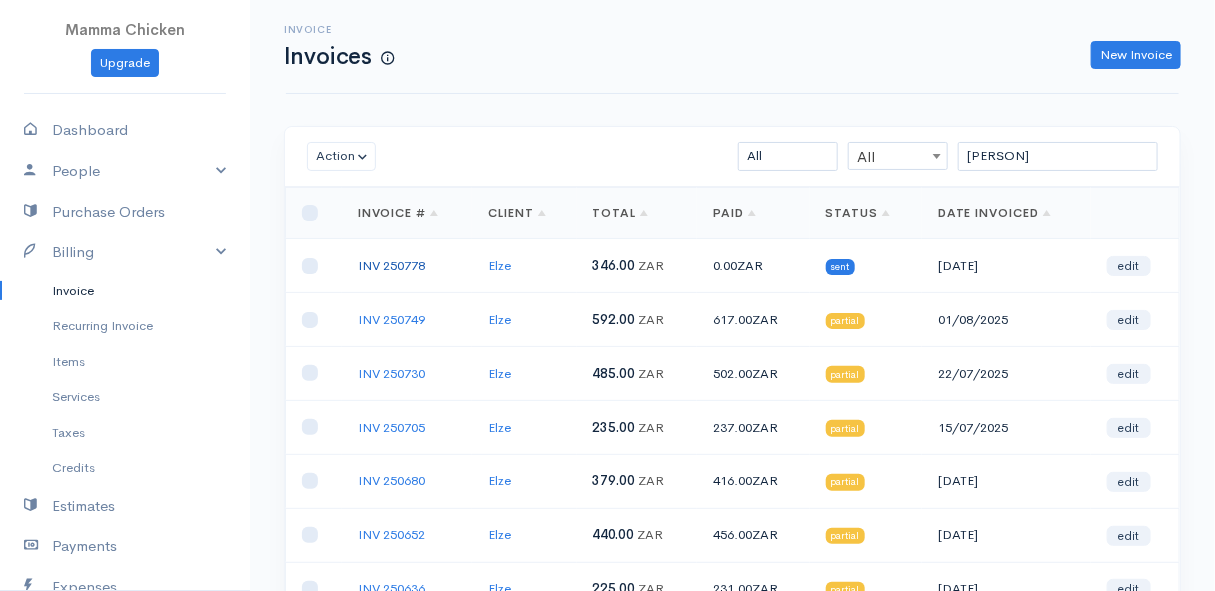 click on "INV 250778" at bounding box center (391, 265) 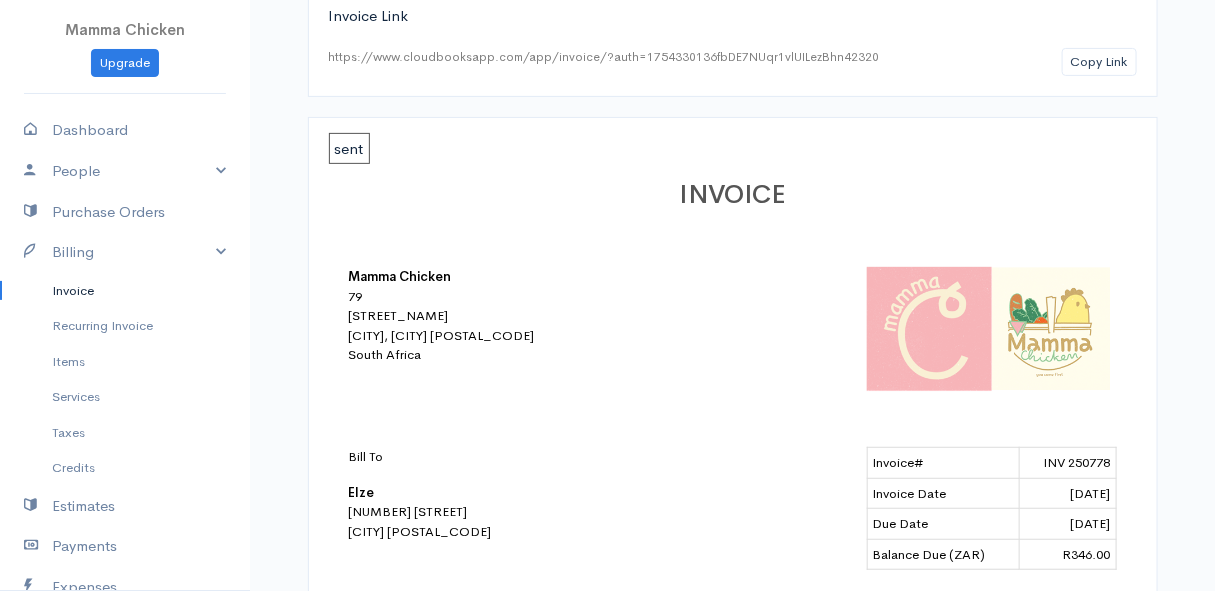 scroll, scrollTop: 0, scrollLeft: 0, axis: both 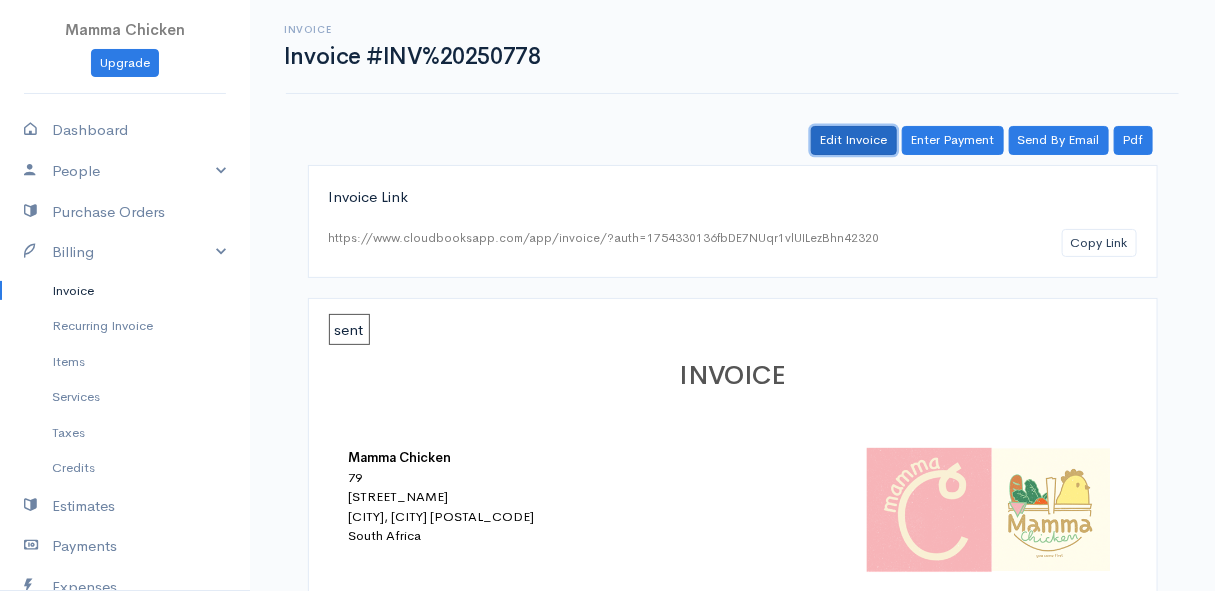 click on "Edit Invoice" at bounding box center (854, 140) 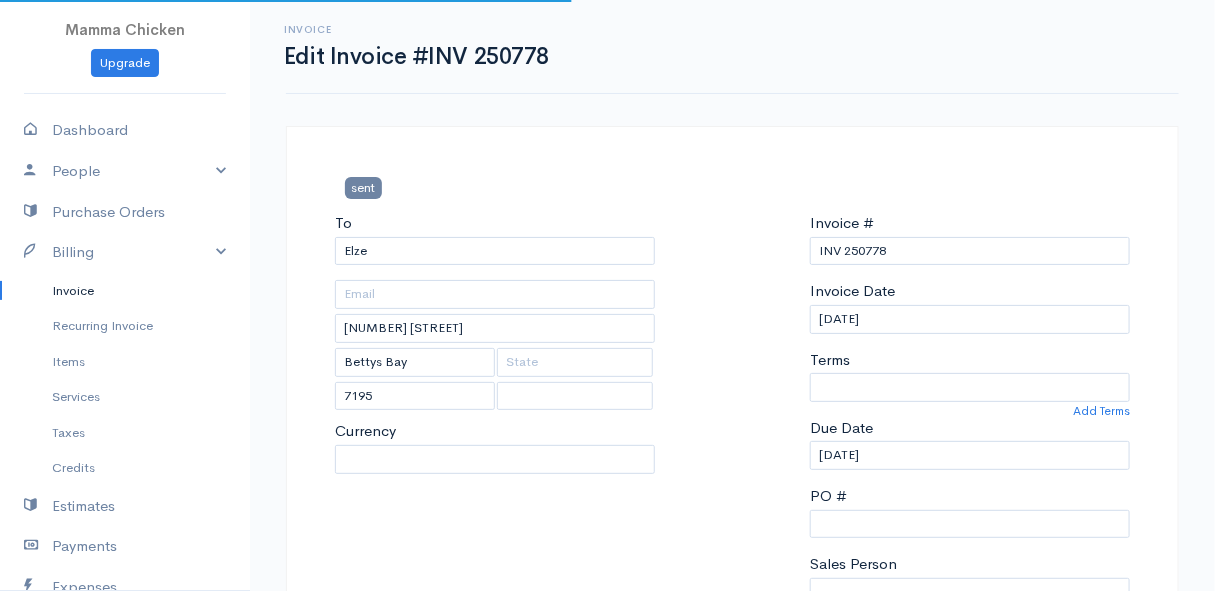 select 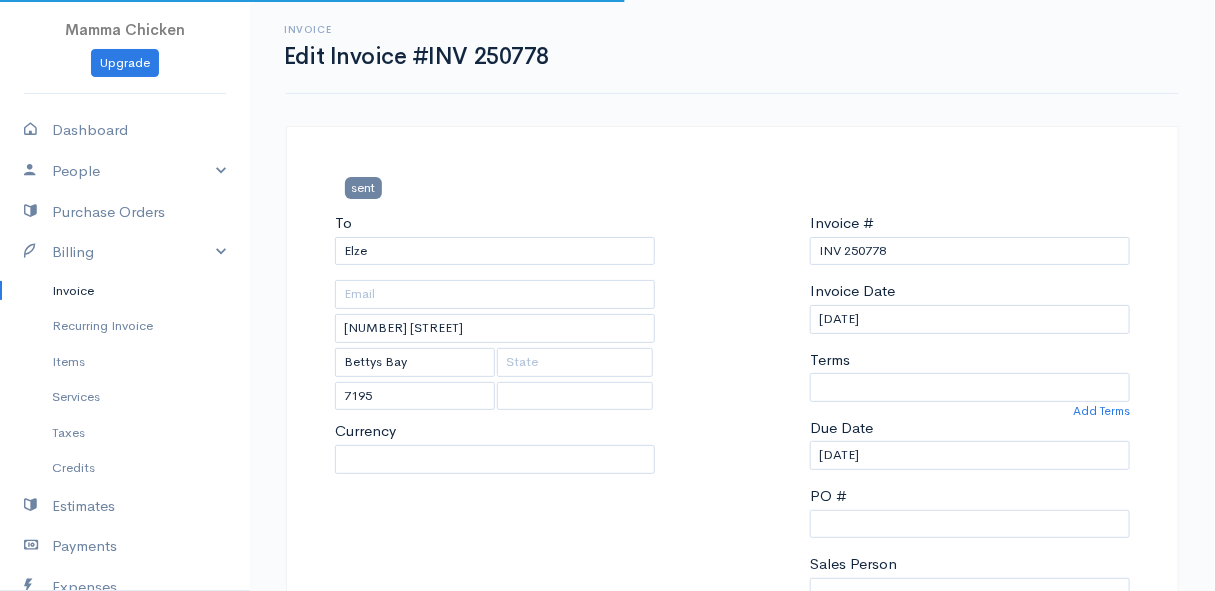 select on "South Africa" 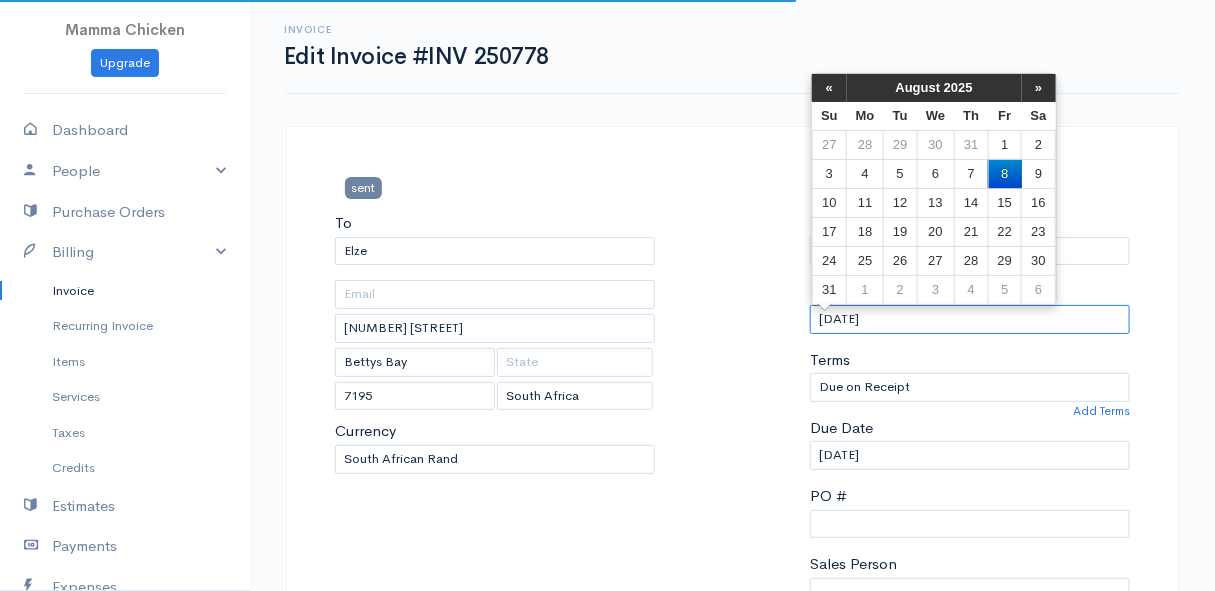 click on "[DATE]" at bounding box center [970, 319] 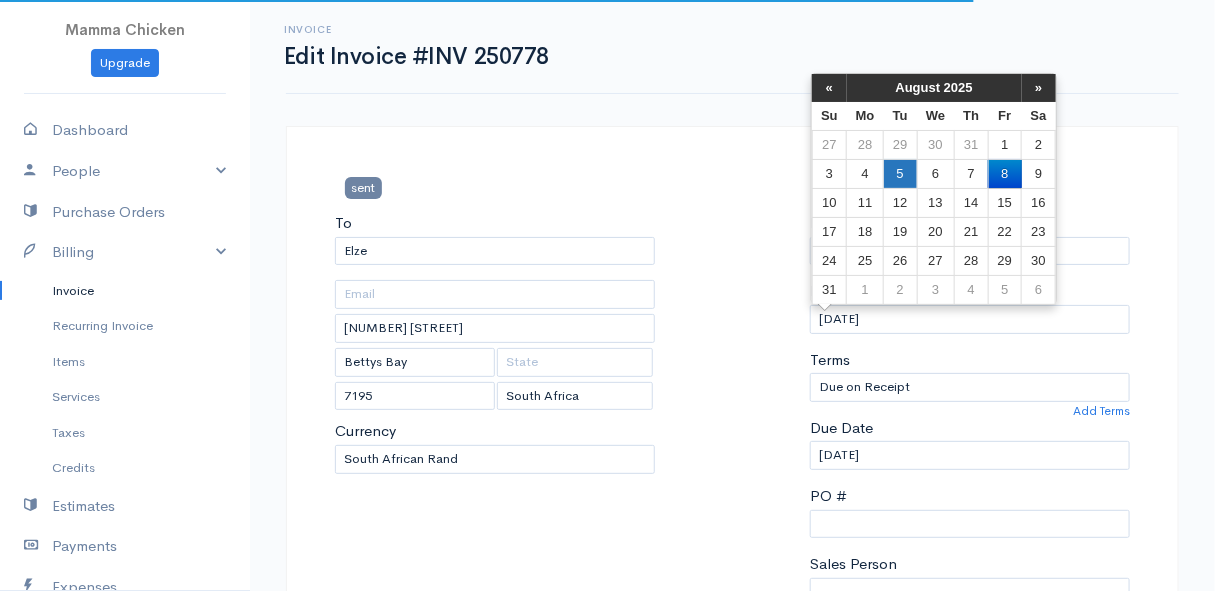 click on "5" at bounding box center (900, 173) 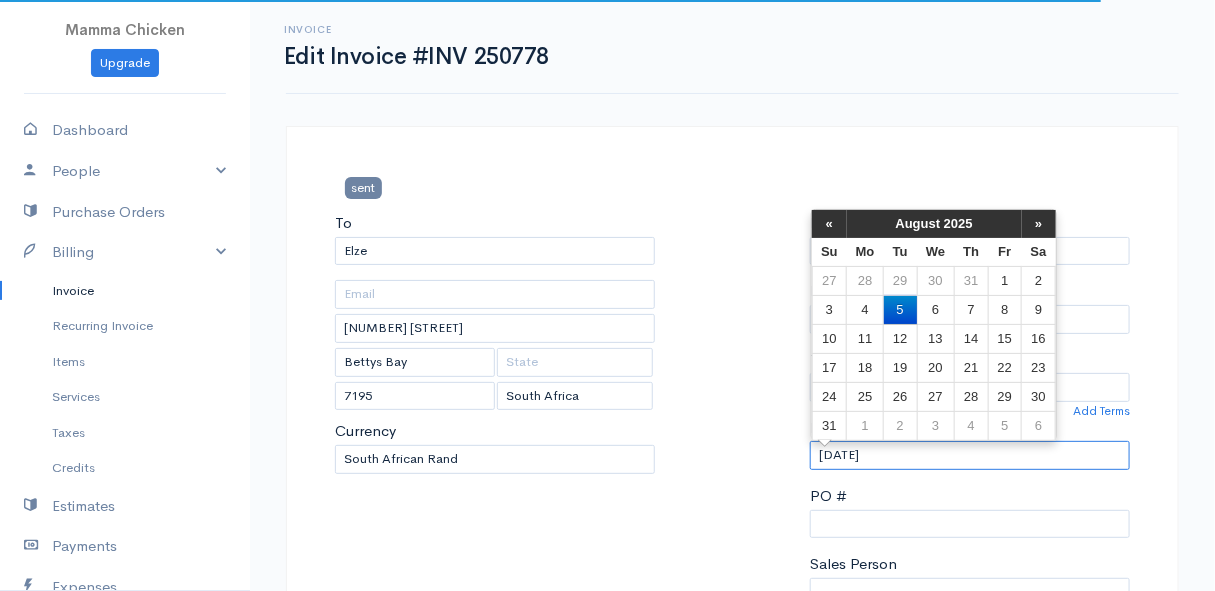 click on "[DATE]" at bounding box center [970, 455] 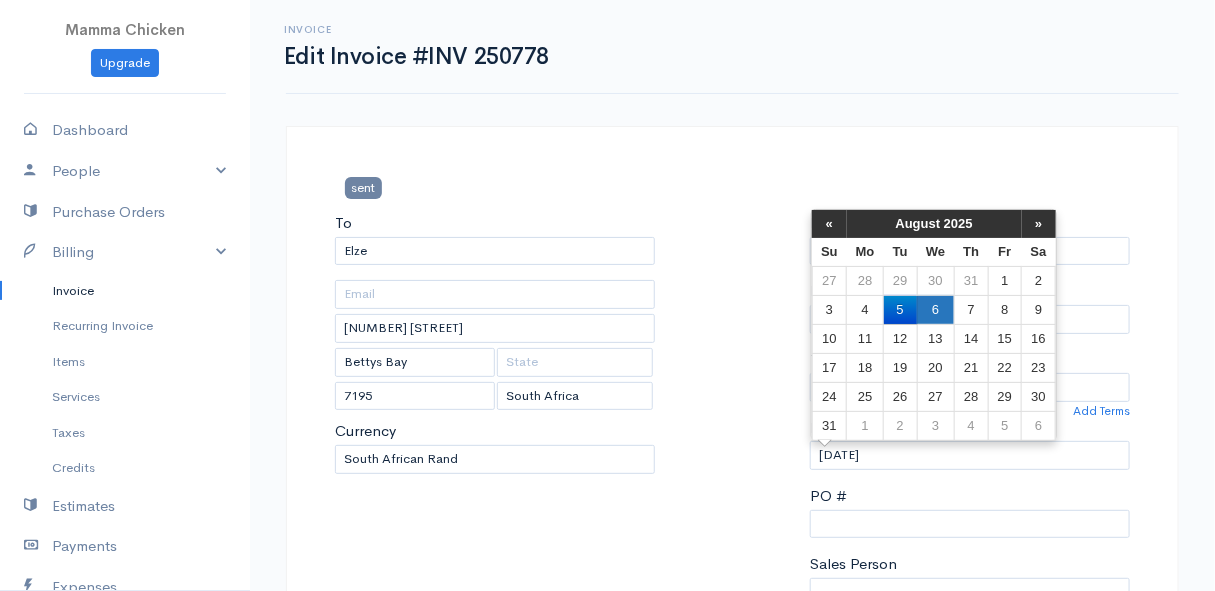 click on "6" at bounding box center [935, 309] 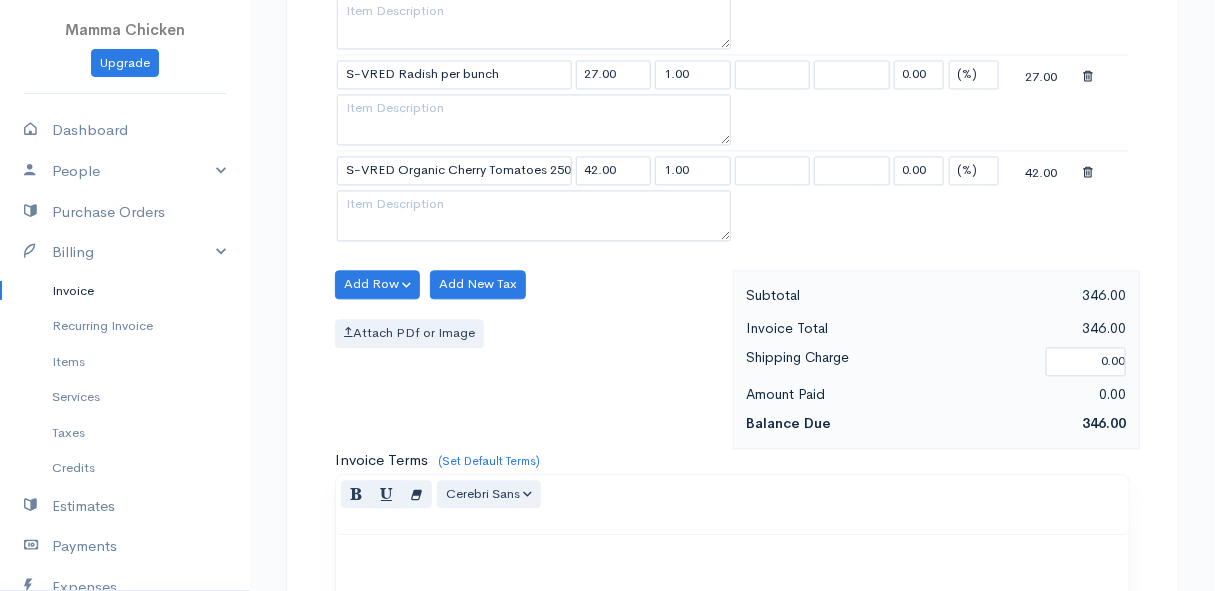 scroll, scrollTop: 1995, scrollLeft: 0, axis: vertical 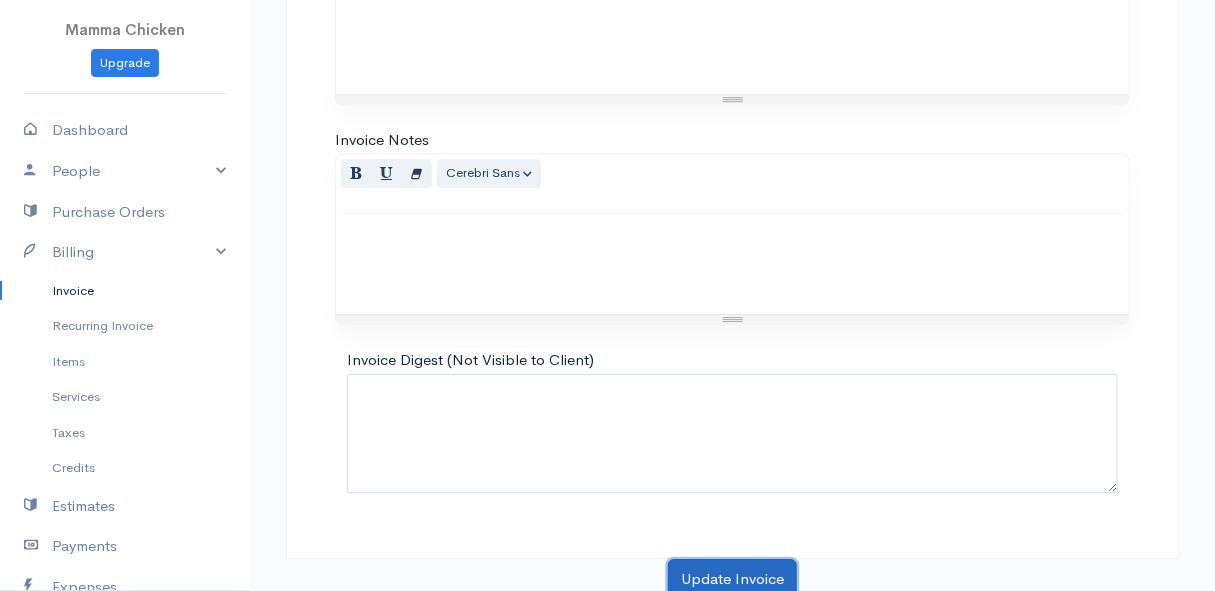 click on "Update Invoice" at bounding box center (732, 579) 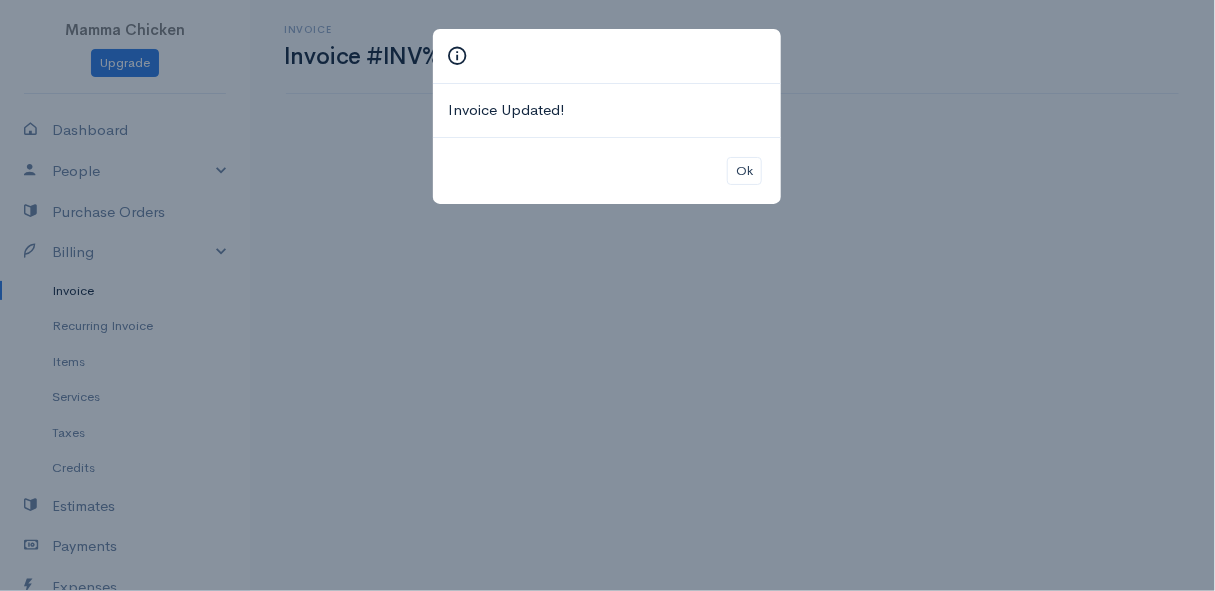 scroll, scrollTop: 0, scrollLeft: 0, axis: both 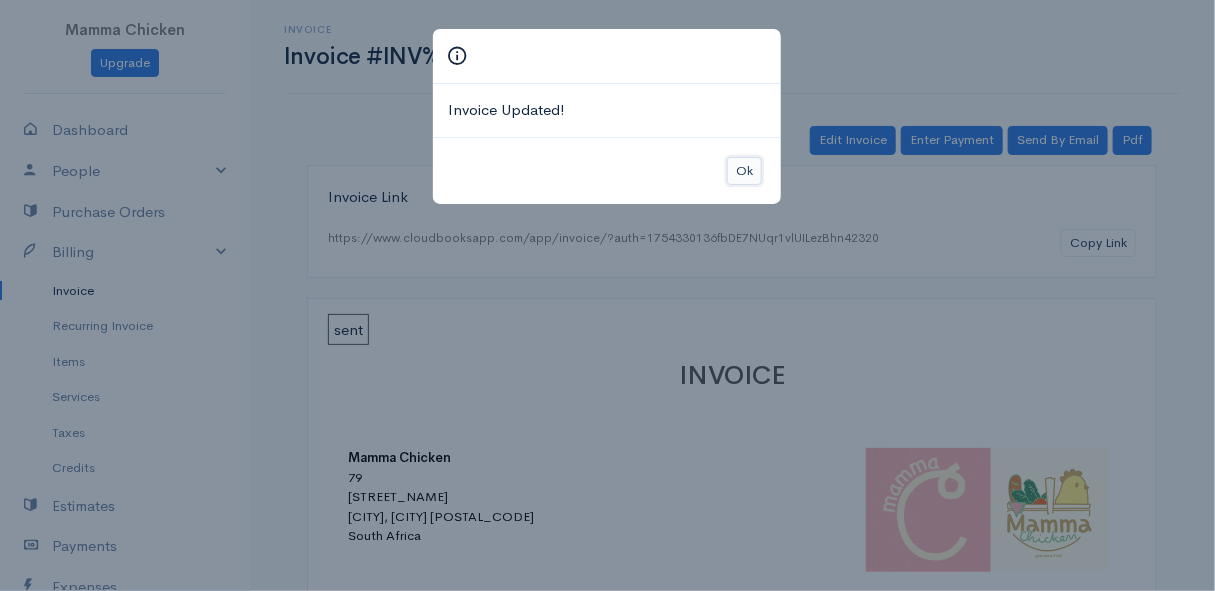 click on "Ok" at bounding box center [744, 171] 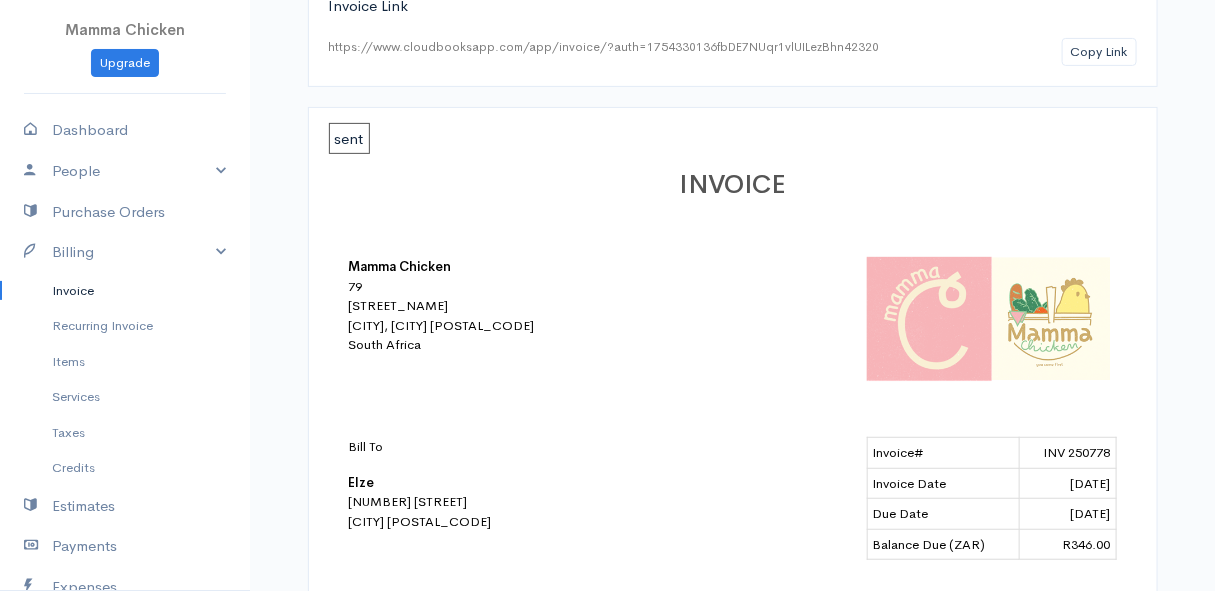 scroll, scrollTop: 0, scrollLeft: 0, axis: both 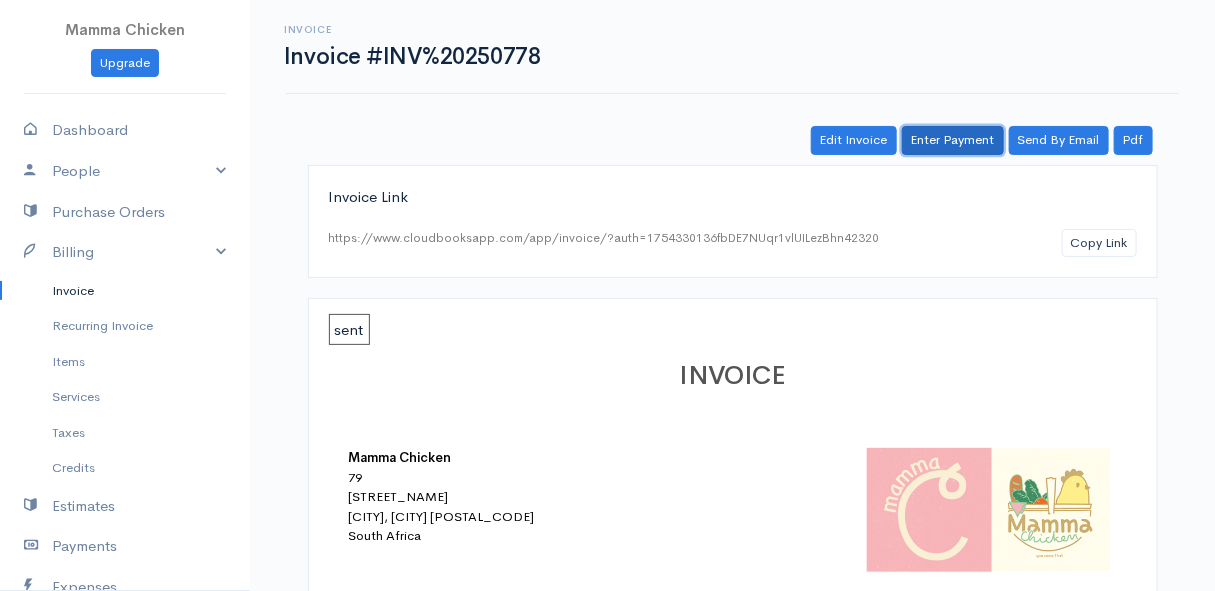 click on "Enter Payment" at bounding box center [953, 140] 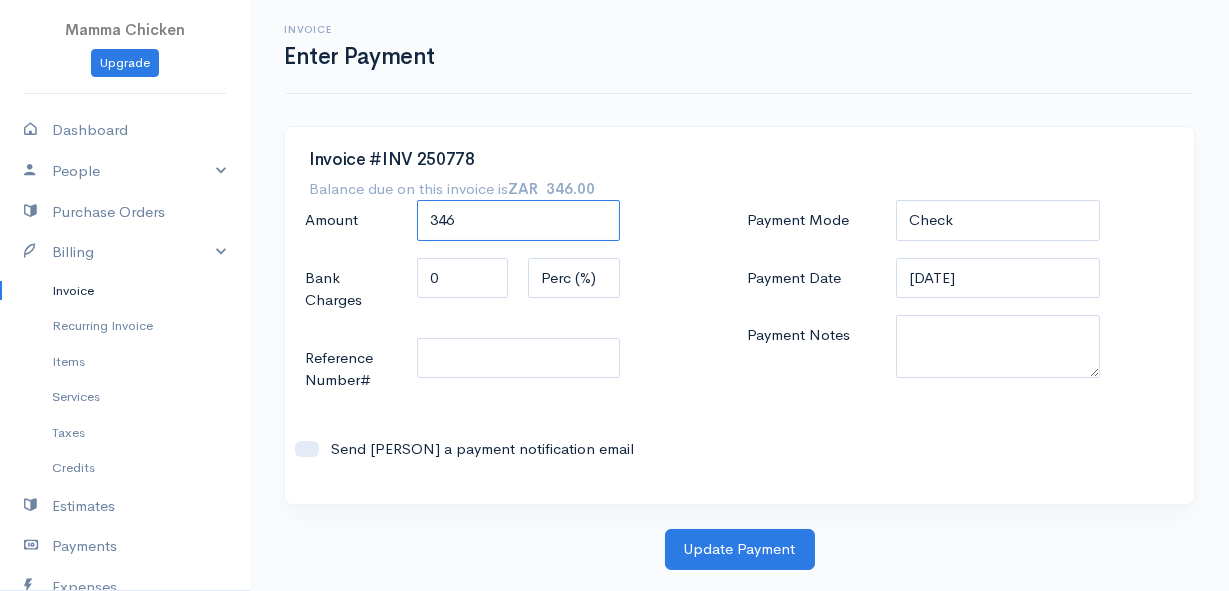 drag, startPoint x: 501, startPoint y: 218, endPoint x: 365, endPoint y: 217, distance: 136.00368 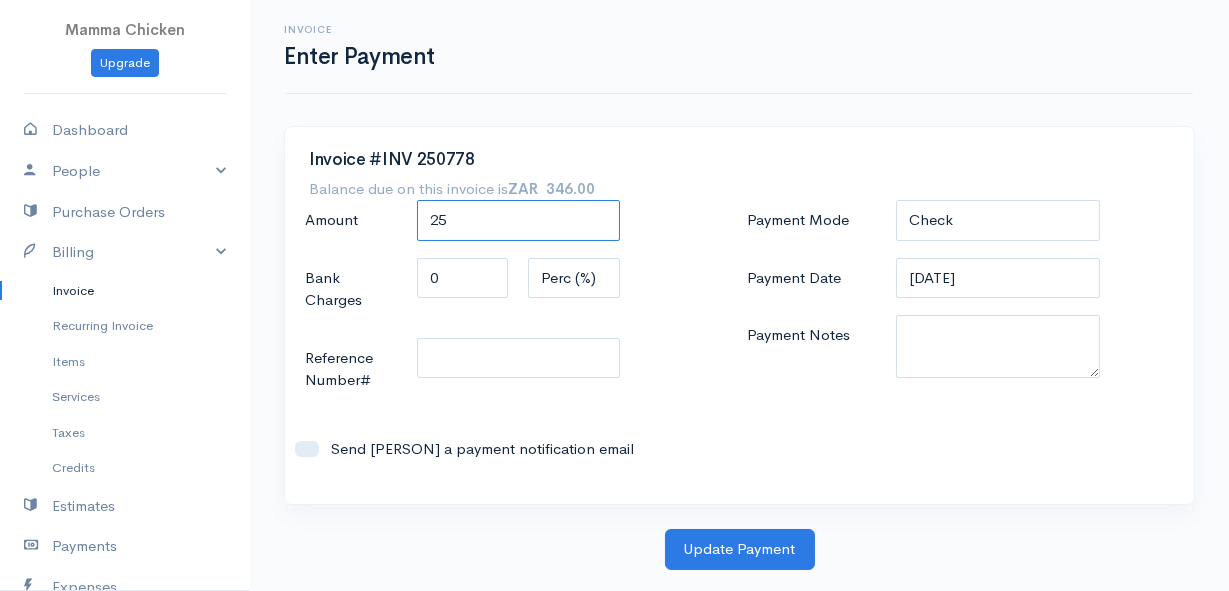 type on "25" 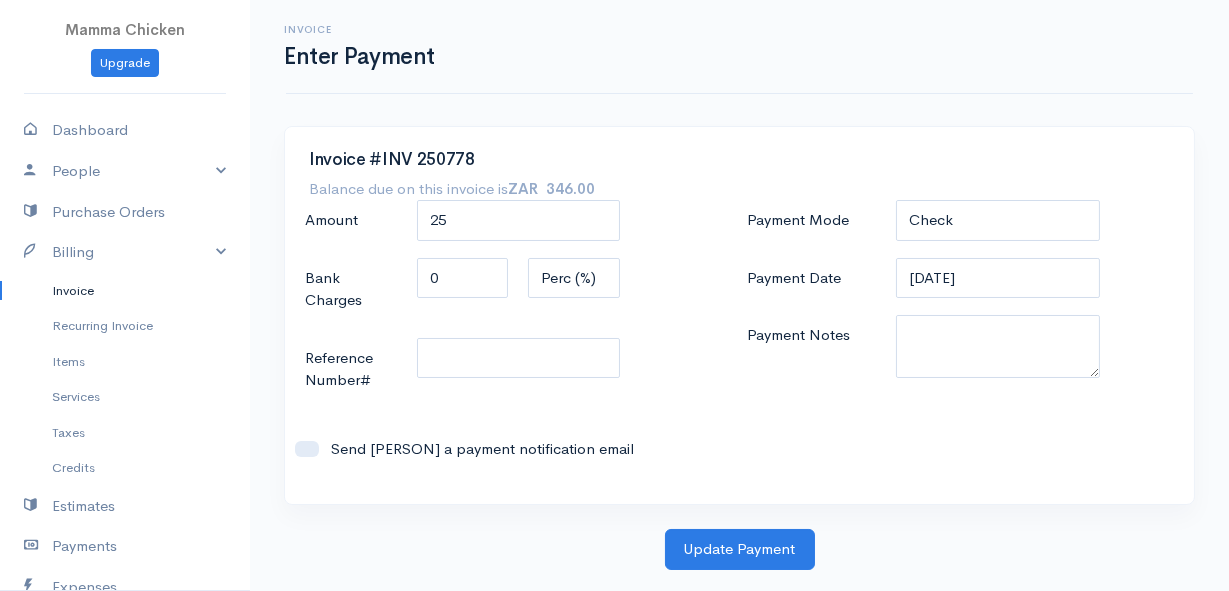 click on "Invoice #INV 250778  Balance due on this invoice is  ZAR  346.00 Amount 25 Bank Charges 0 Perc (%) Flat Reference Number# Send [PERSON] a payment notification email  Payment Mode Check Bank Transfer Credit Cash Debit ACH VISA MASTERCARD AMEX DISCOVER DINERS EUROCARD JCB NOVA Credit Card PayPal Google Checkout 2Checkout Amazon Payment Date [DATE] Payment Notes" at bounding box center (739, 315) 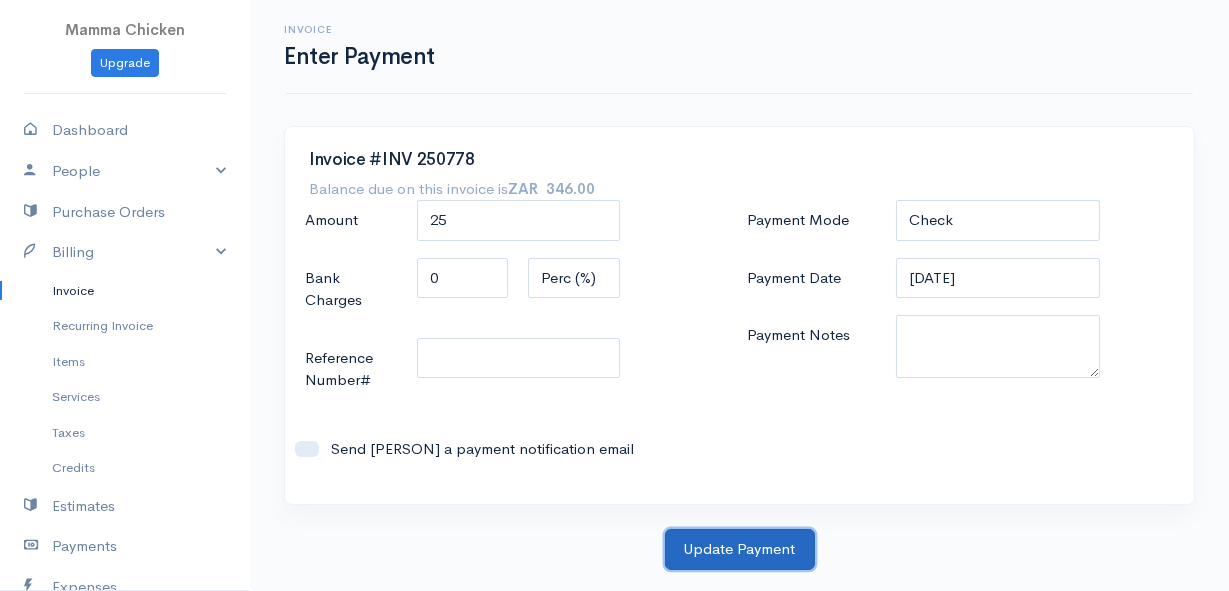 click on "Update Payment" at bounding box center (740, 549) 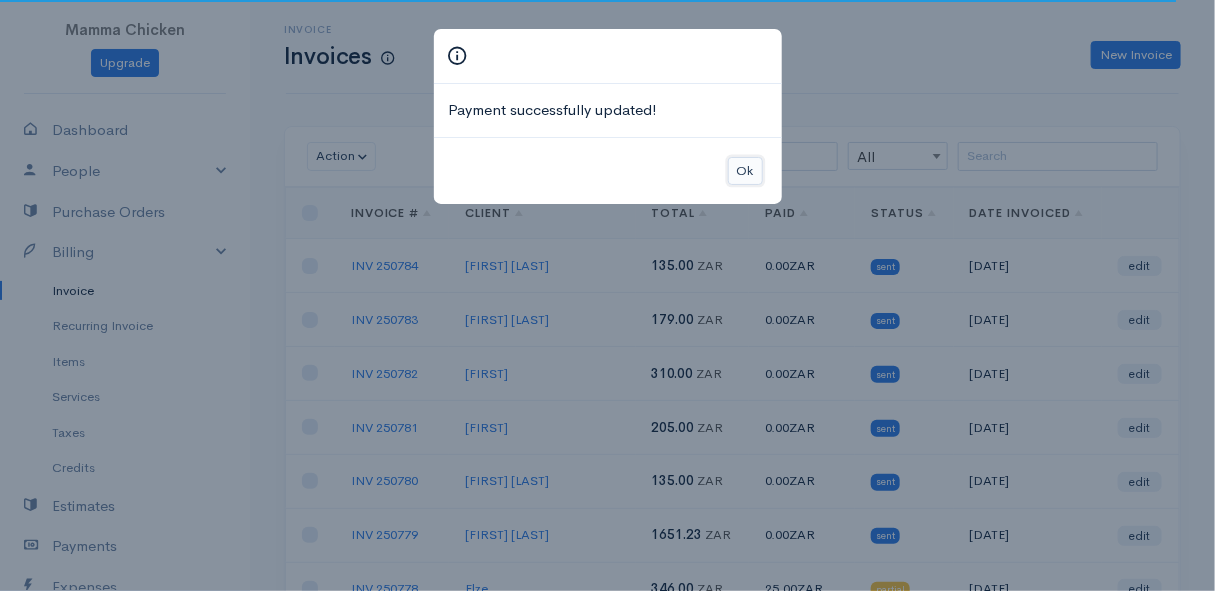 click on "Ok" at bounding box center (745, 171) 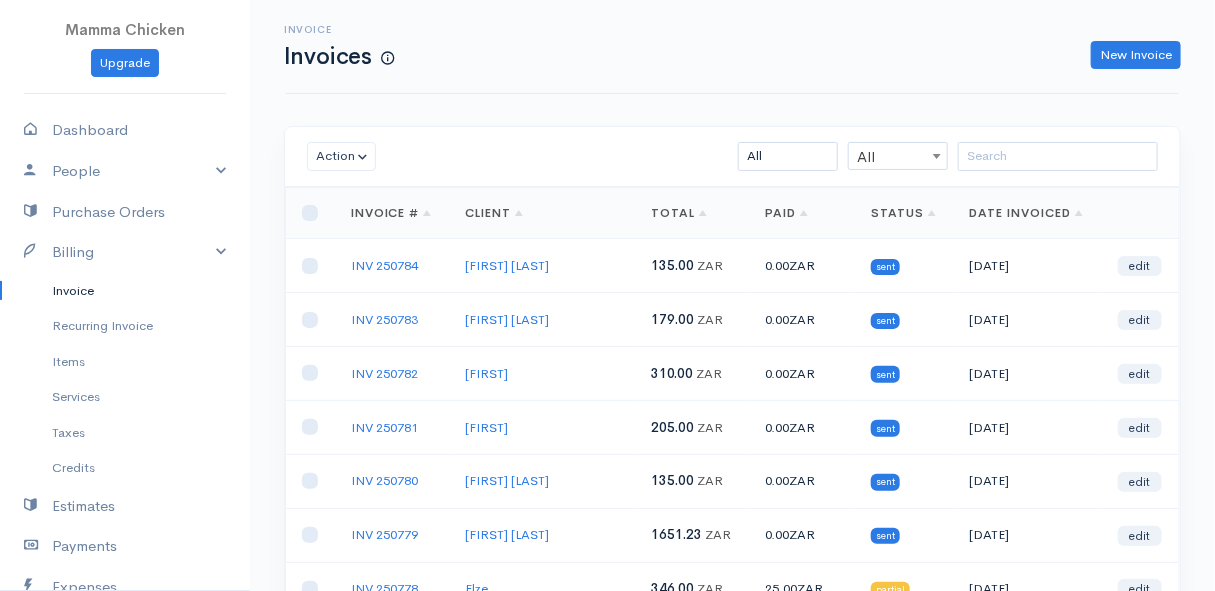 scroll, scrollTop: 90, scrollLeft: 0, axis: vertical 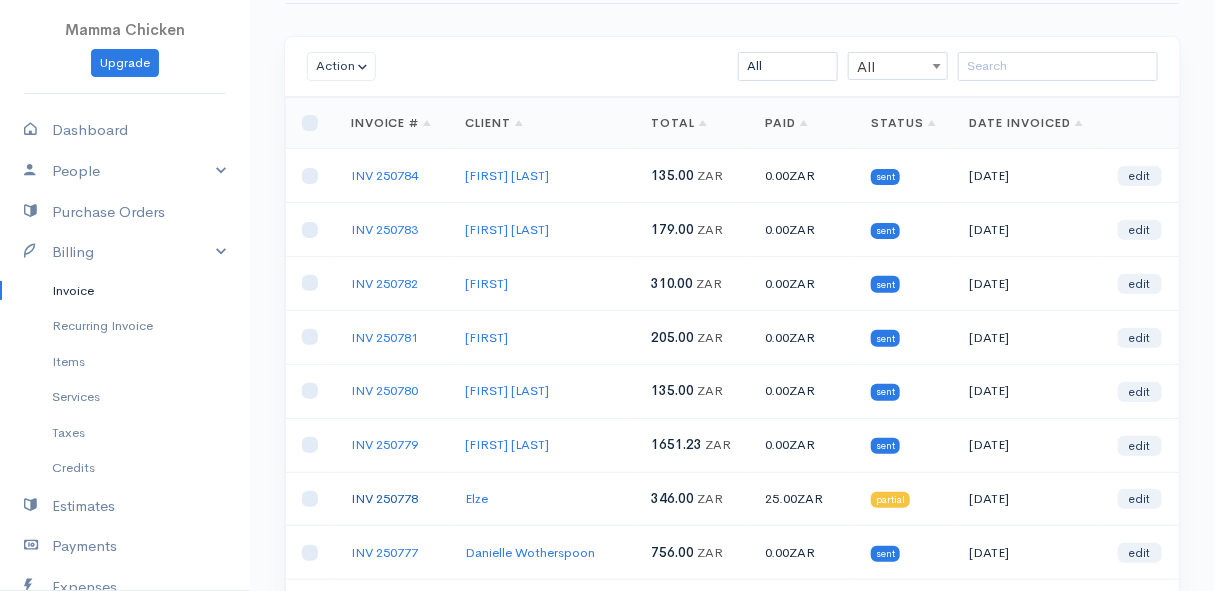 click on "INV 250778" at bounding box center [384, 498] 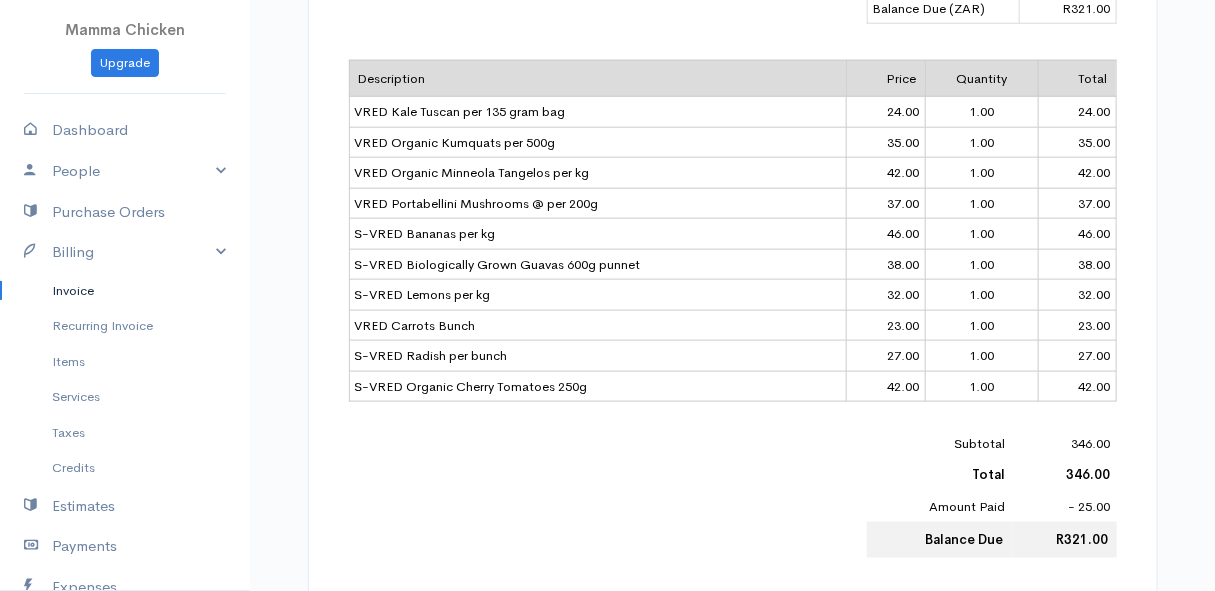 scroll, scrollTop: 0, scrollLeft: 0, axis: both 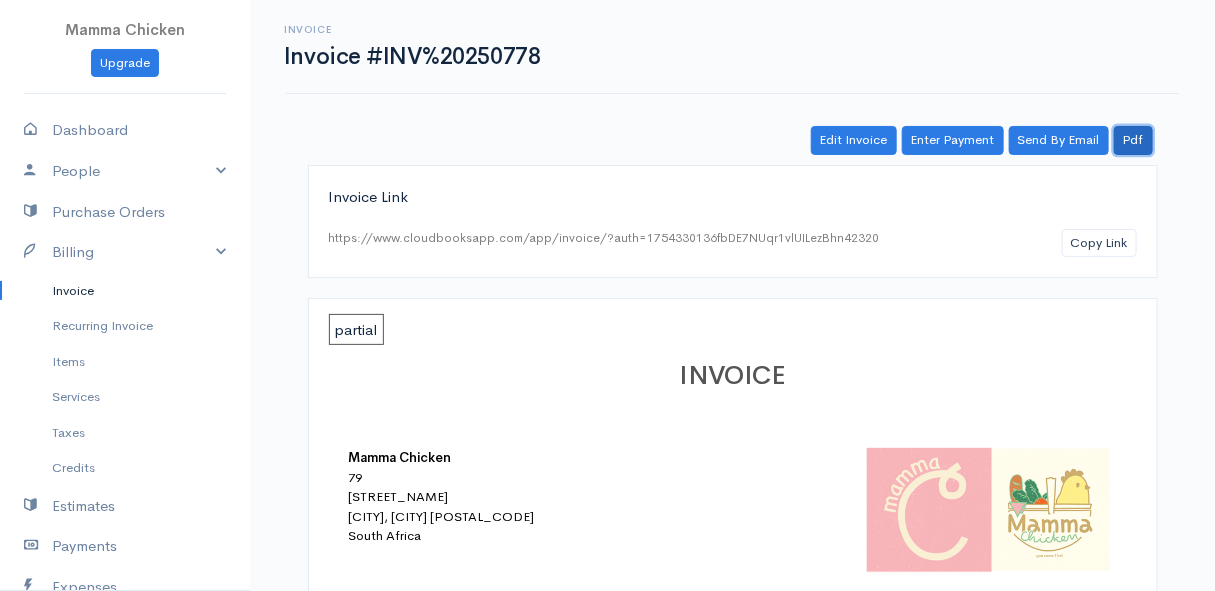 click on "Pdf" at bounding box center (1133, 140) 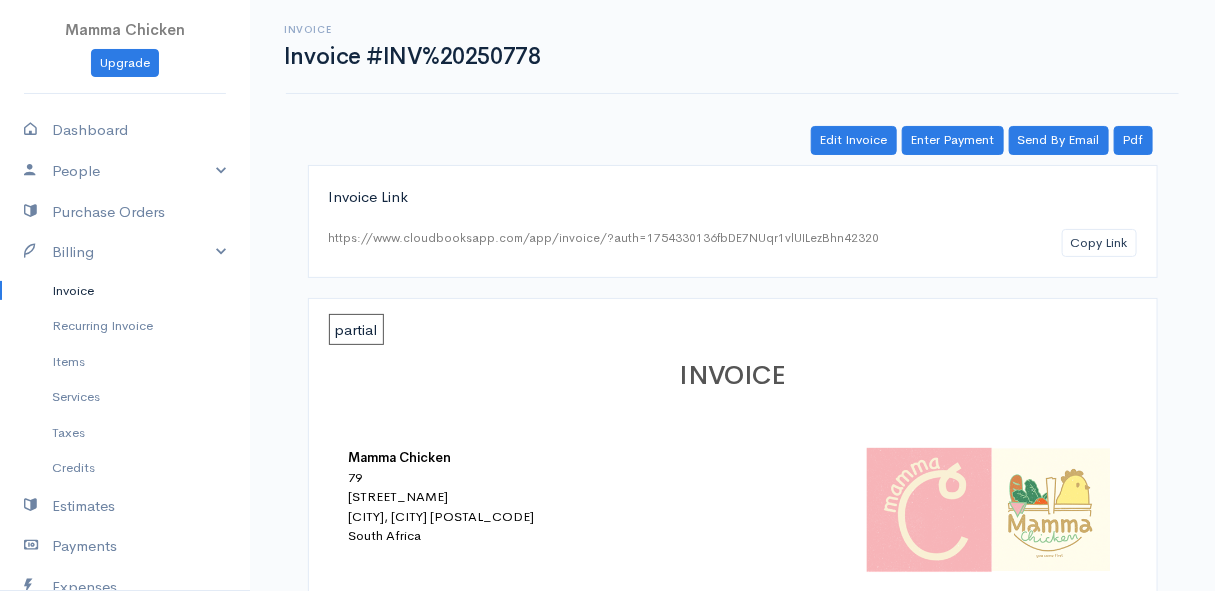 click on "Invoice" at bounding box center (125, 291) 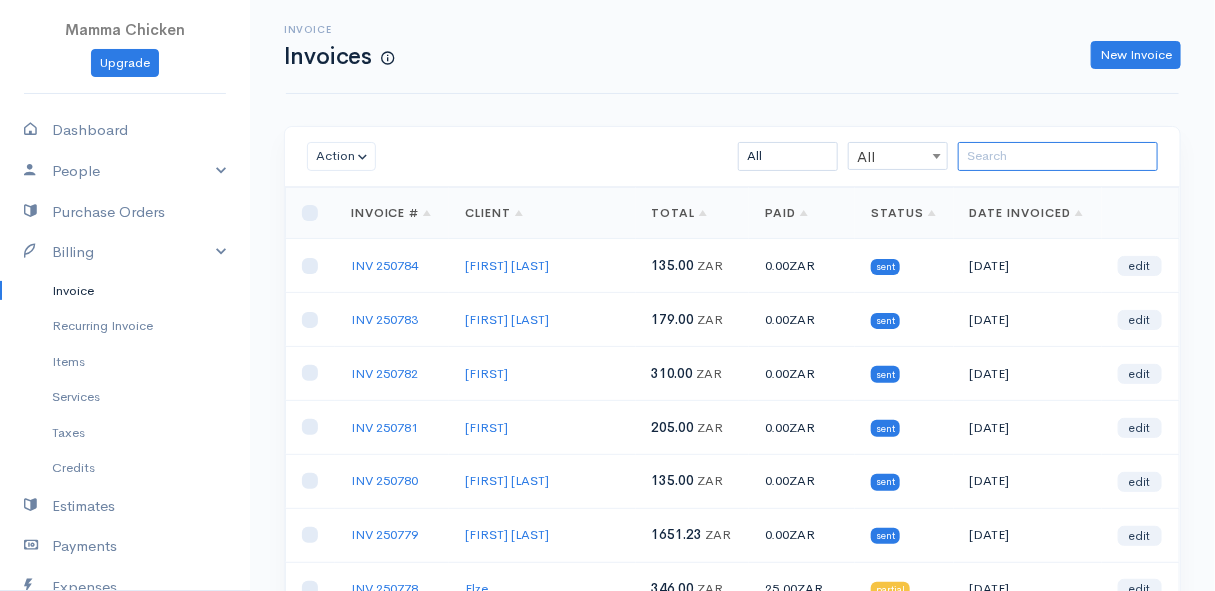 click at bounding box center [1058, 156] 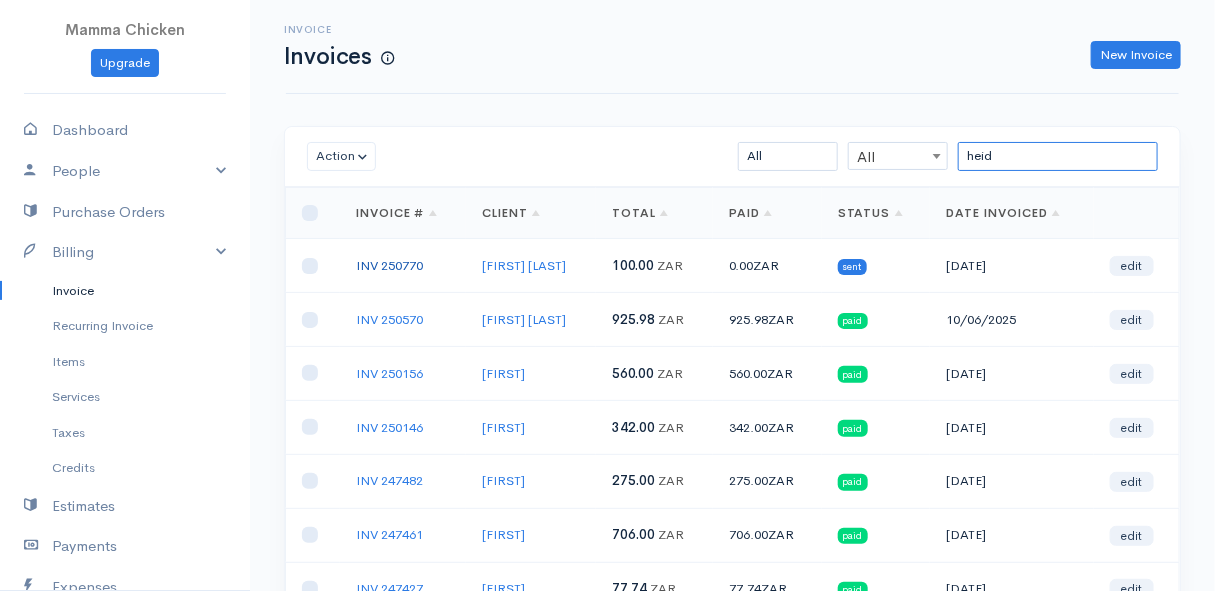 type on "heid" 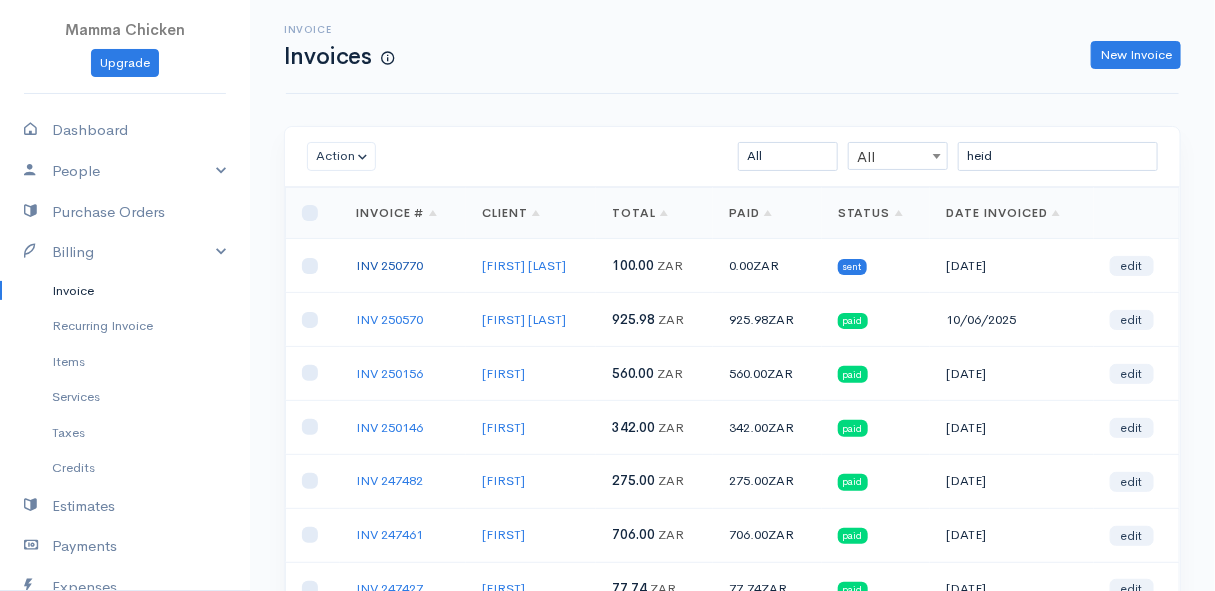 click on "INV 250770" at bounding box center (389, 265) 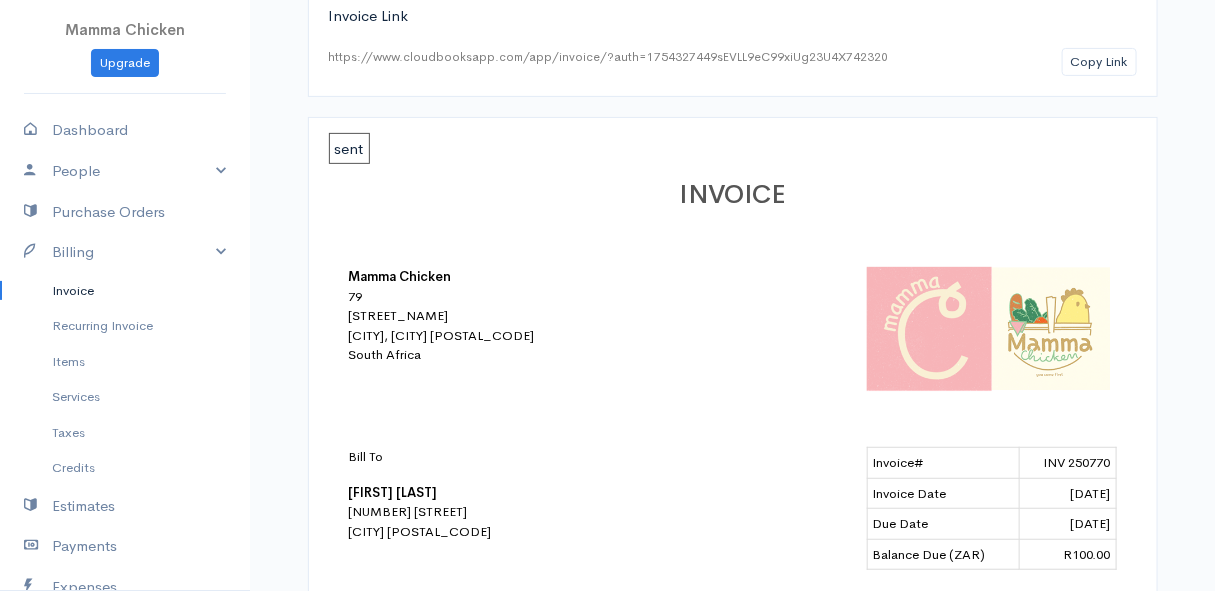 scroll, scrollTop: 0, scrollLeft: 0, axis: both 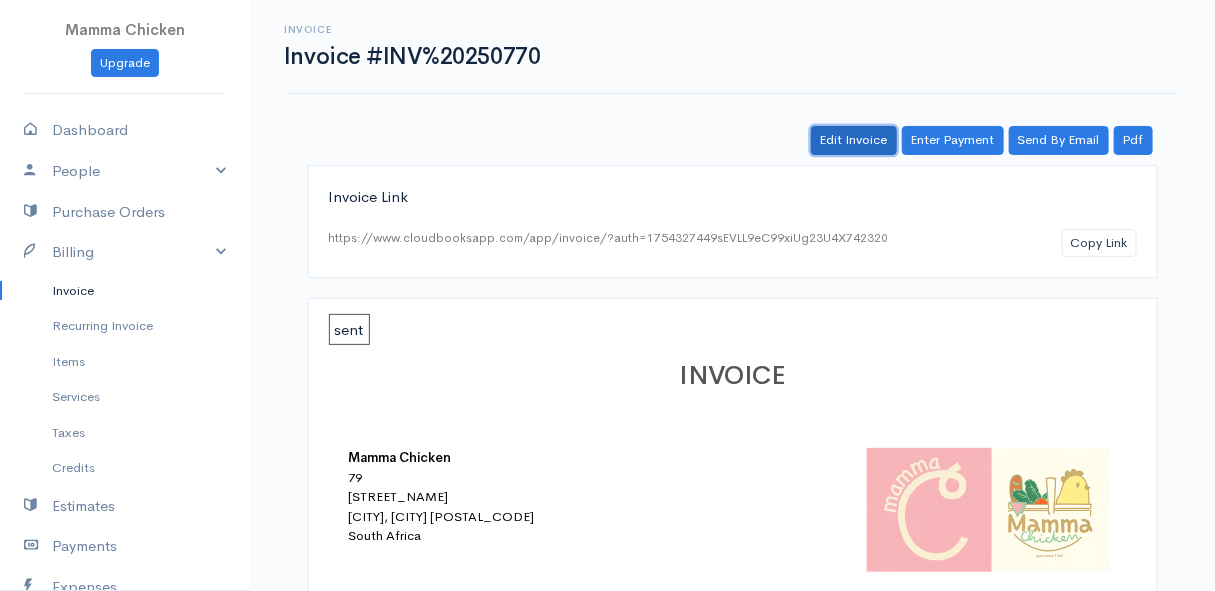 click on "Edit Invoice" at bounding box center [854, 140] 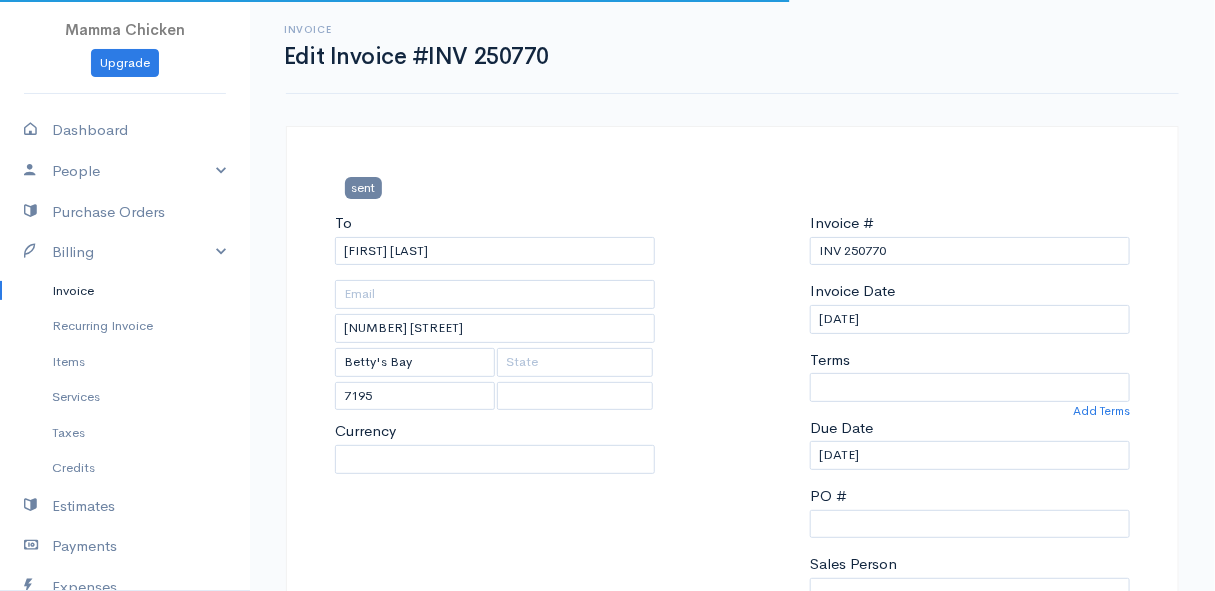 select 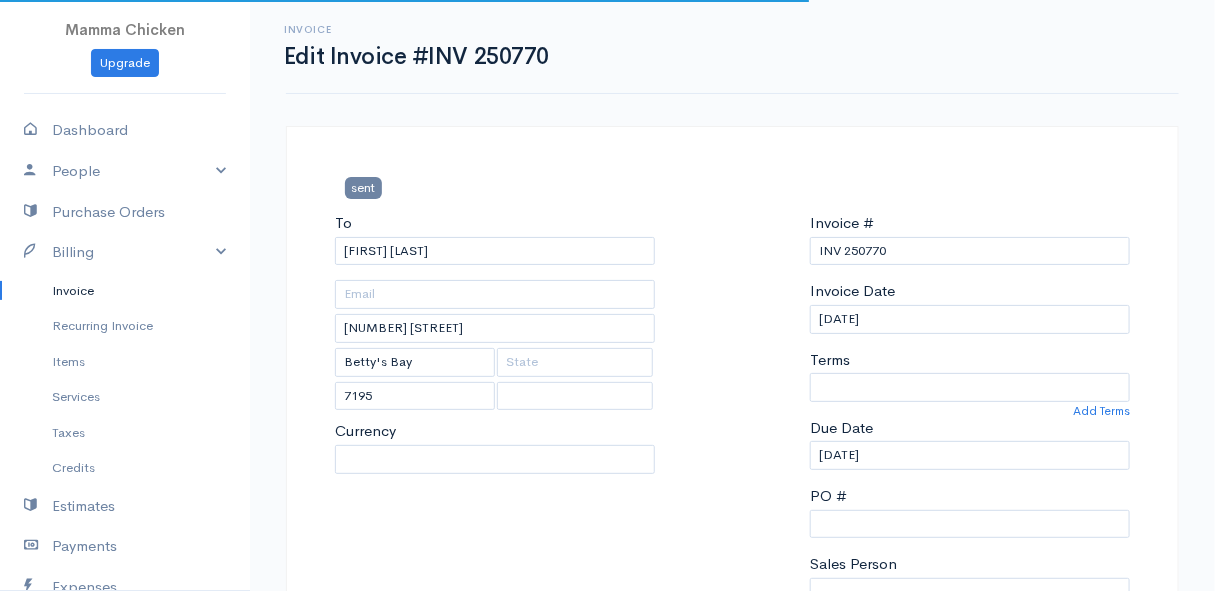 select on "0" 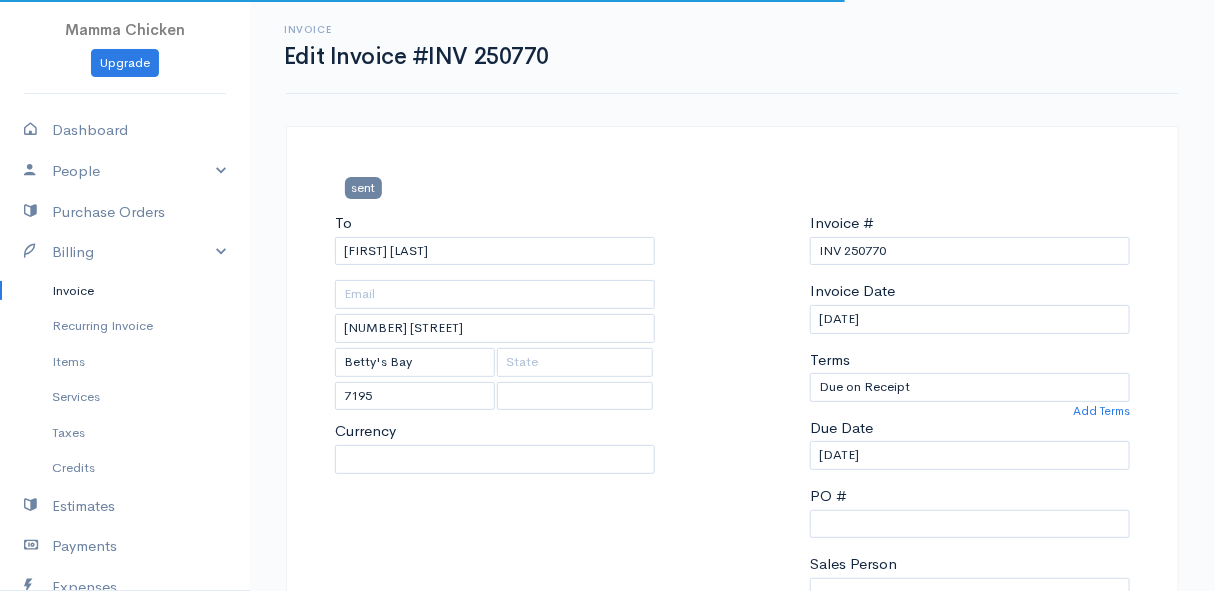 select on "South Africa" 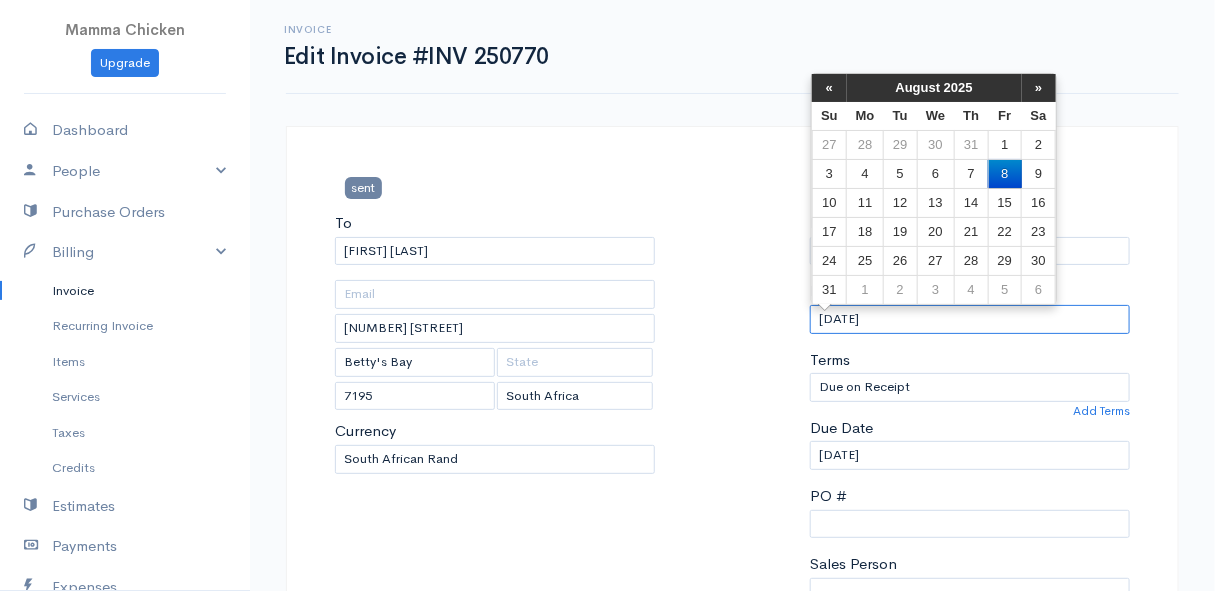 click on "[DATE]" at bounding box center (970, 319) 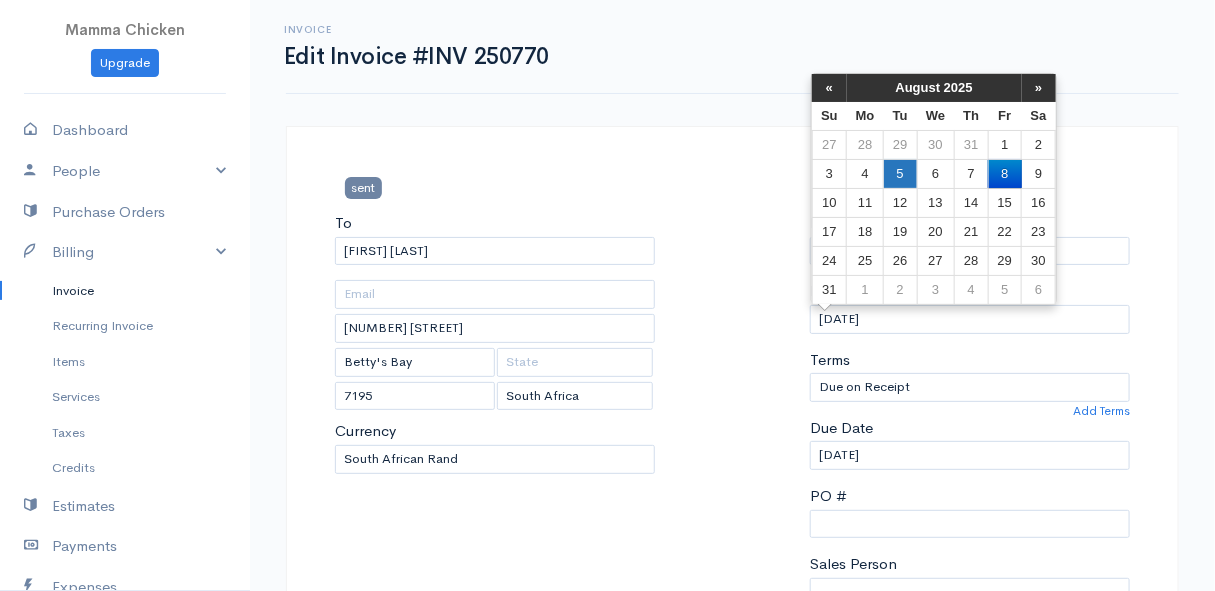 click on "5" at bounding box center [900, 173] 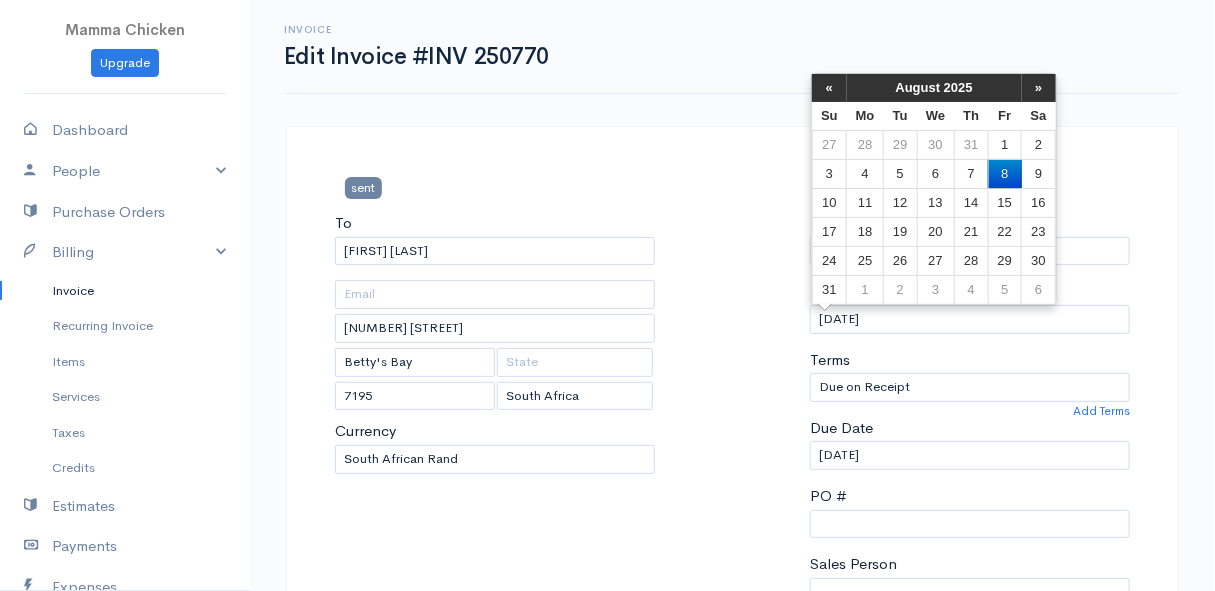 type on "[DATE]" 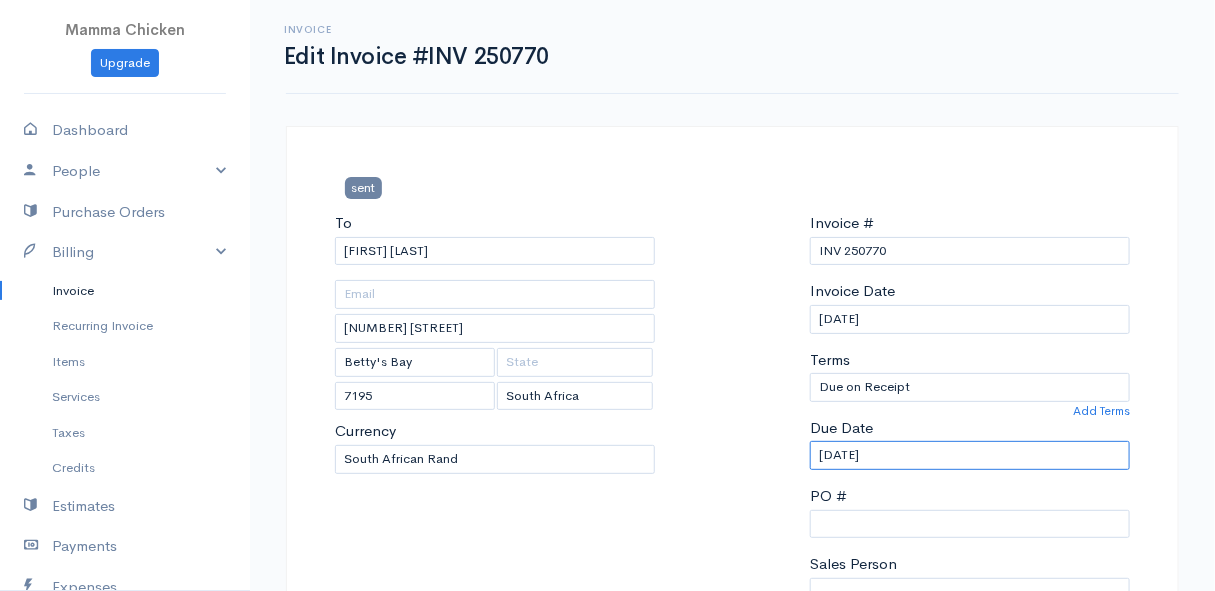 click on "[DATE]" at bounding box center (970, 455) 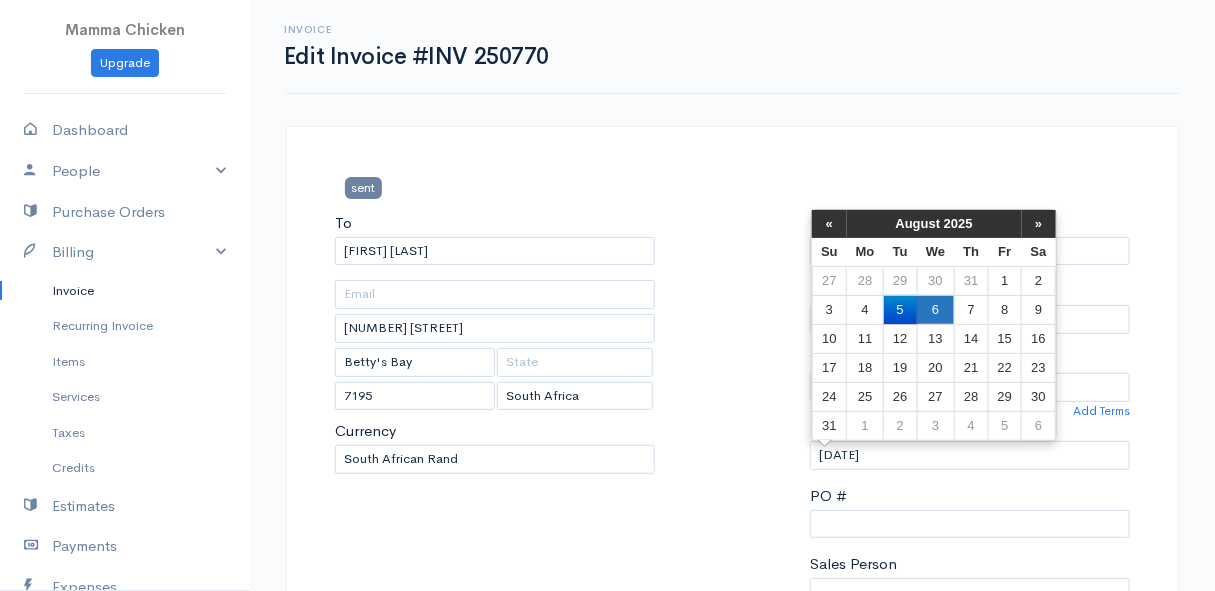 click on "6" at bounding box center (935, 309) 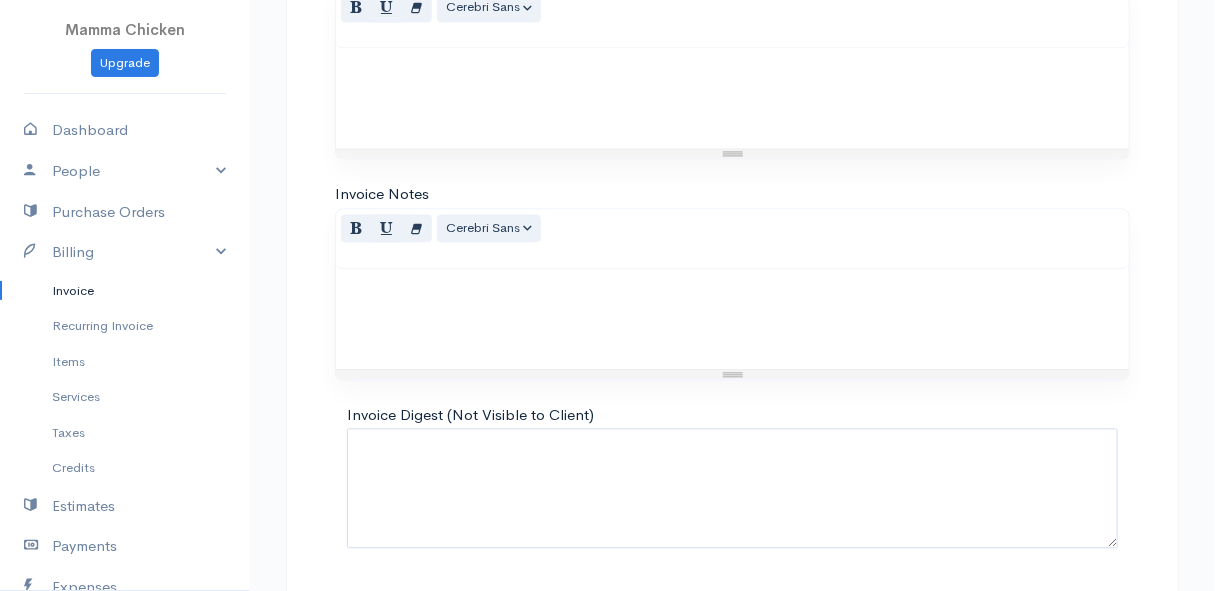 scroll, scrollTop: 1420, scrollLeft: 0, axis: vertical 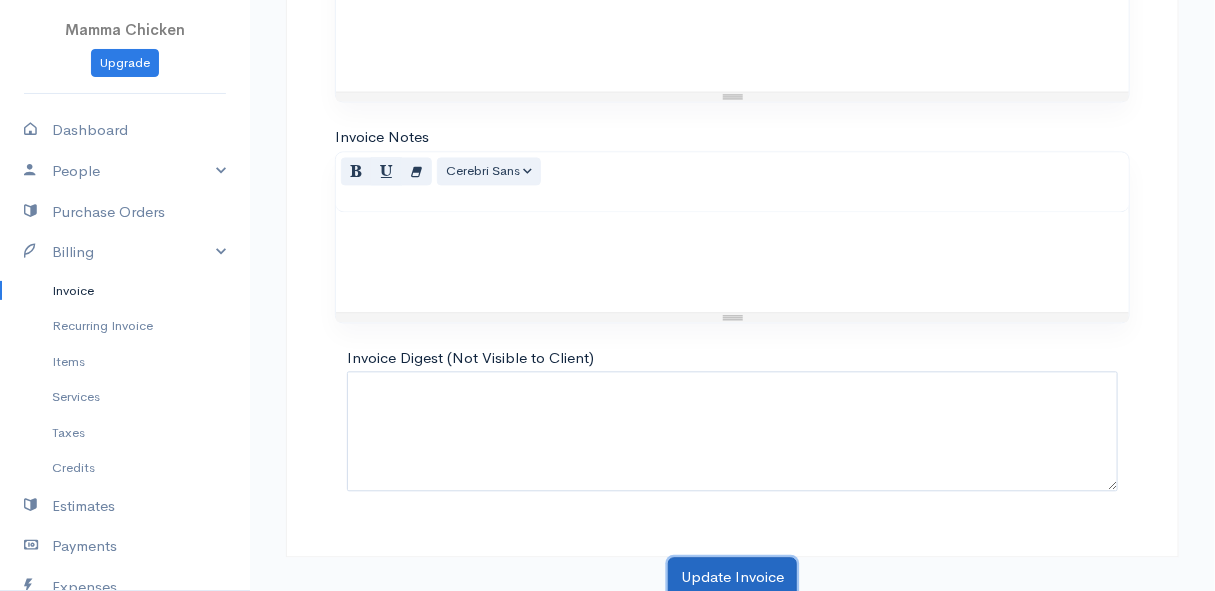 click on "Update Invoice" at bounding box center (732, 577) 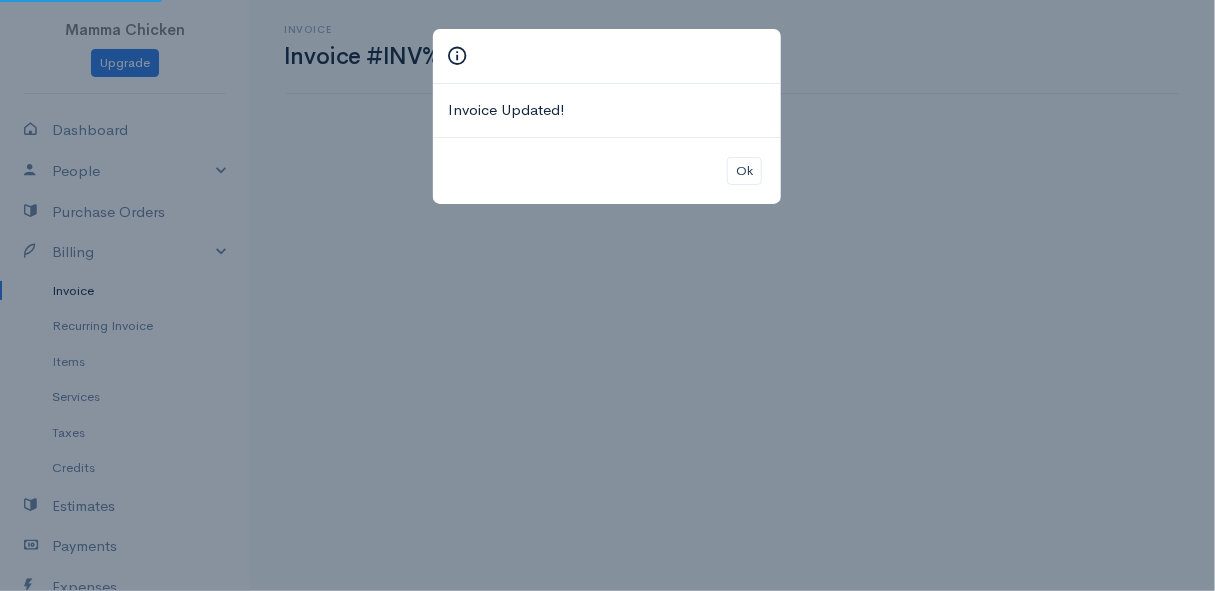 scroll, scrollTop: 0, scrollLeft: 0, axis: both 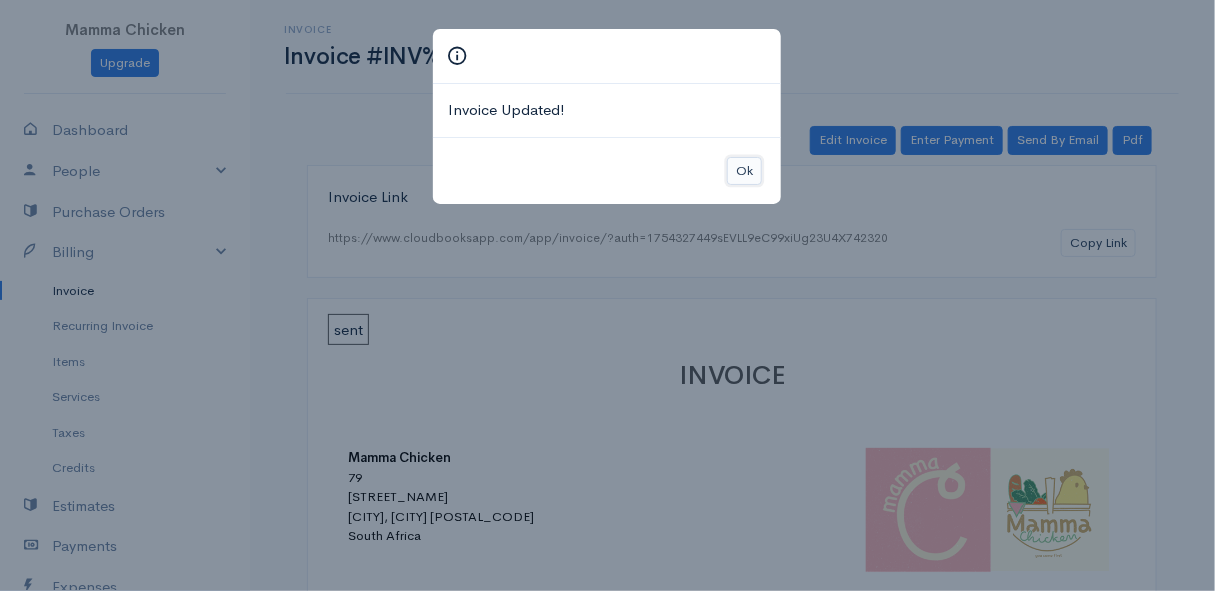 click on "Ok" at bounding box center [744, 171] 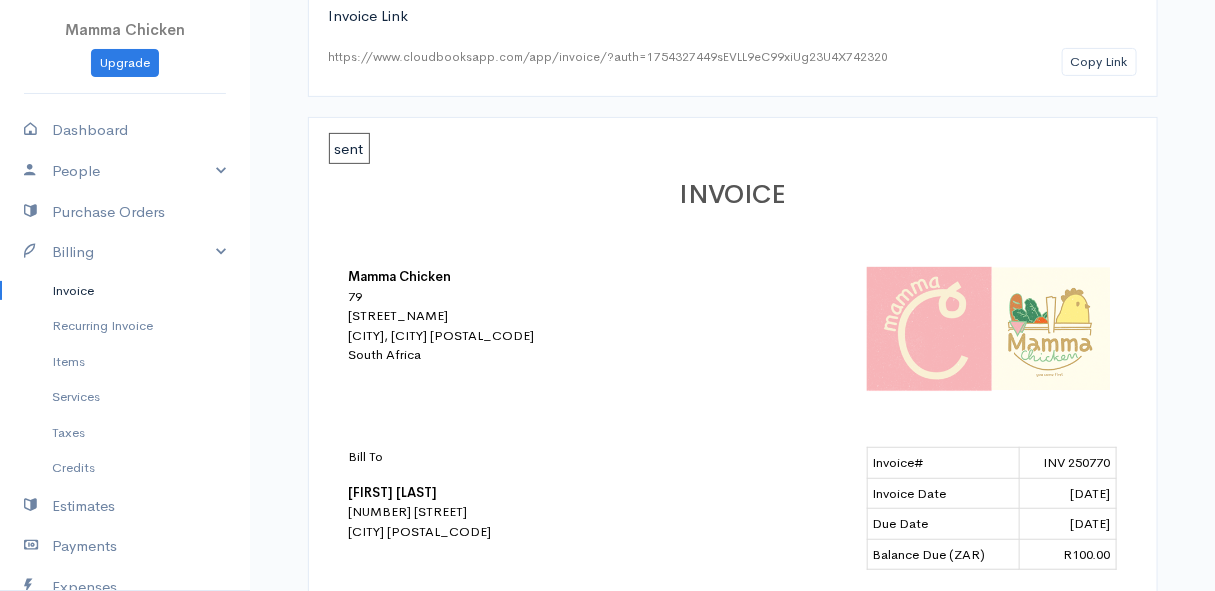 scroll, scrollTop: 0, scrollLeft: 0, axis: both 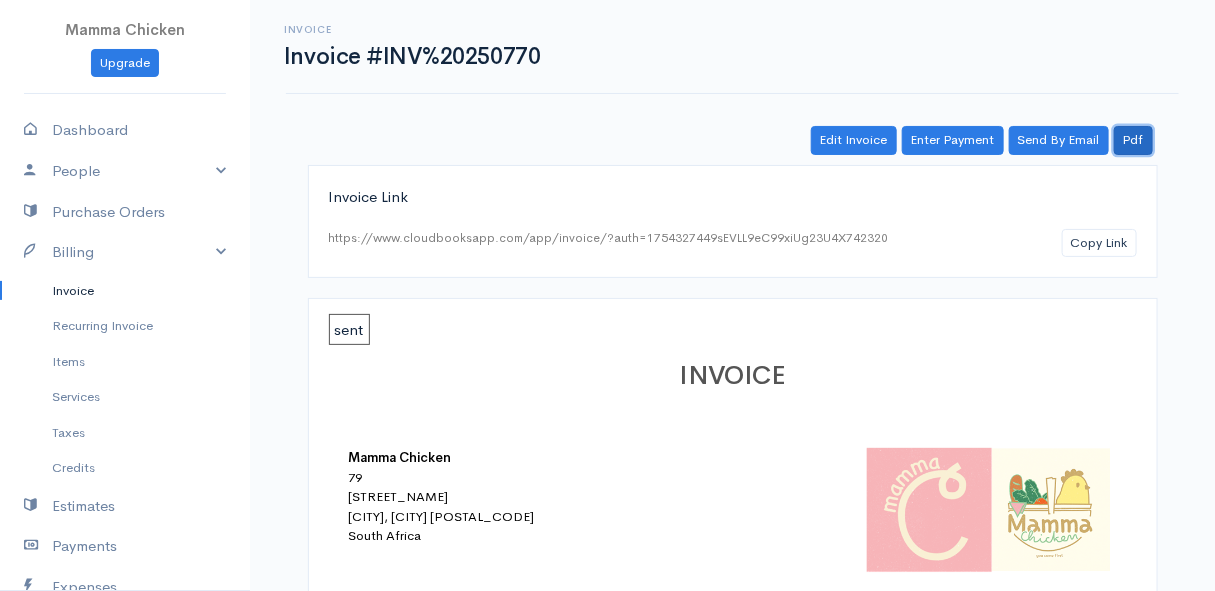 click on "Pdf" at bounding box center [1133, 140] 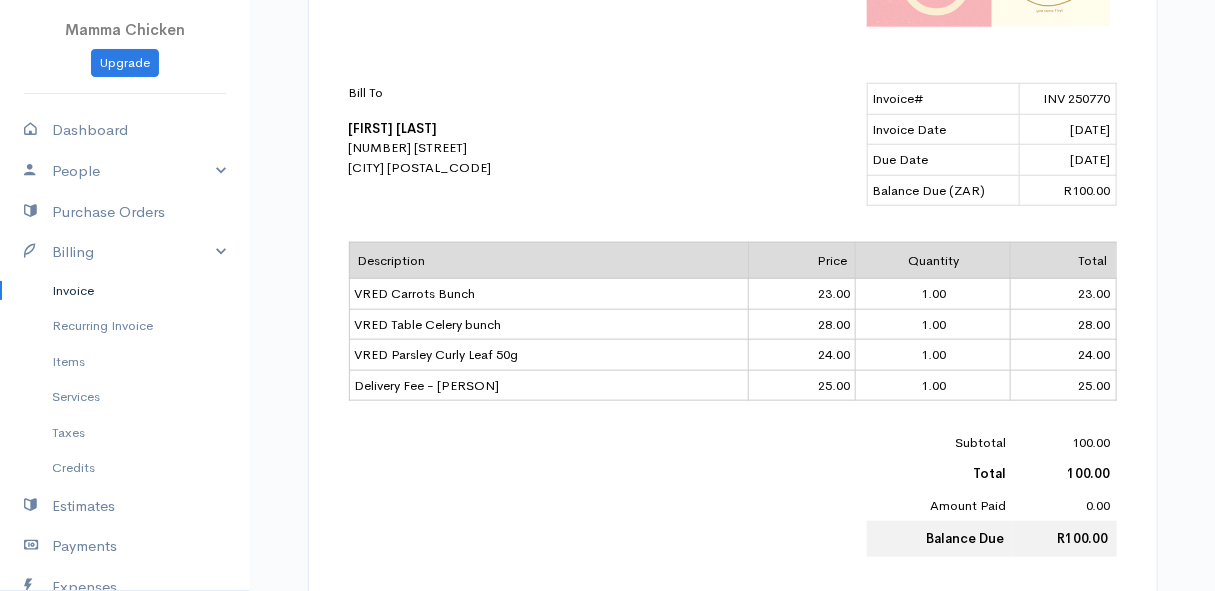 scroll, scrollTop: 181, scrollLeft: 0, axis: vertical 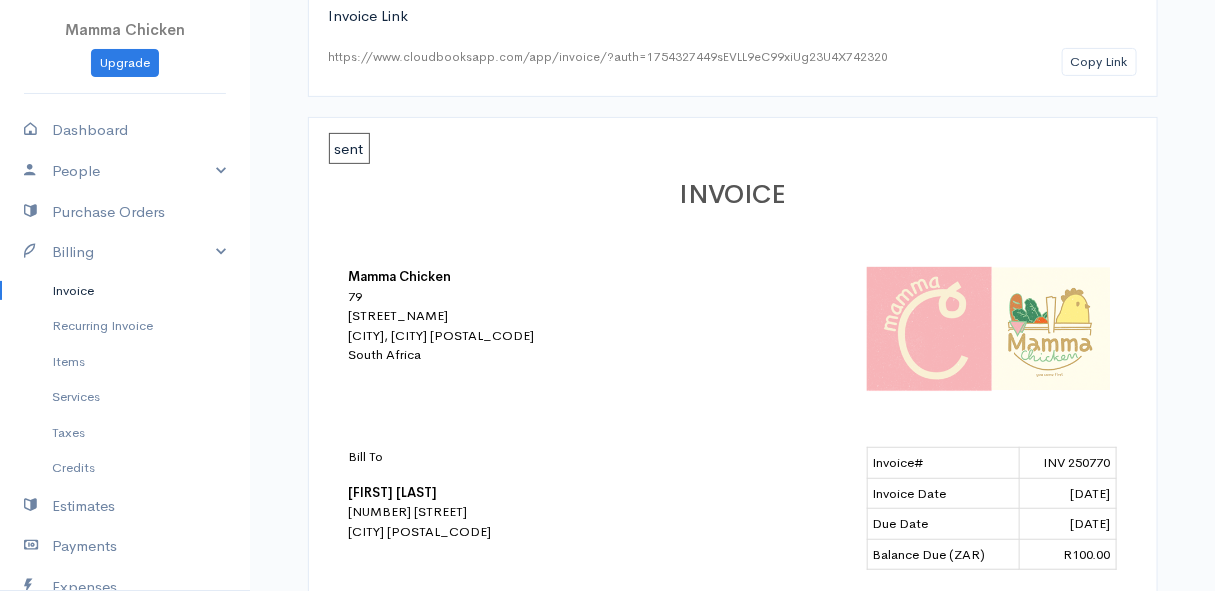 click on "Invoice" at bounding box center [125, 291] 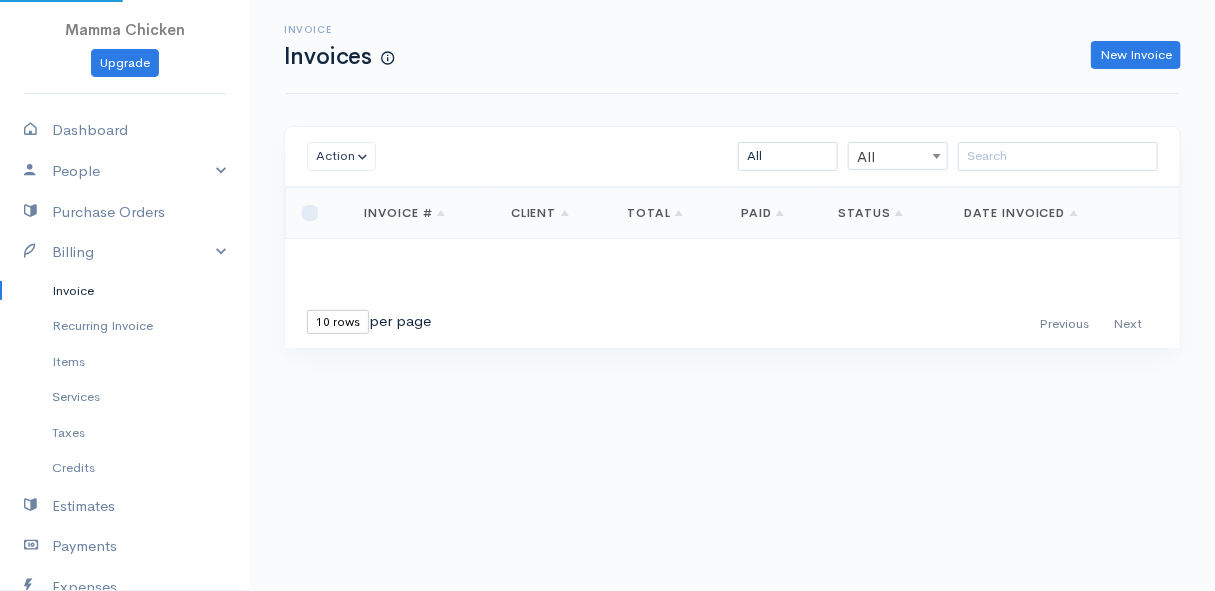 scroll, scrollTop: 0, scrollLeft: 0, axis: both 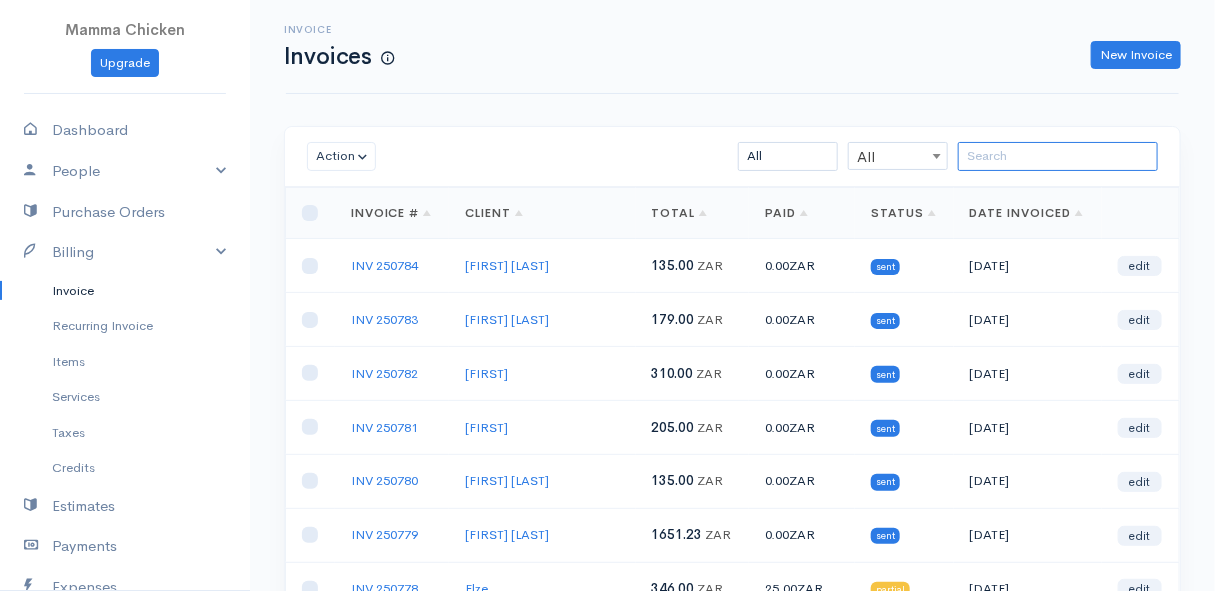 click at bounding box center [1058, 156] 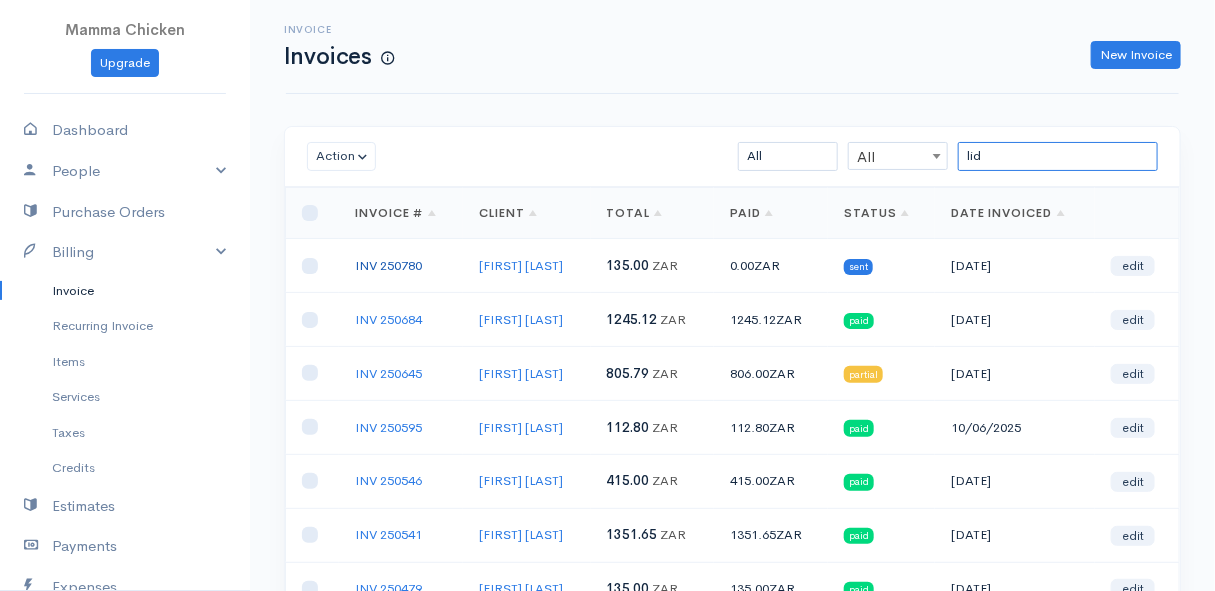 type on "lid" 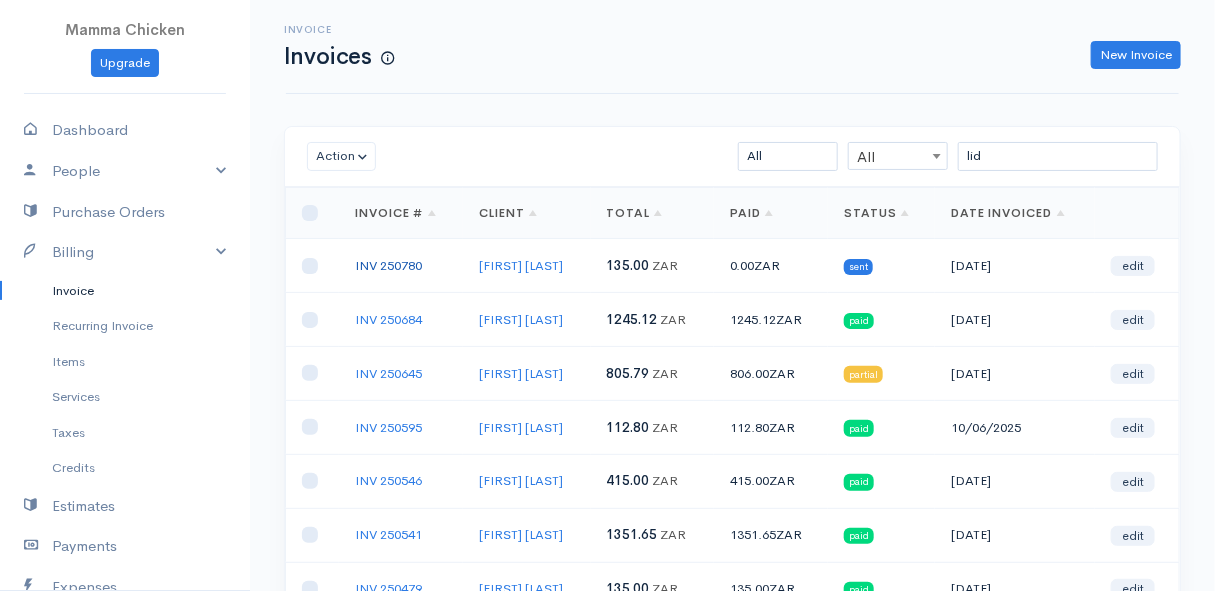click on "INV 250780" at bounding box center (388, 265) 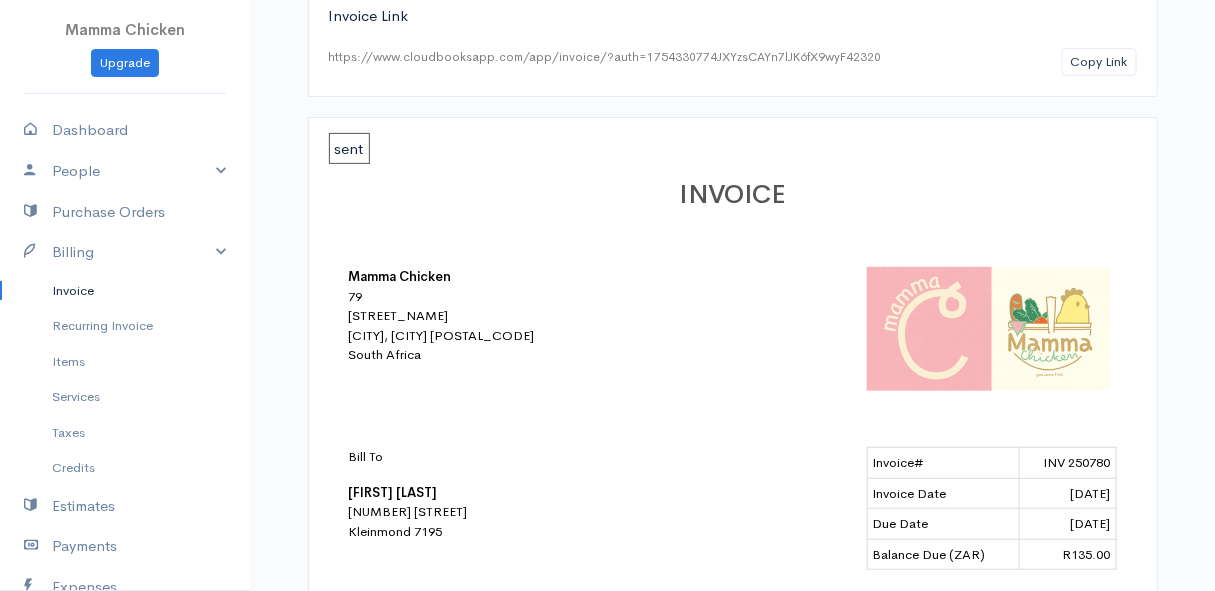 scroll, scrollTop: 0, scrollLeft: 0, axis: both 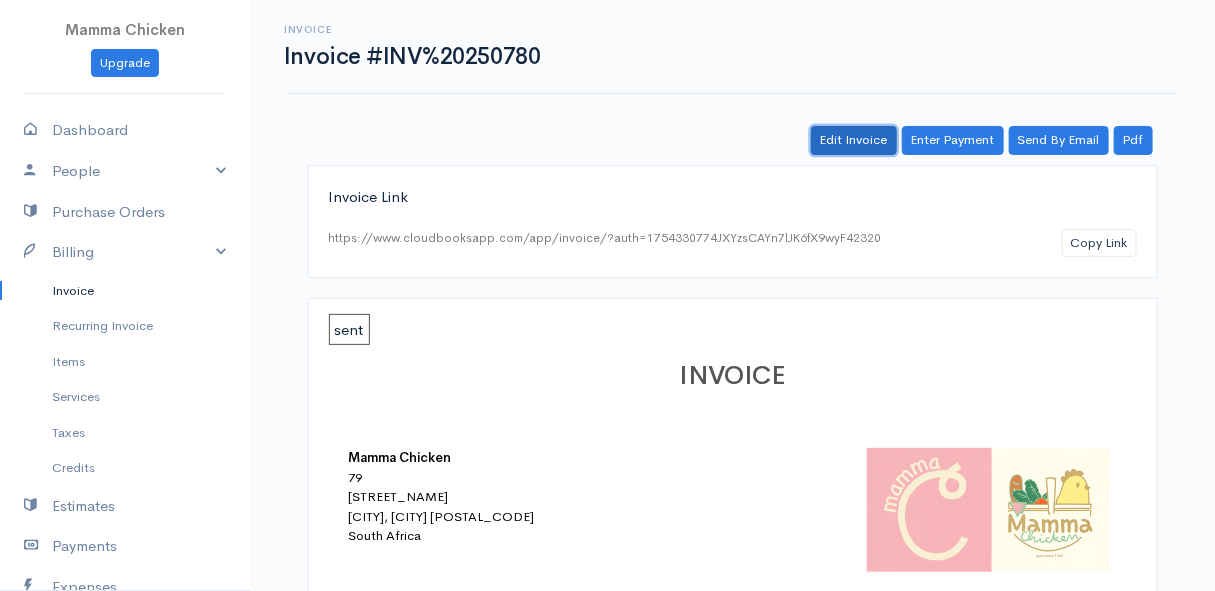 click on "Edit Invoice" at bounding box center (854, 140) 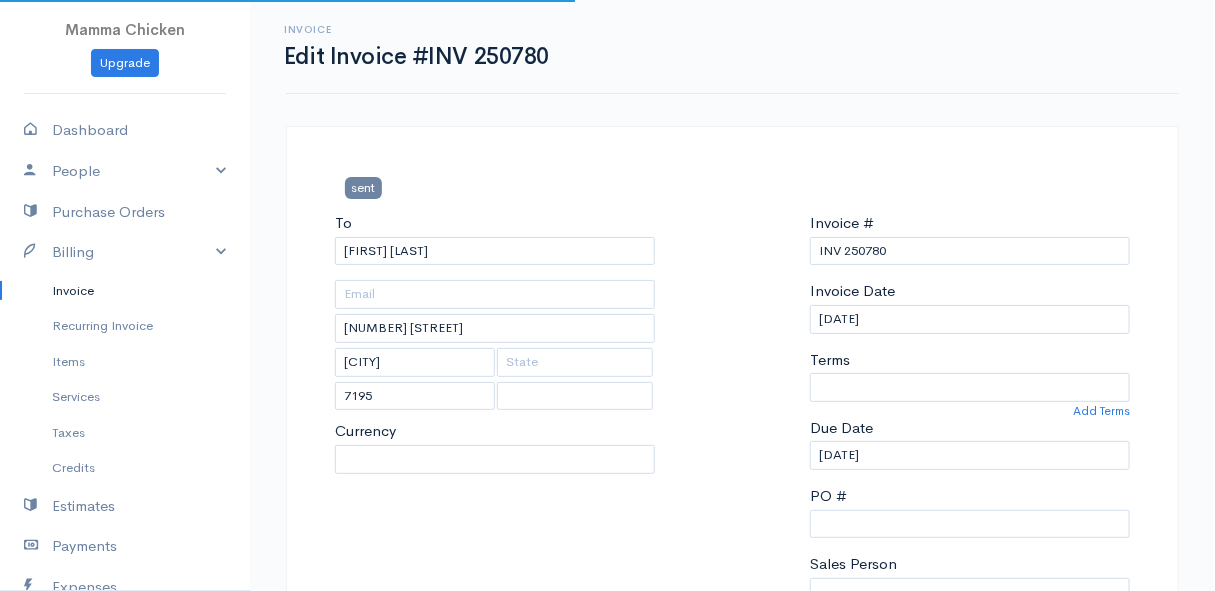 select 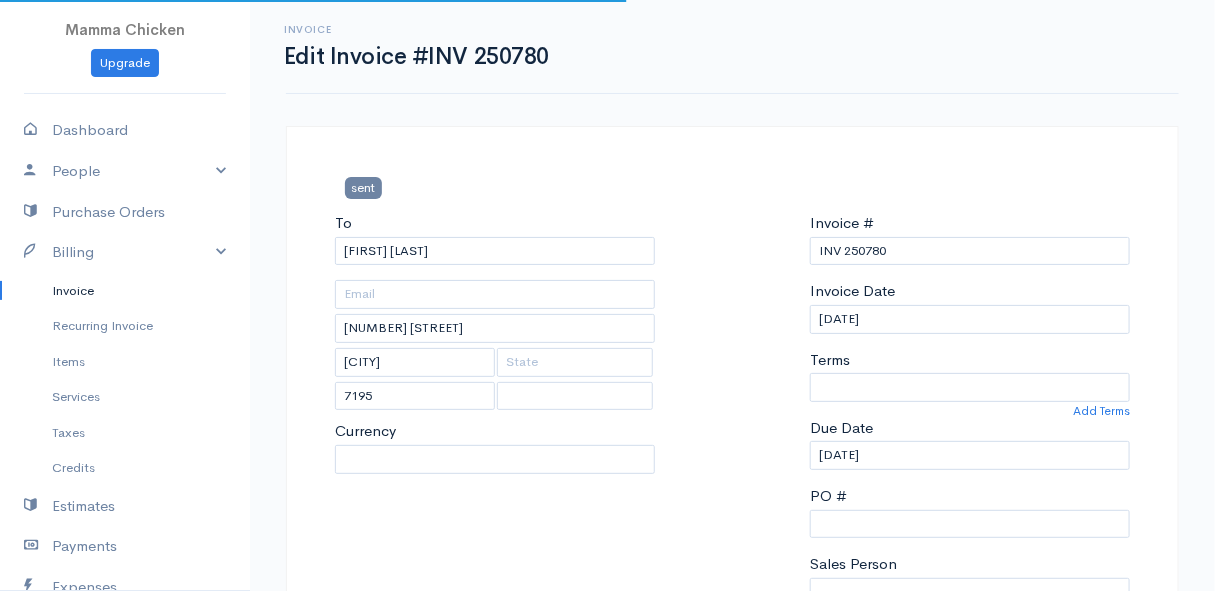 select on "South Africa" 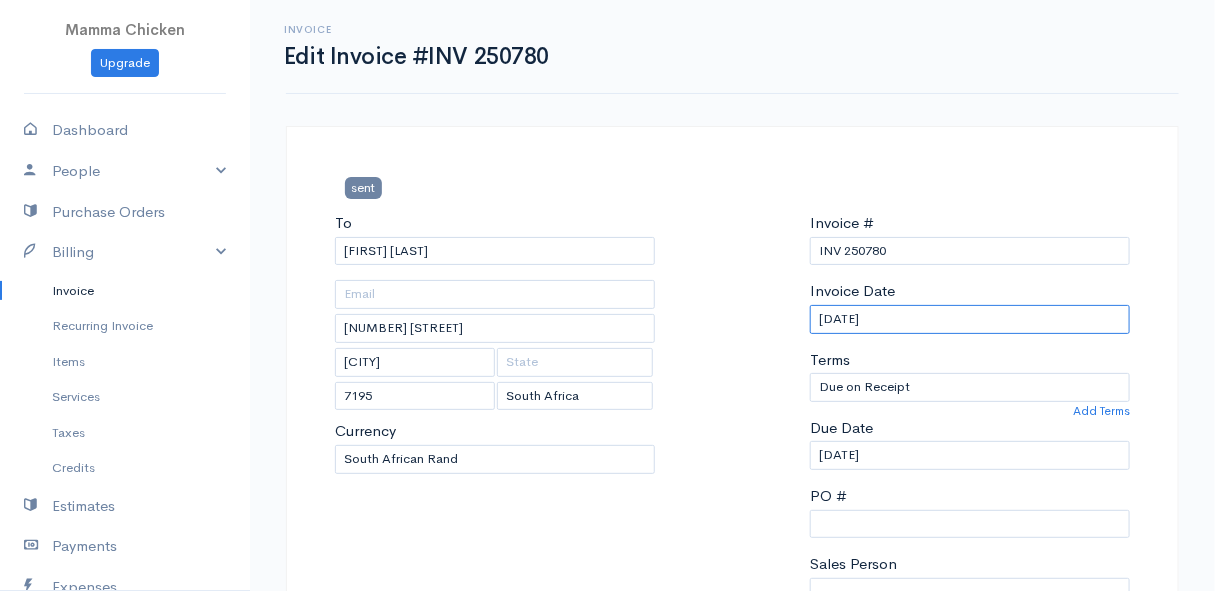 click on "[DATE]" at bounding box center (970, 319) 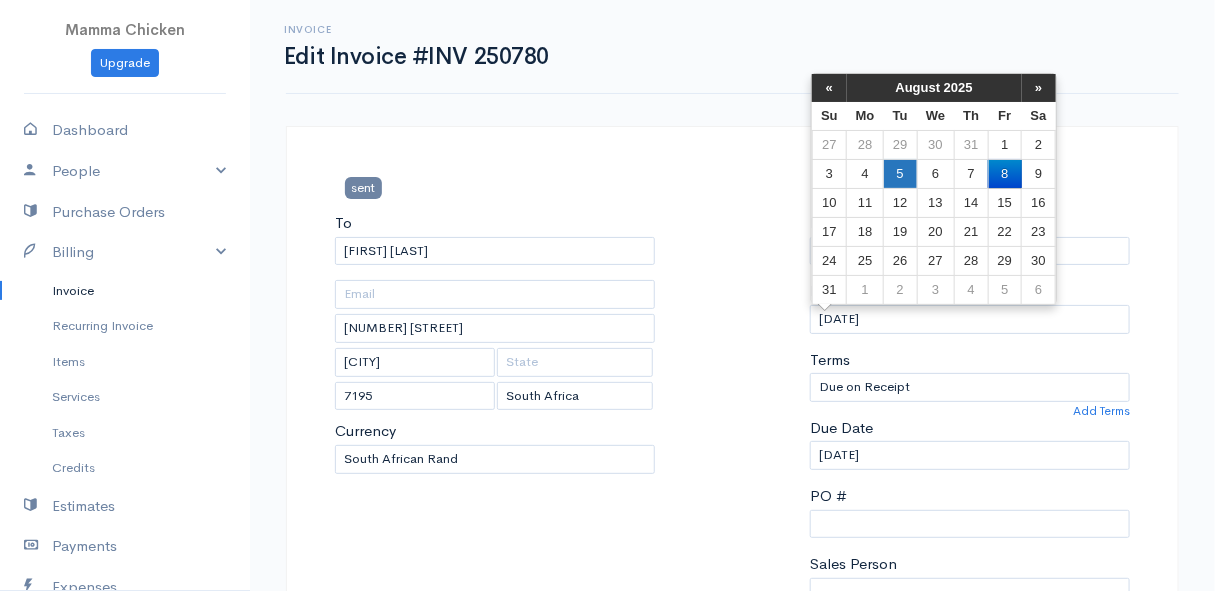 click on "5" at bounding box center [900, 173] 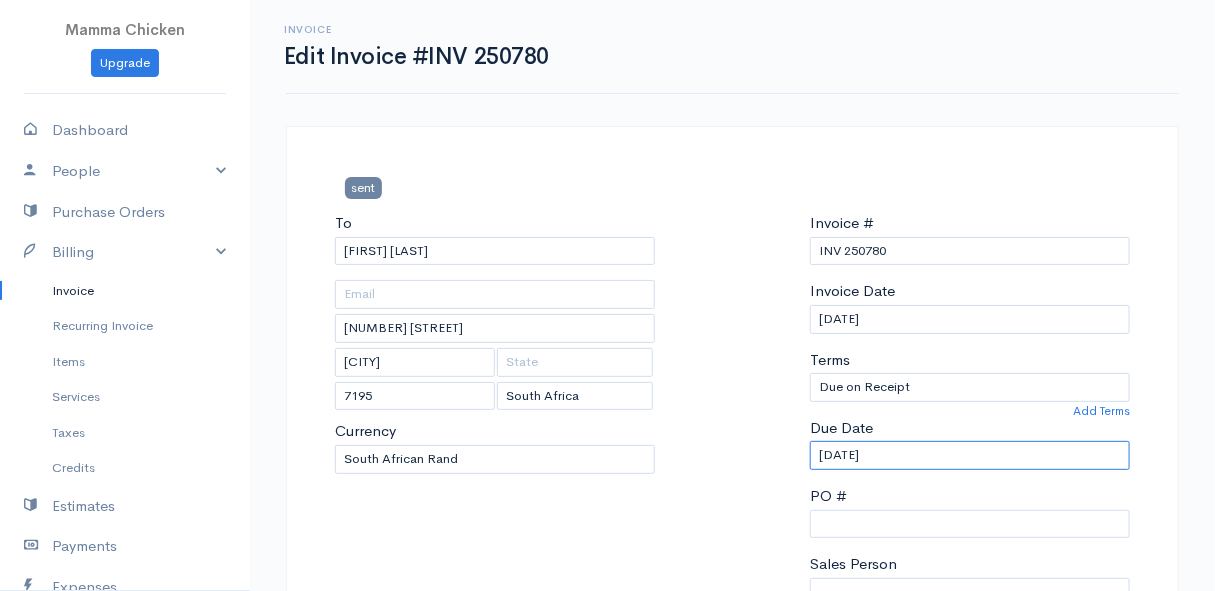 click on "[DATE]" at bounding box center (970, 455) 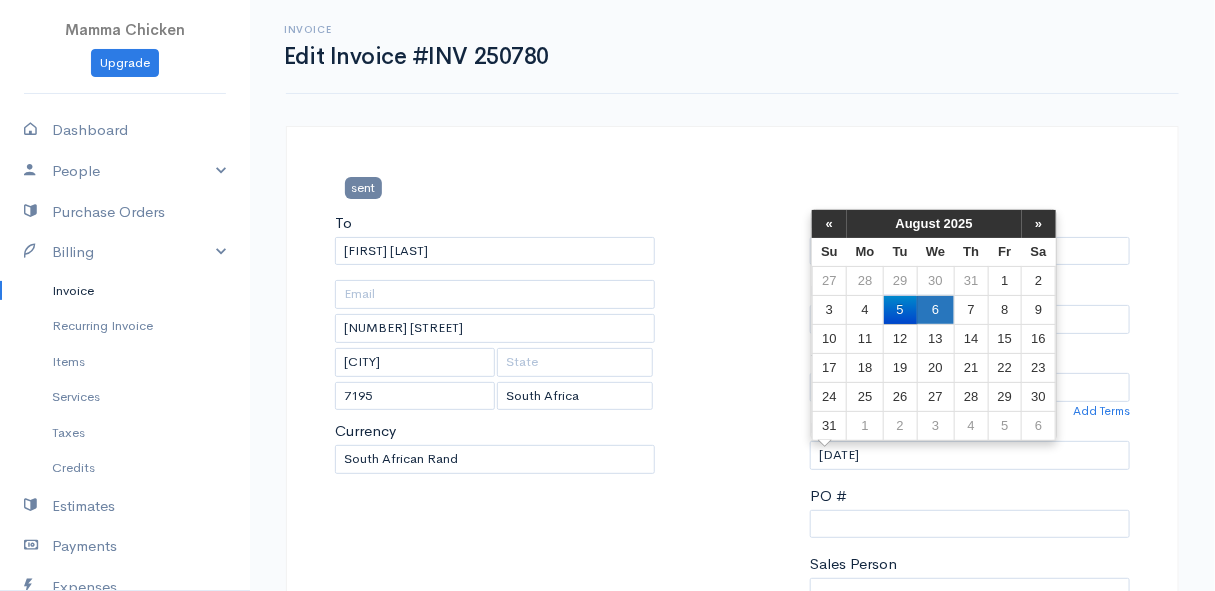 click on "6" at bounding box center [935, 309] 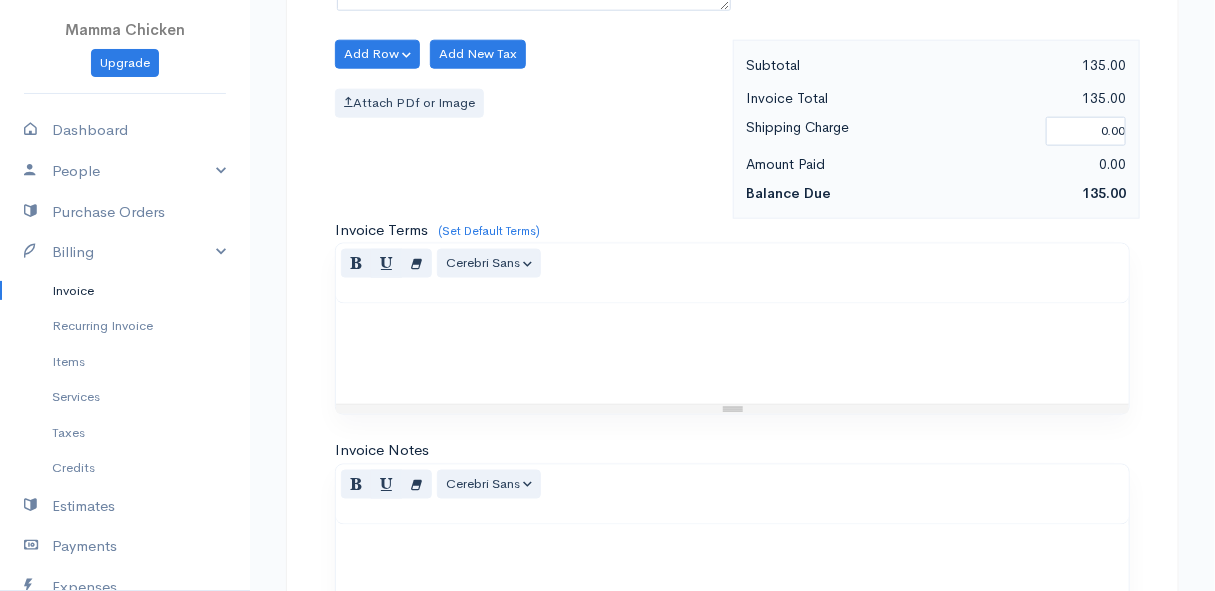 scroll, scrollTop: 1133, scrollLeft: 0, axis: vertical 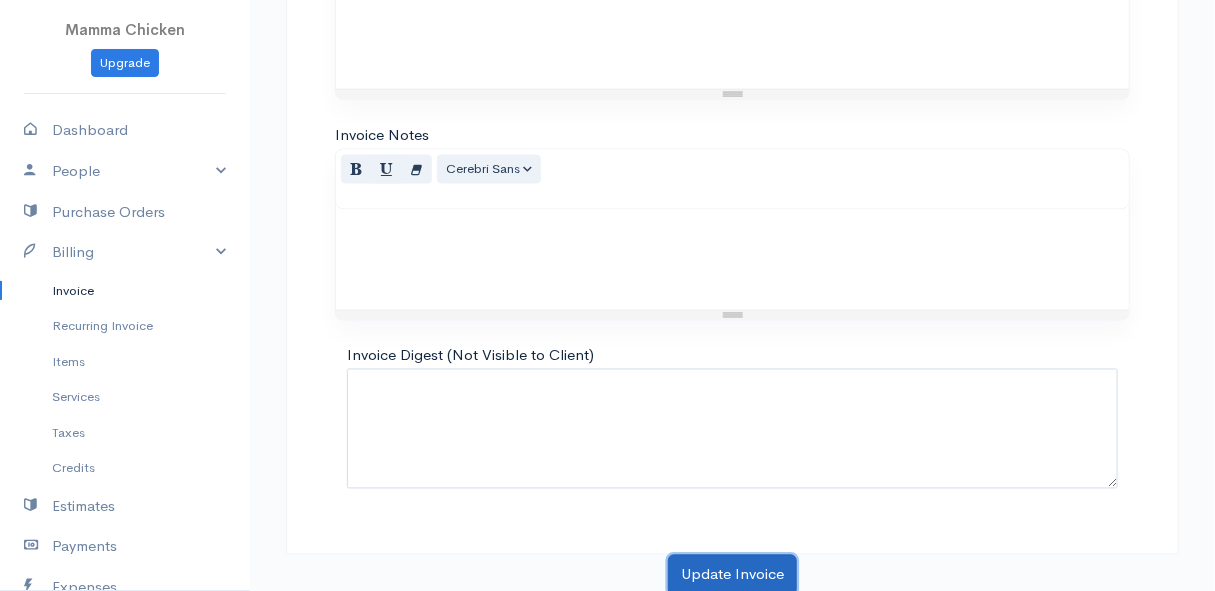 click on "Update Invoice" at bounding box center (732, 575) 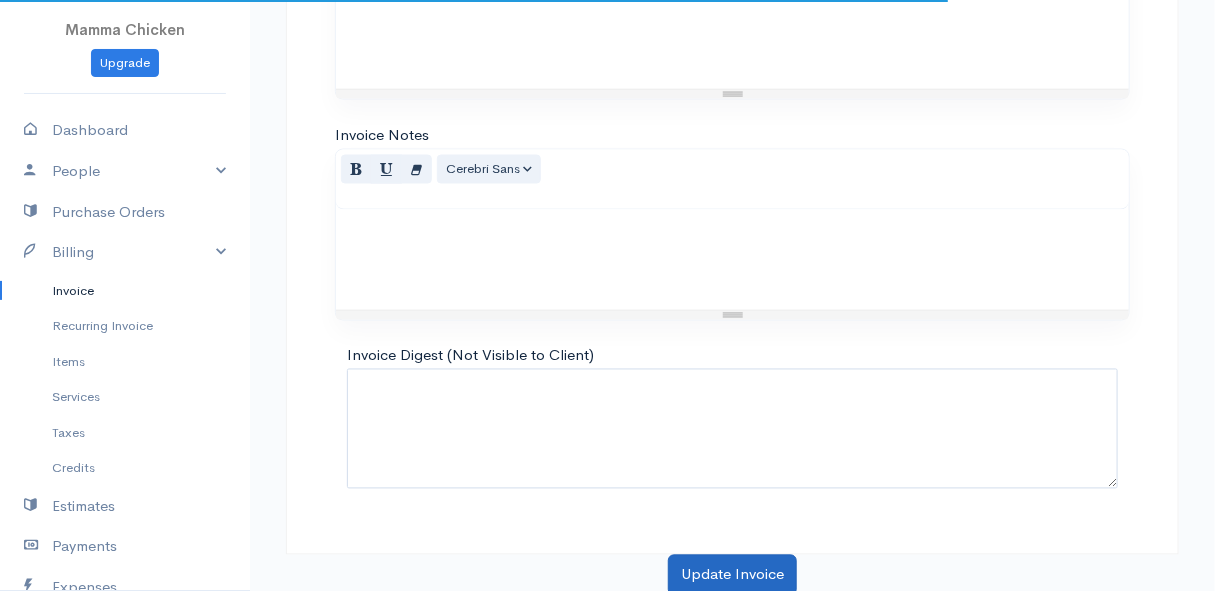 scroll, scrollTop: 0, scrollLeft: 0, axis: both 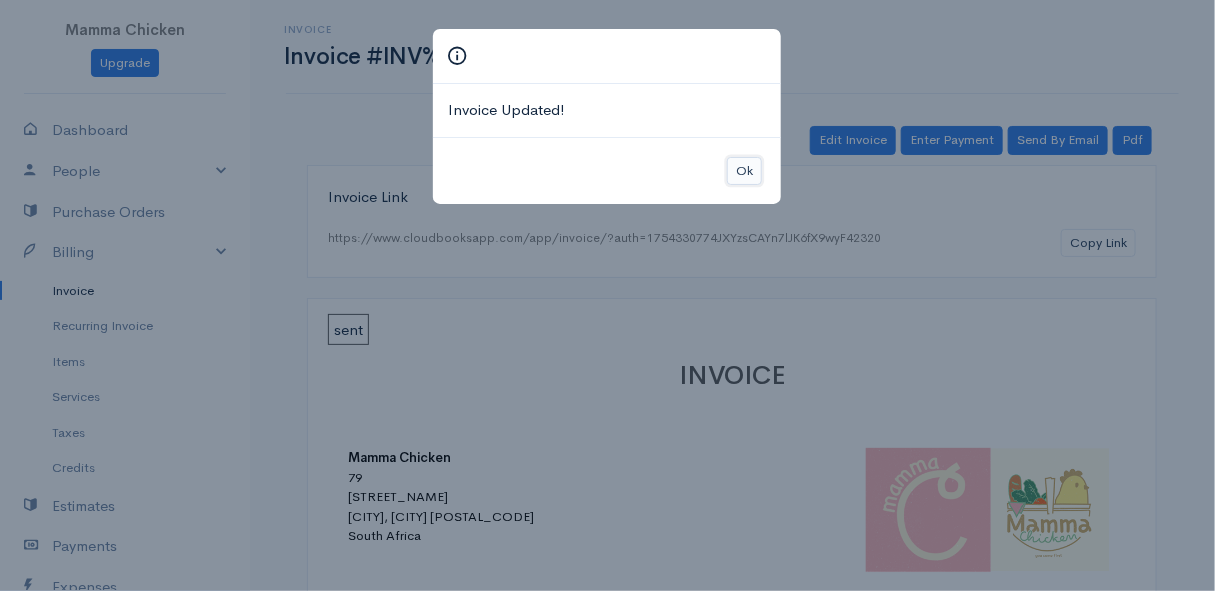 click on "Ok" at bounding box center (744, 171) 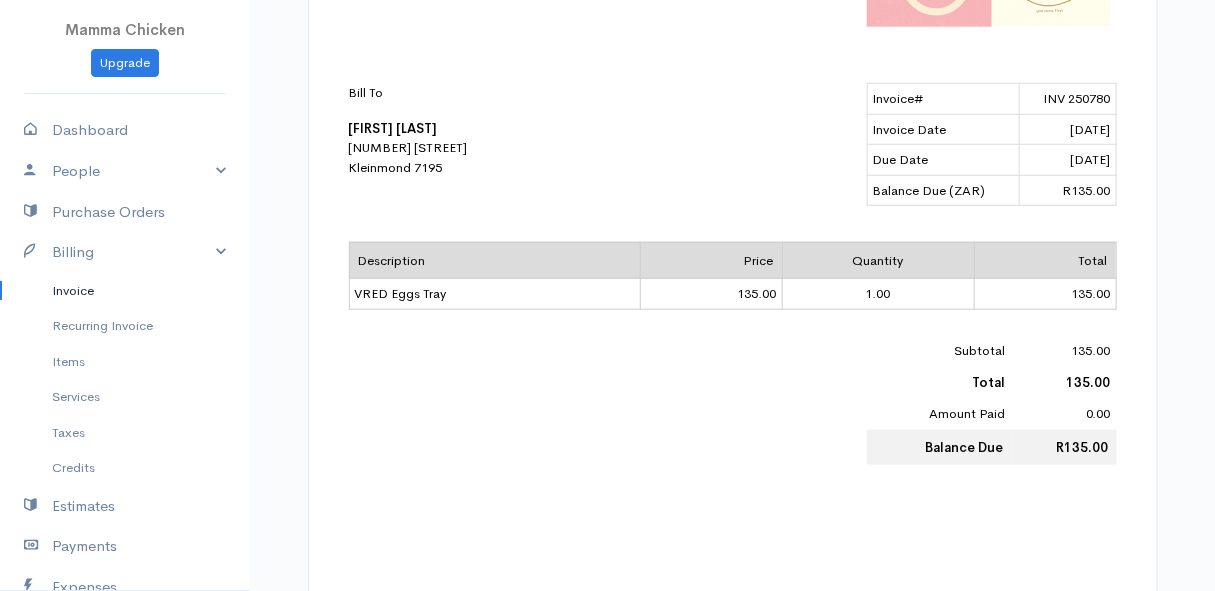 scroll, scrollTop: 0, scrollLeft: 0, axis: both 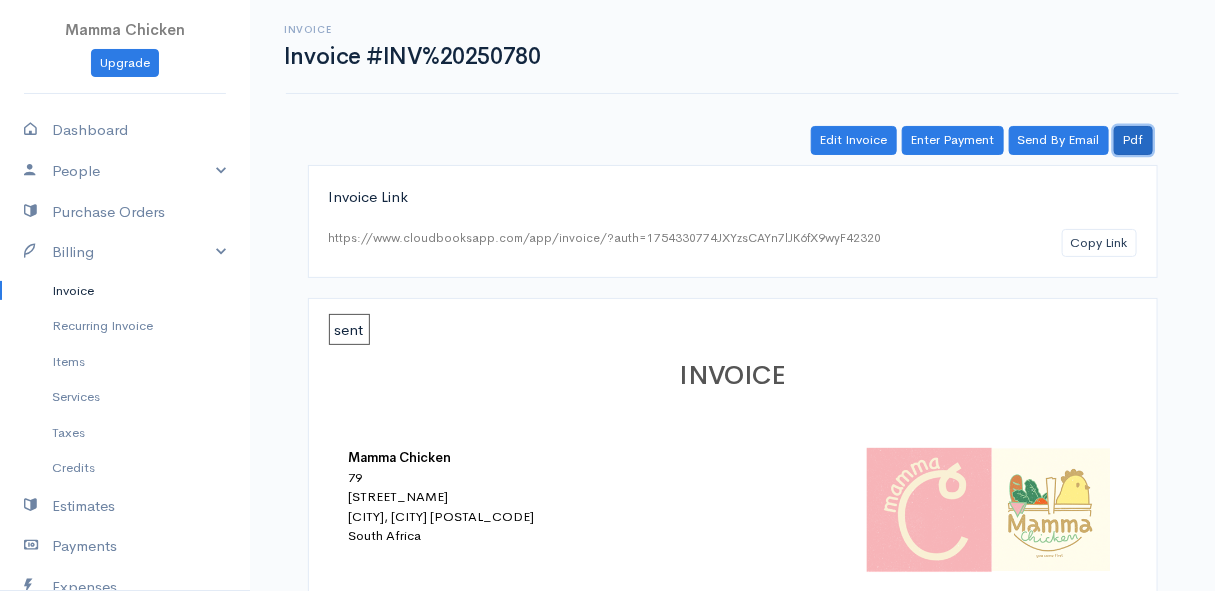 click on "Pdf" at bounding box center [1133, 140] 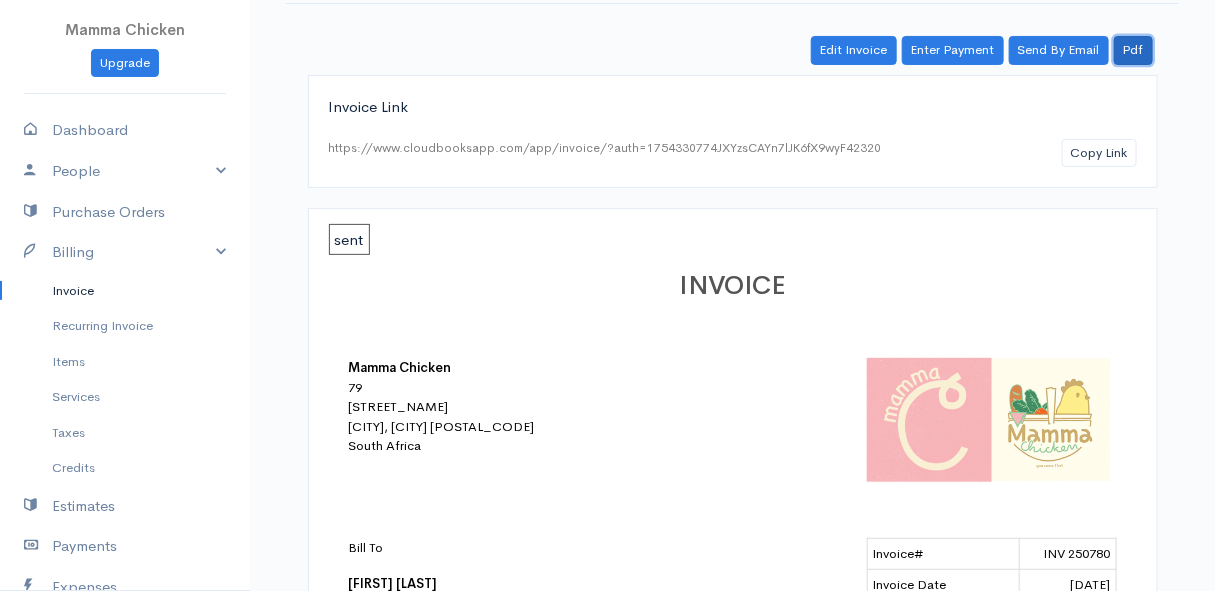scroll, scrollTop: 0, scrollLeft: 0, axis: both 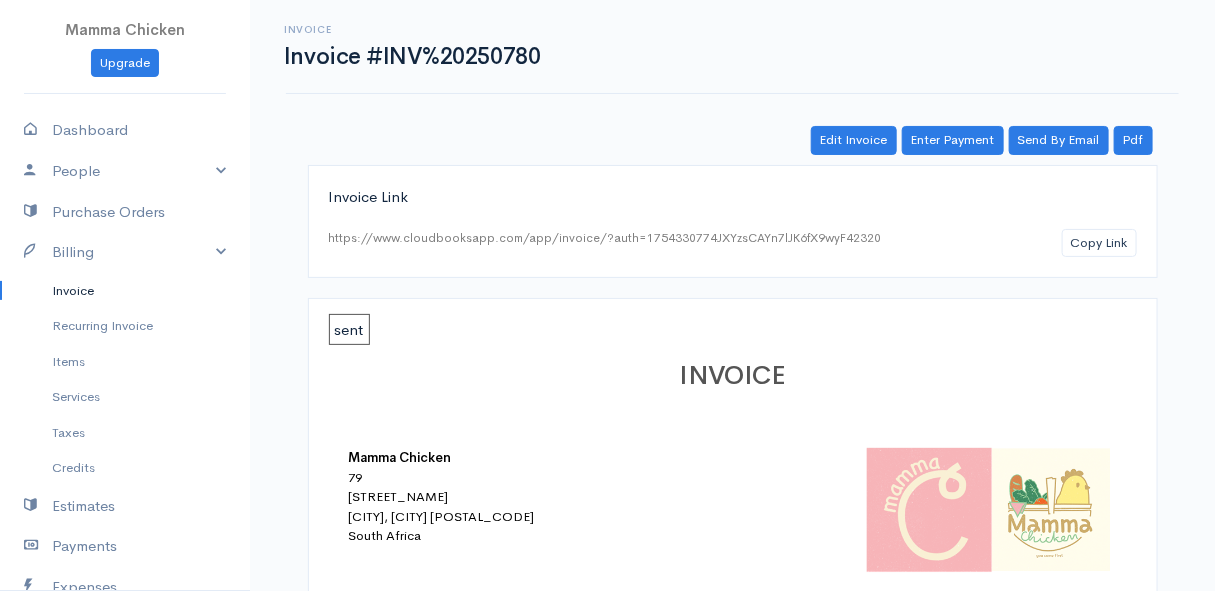 click on "Invoice" at bounding box center [125, 291] 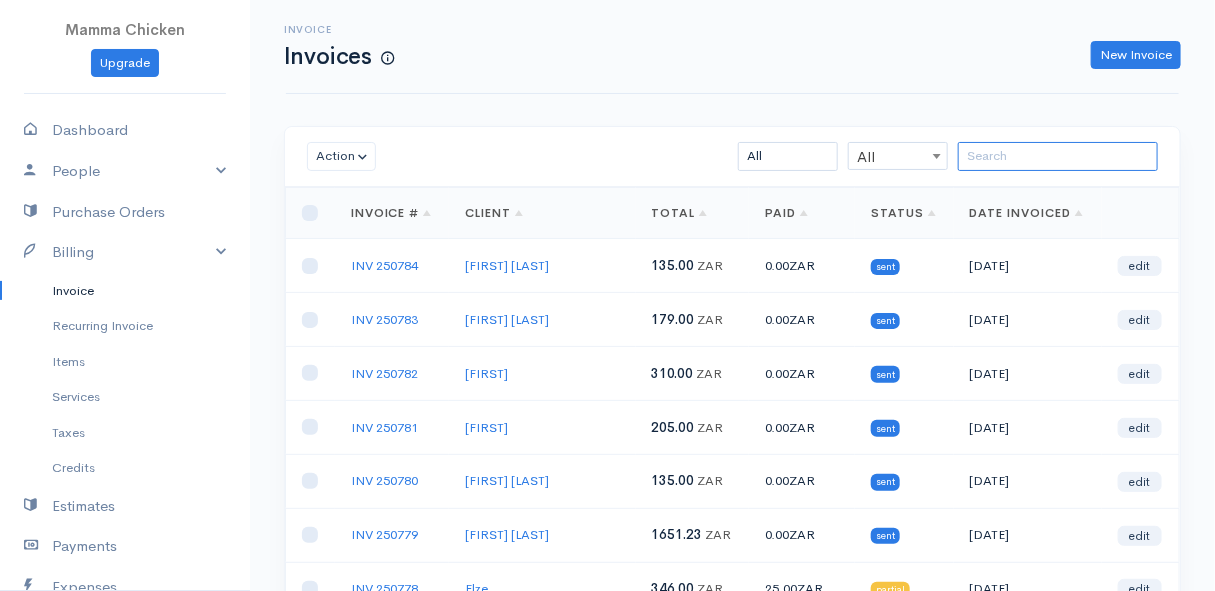 click at bounding box center (1058, 156) 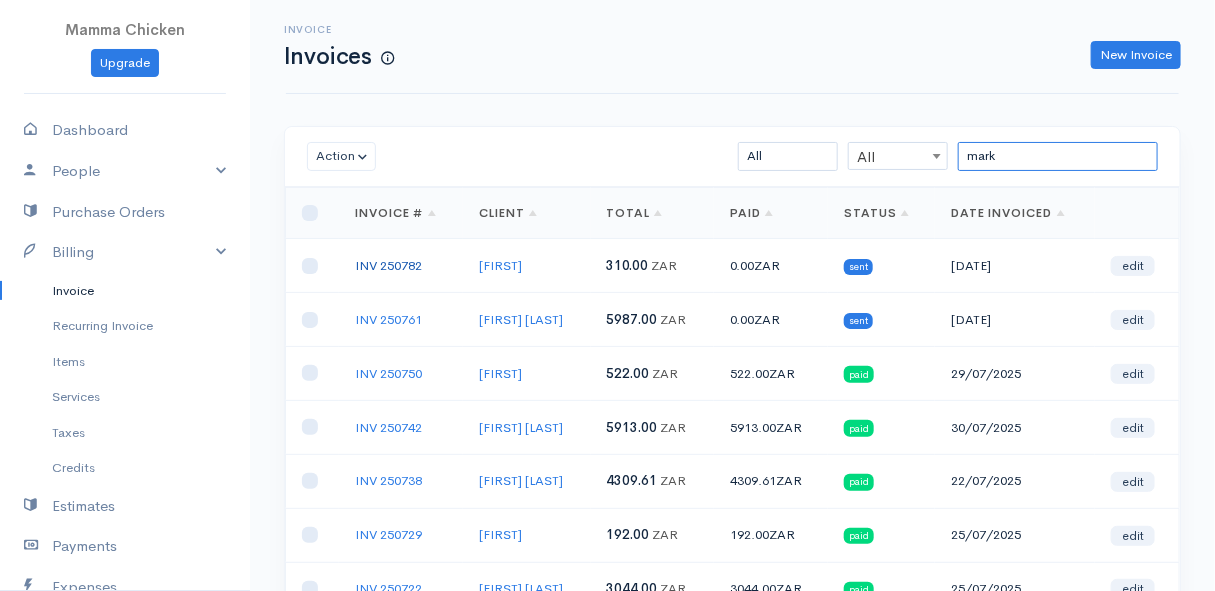 type on "mark" 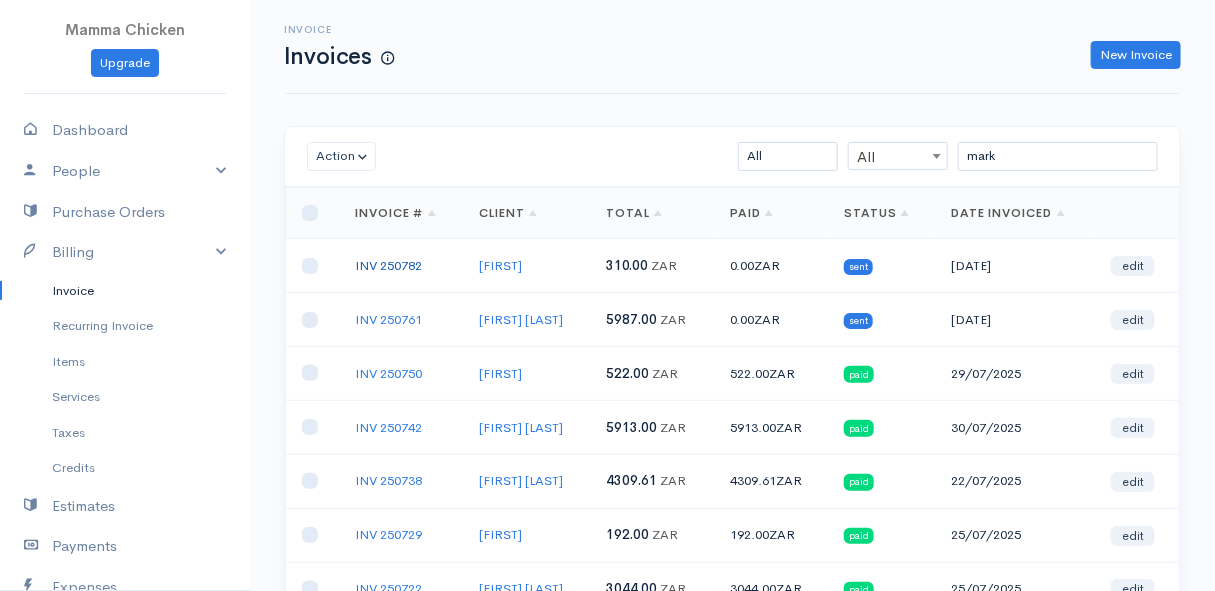 click on "INV 250782" at bounding box center [388, 265] 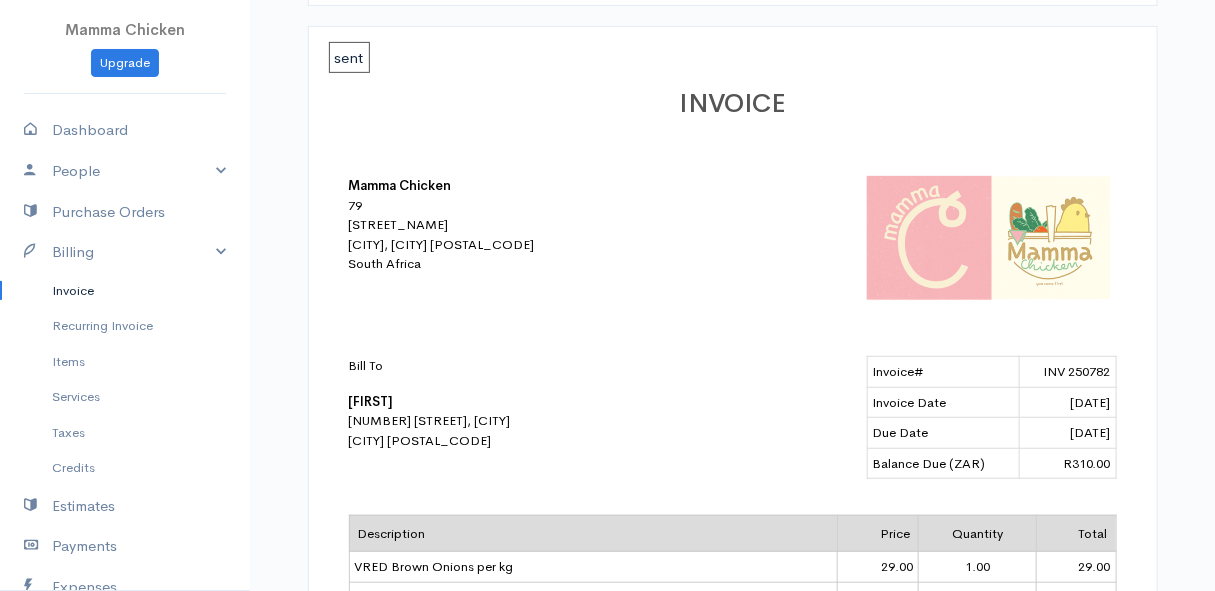 scroll, scrollTop: 0, scrollLeft: 0, axis: both 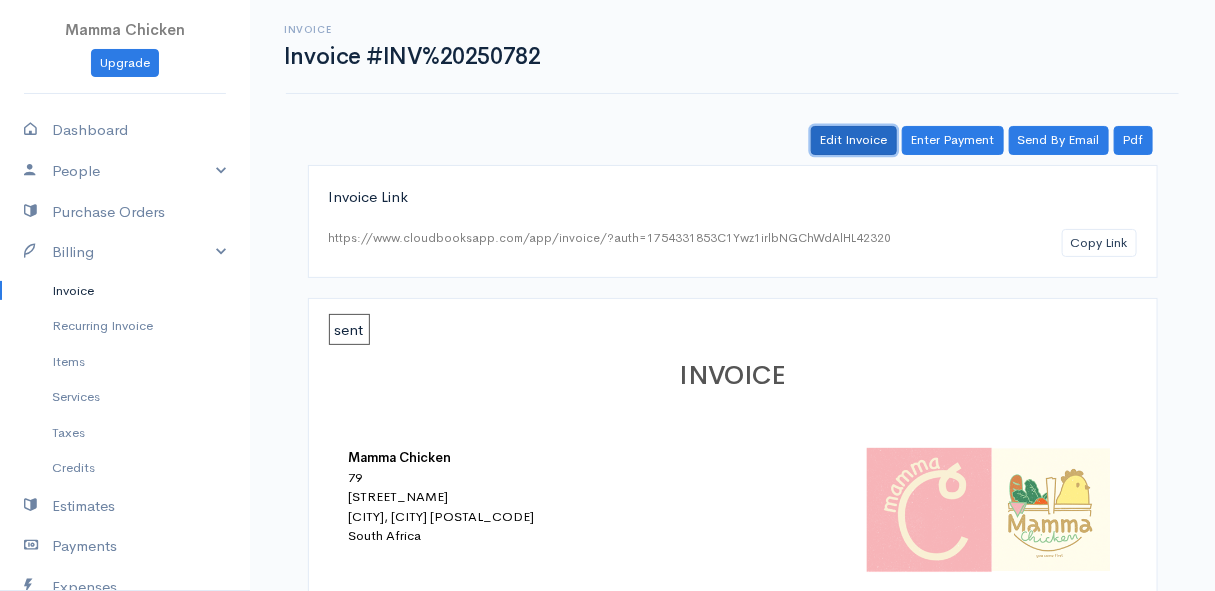 click on "Edit Invoice" at bounding box center (854, 140) 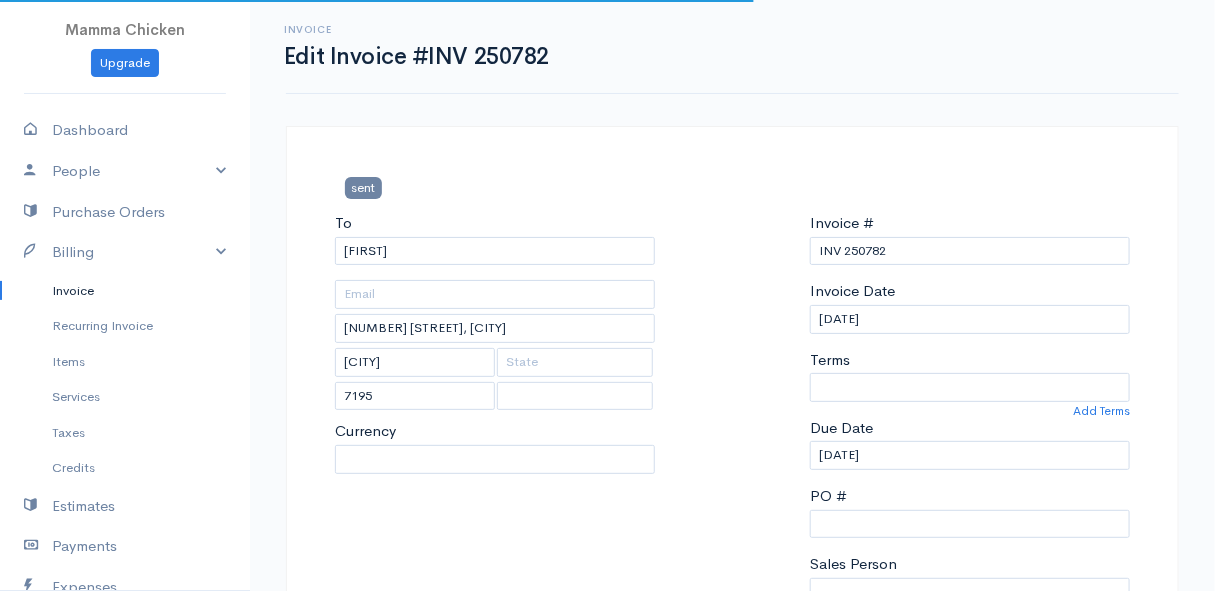 select 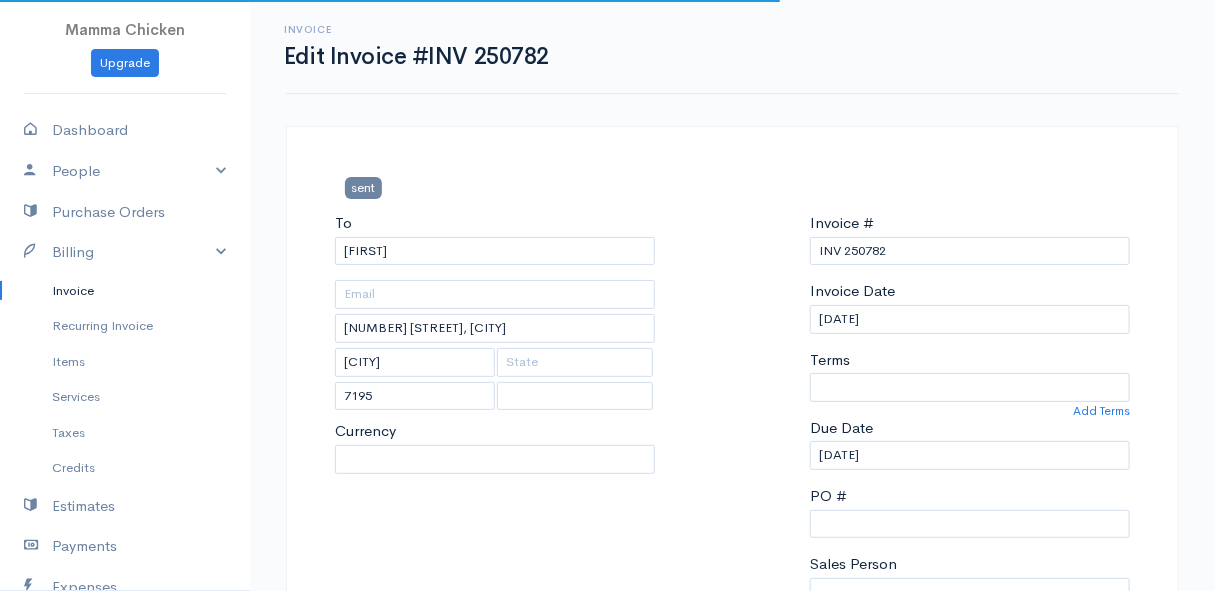 select on "South Africa" 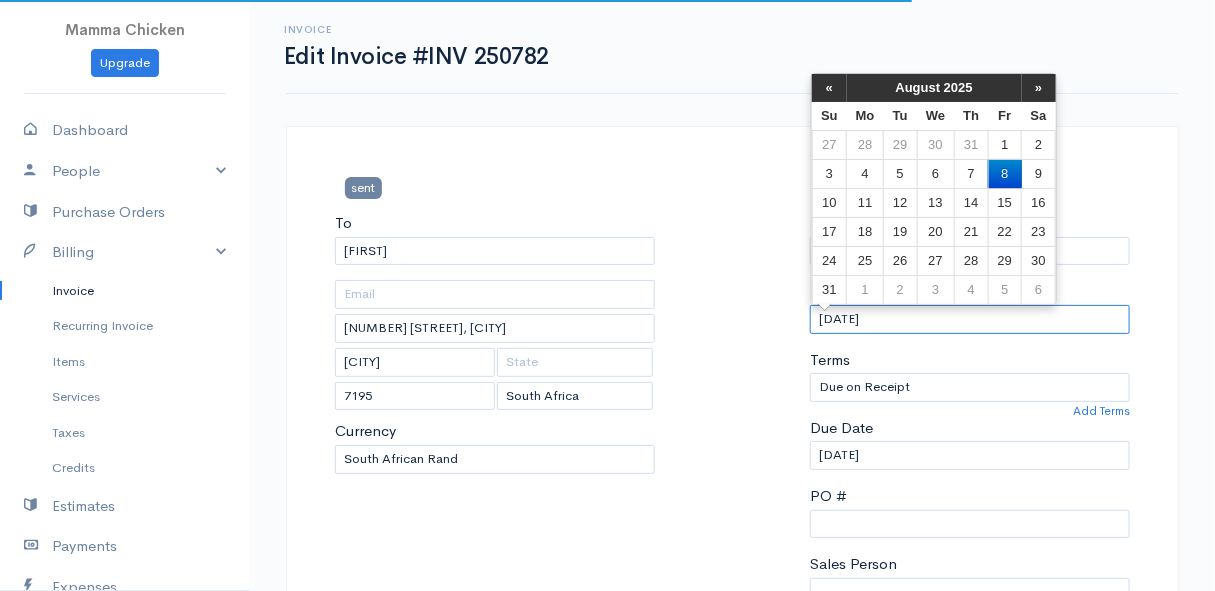 click on "[DATE]" at bounding box center (970, 319) 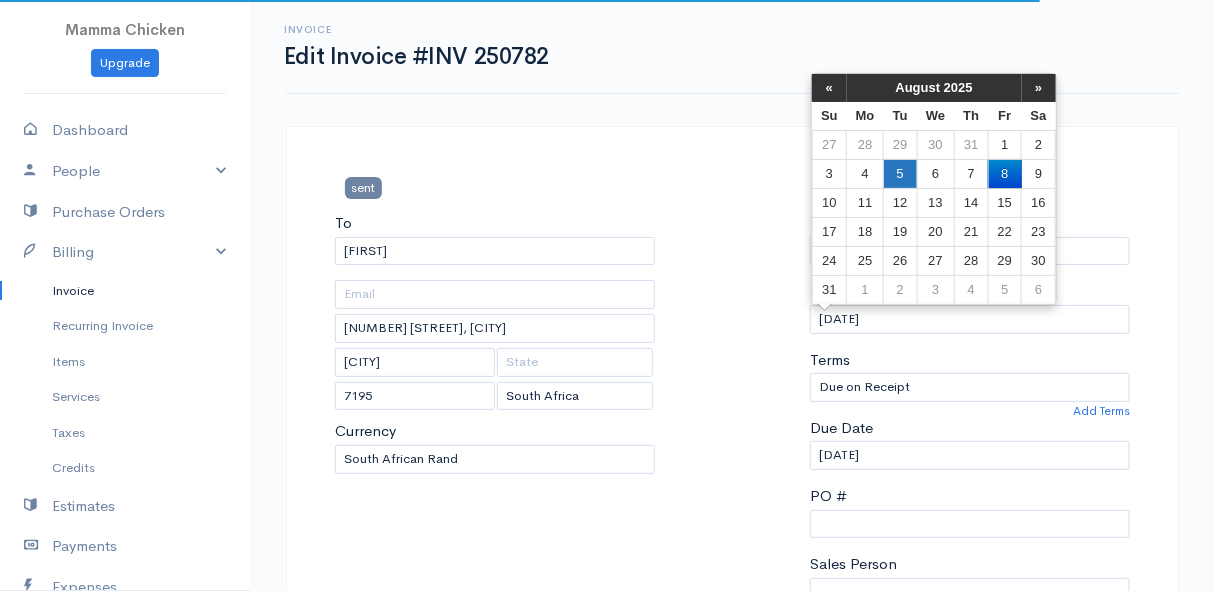 click on "5" at bounding box center [900, 173] 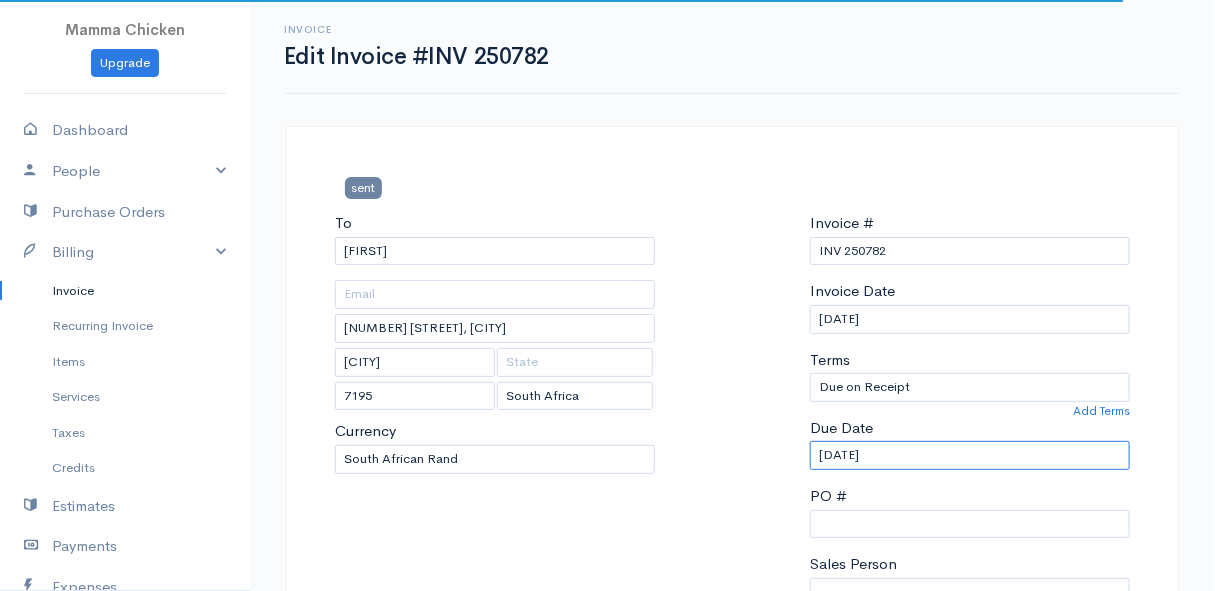 click on "[DATE]" at bounding box center [970, 455] 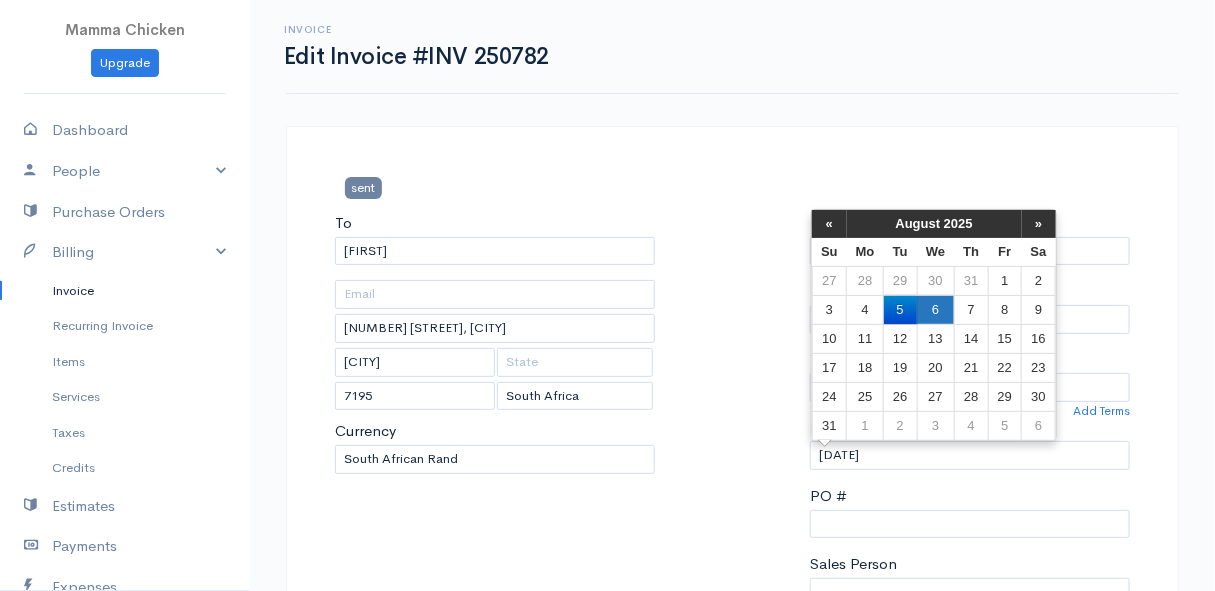 click on "6" at bounding box center (935, 309) 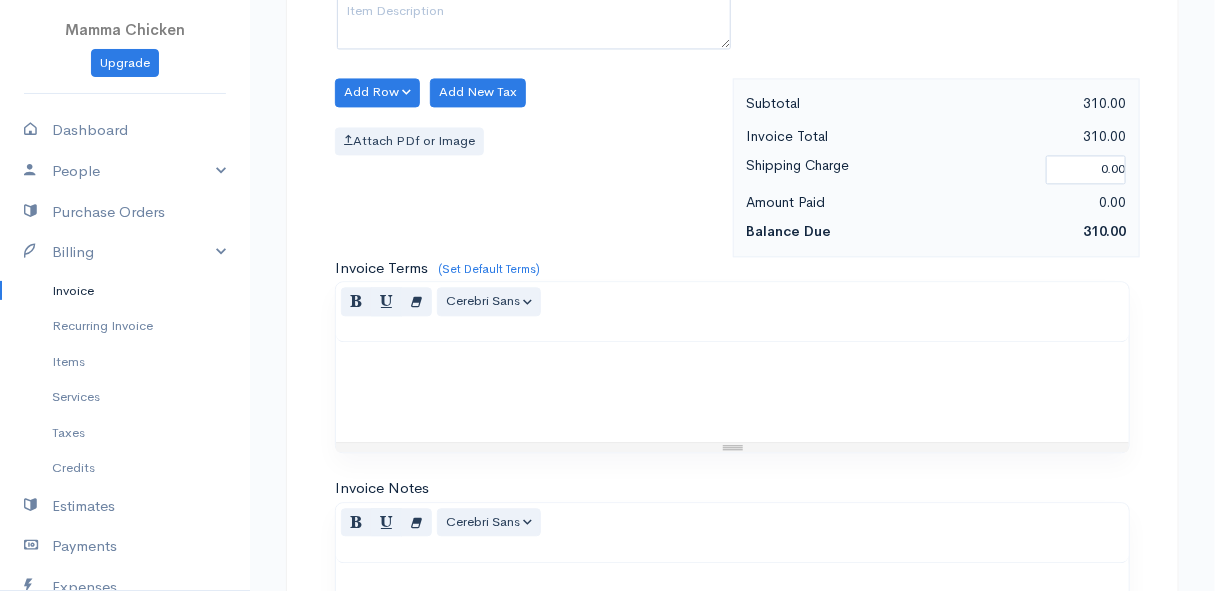 scroll, scrollTop: 1803, scrollLeft: 0, axis: vertical 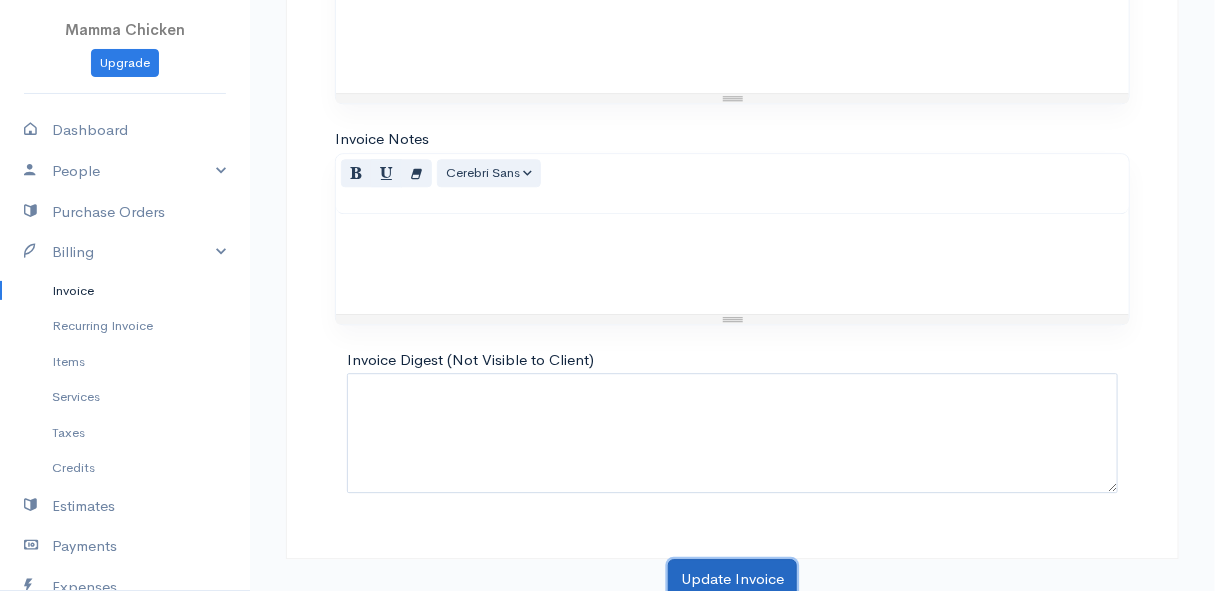 click on "Update Invoice" at bounding box center [732, 579] 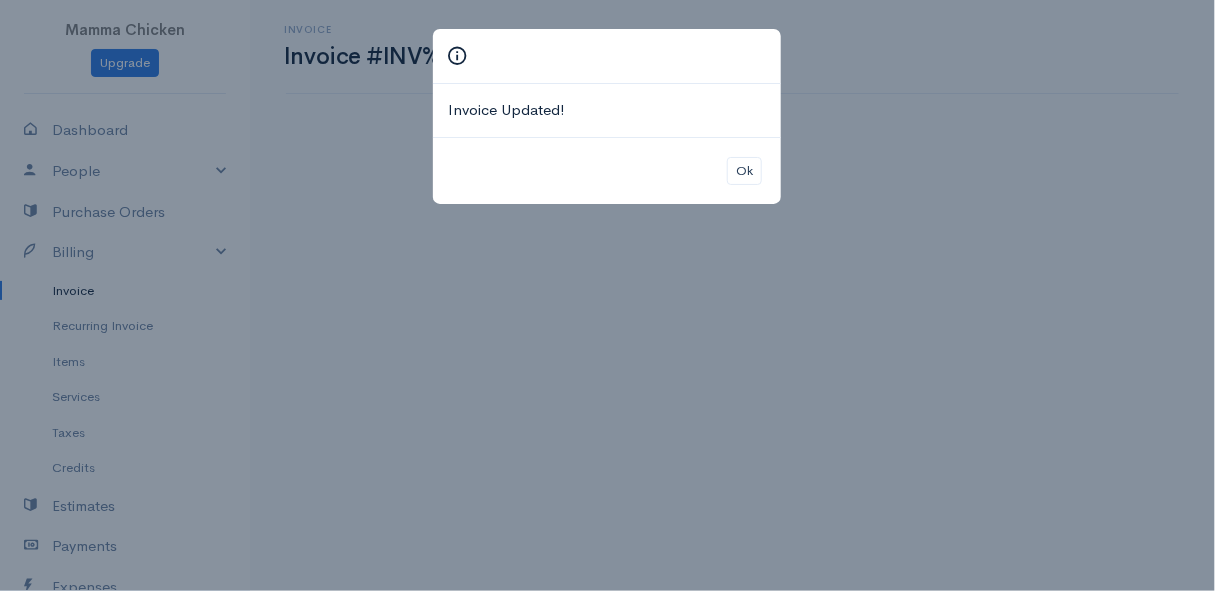 scroll, scrollTop: 0, scrollLeft: 0, axis: both 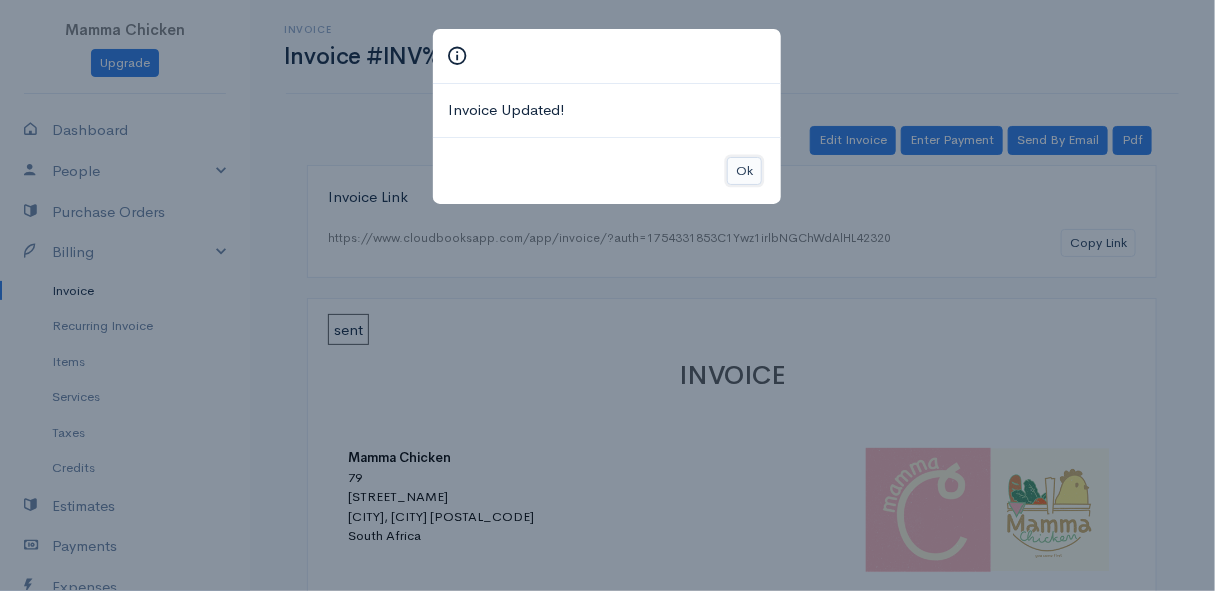 click on "Ok" at bounding box center [744, 171] 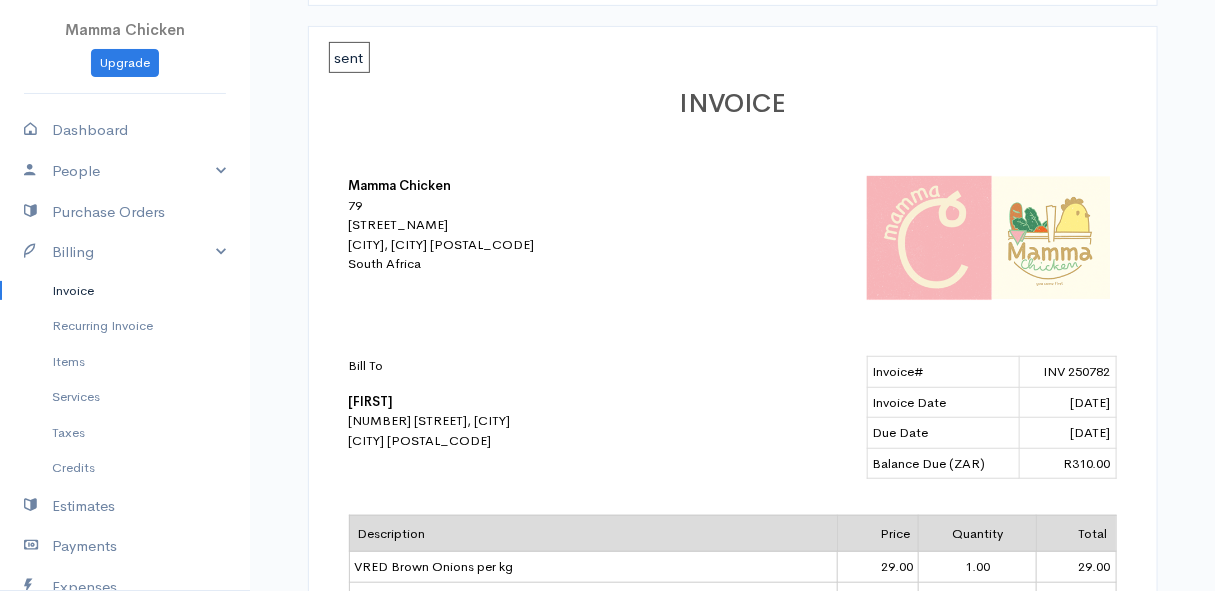 scroll, scrollTop: 0, scrollLeft: 0, axis: both 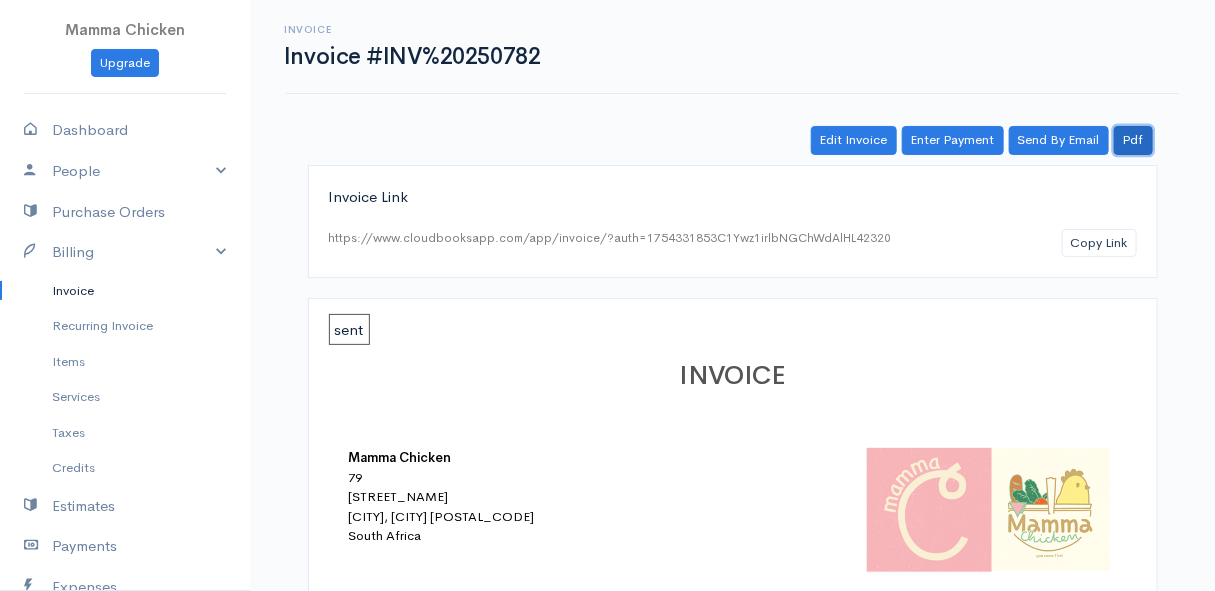 click on "Pdf" at bounding box center [1133, 140] 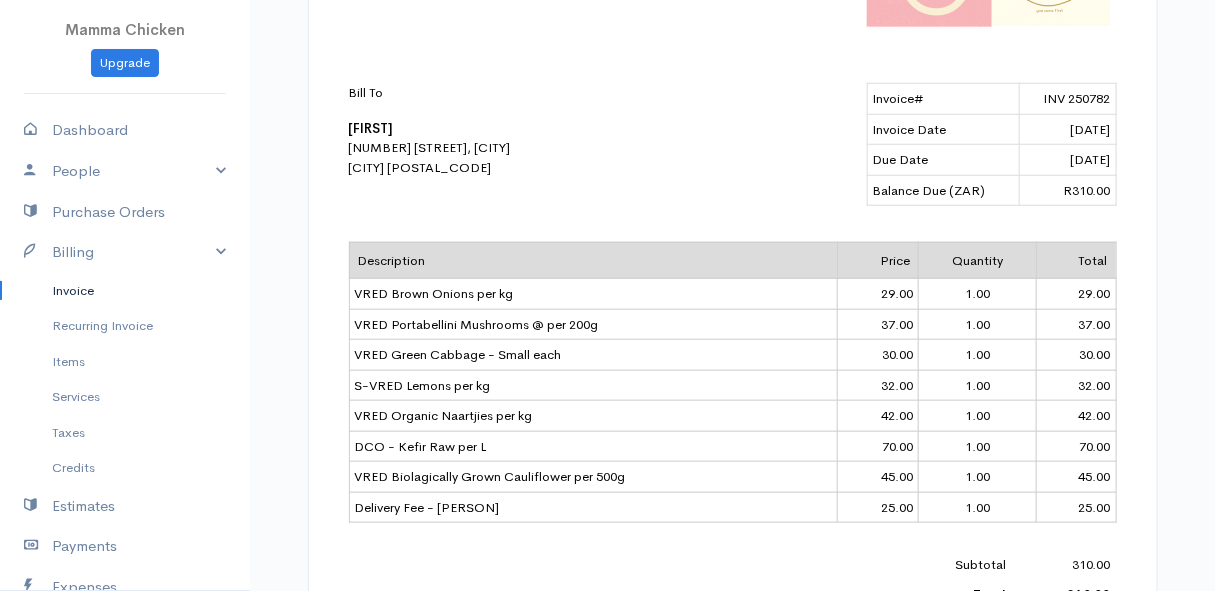 scroll, scrollTop: 454, scrollLeft: 0, axis: vertical 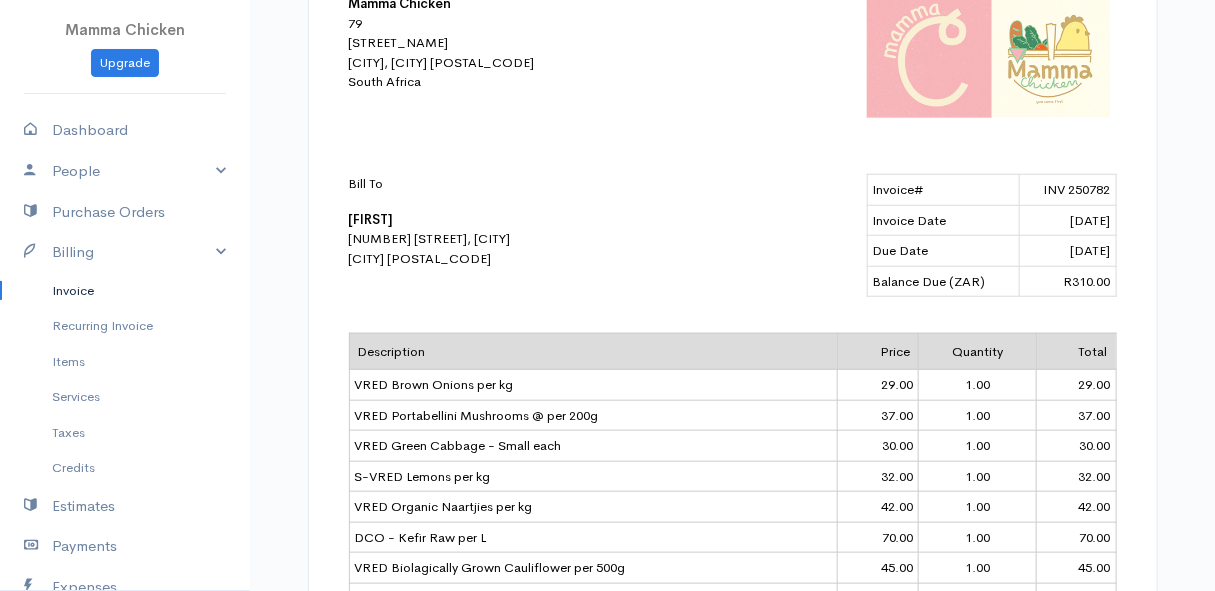 click on "Invoice" at bounding box center [125, 291] 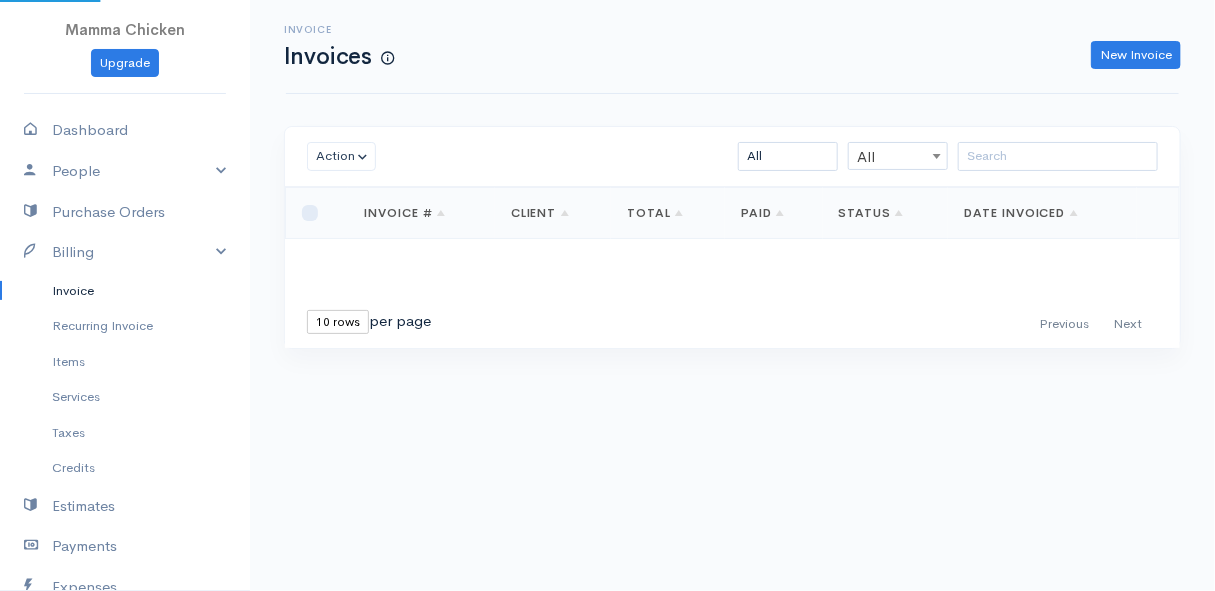 scroll, scrollTop: 0, scrollLeft: 0, axis: both 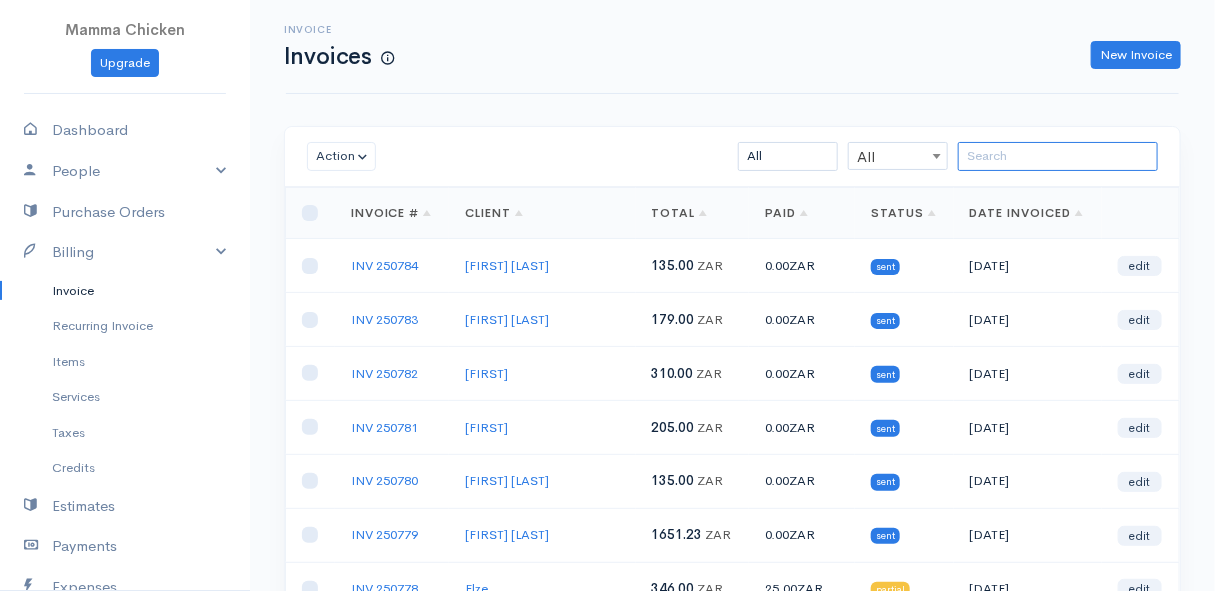 click at bounding box center [1058, 156] 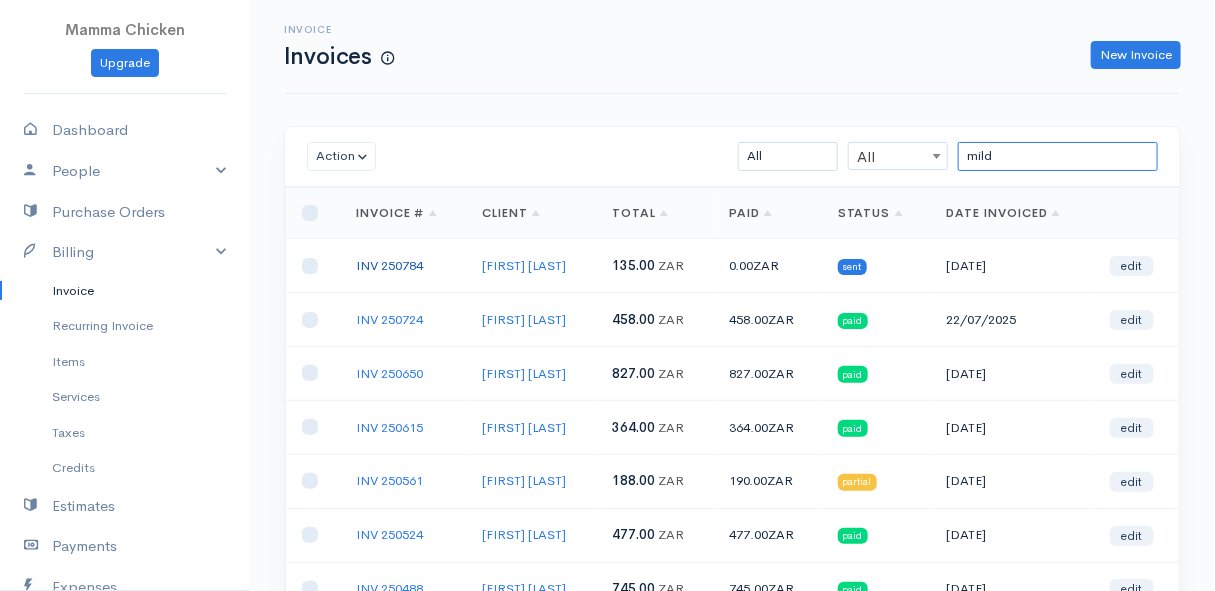 type on "mild" 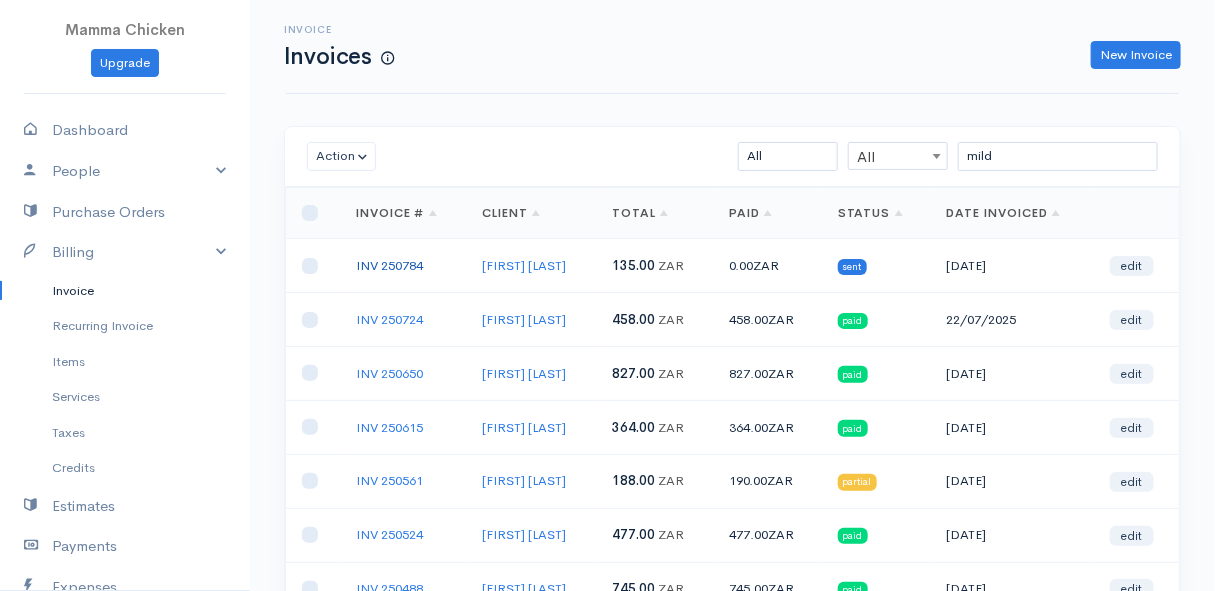 click on "INV 250784" at bounding box center [389, 265] 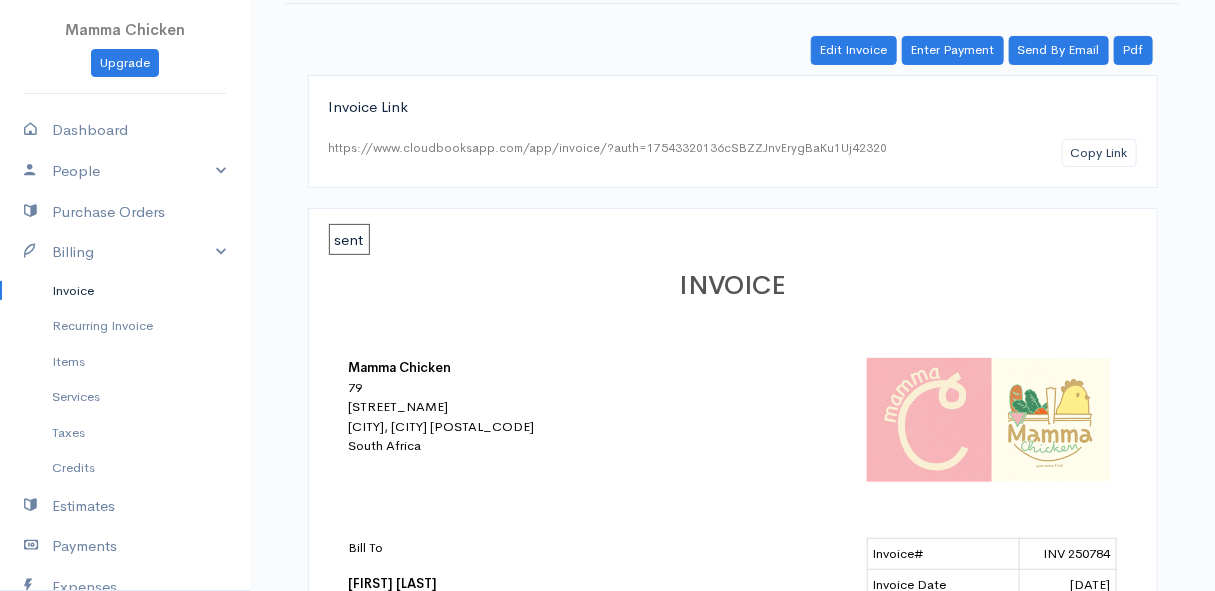 scroll, scrollTop: 0, scrollLeft: 0, axis: both 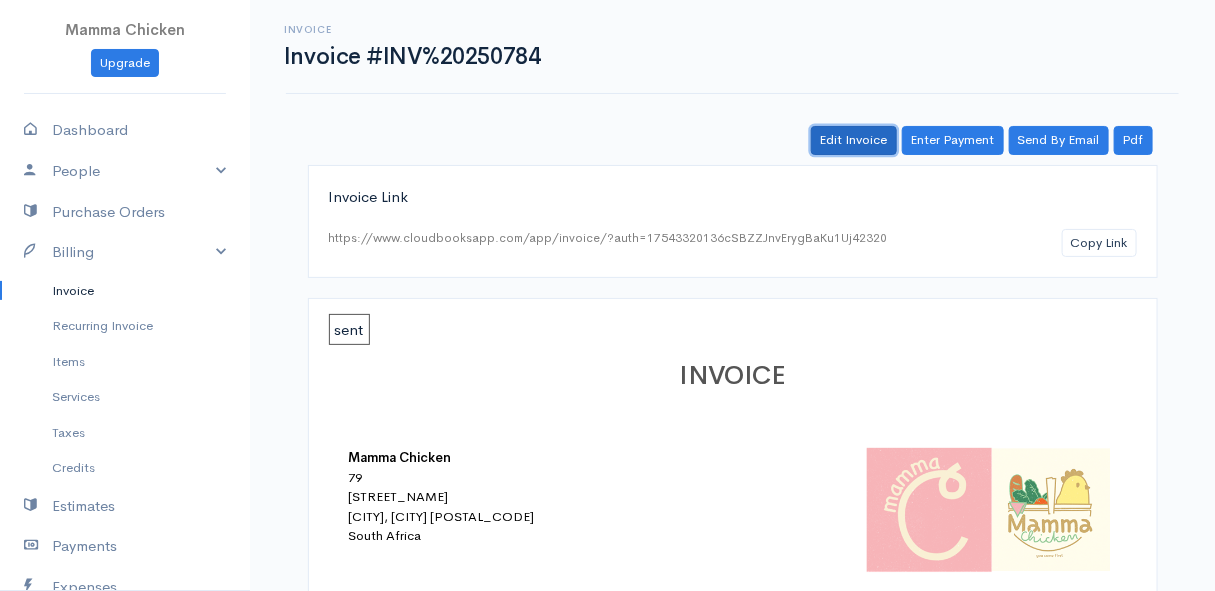 click on "Edit Invoice" at bounding box center (854, 140) 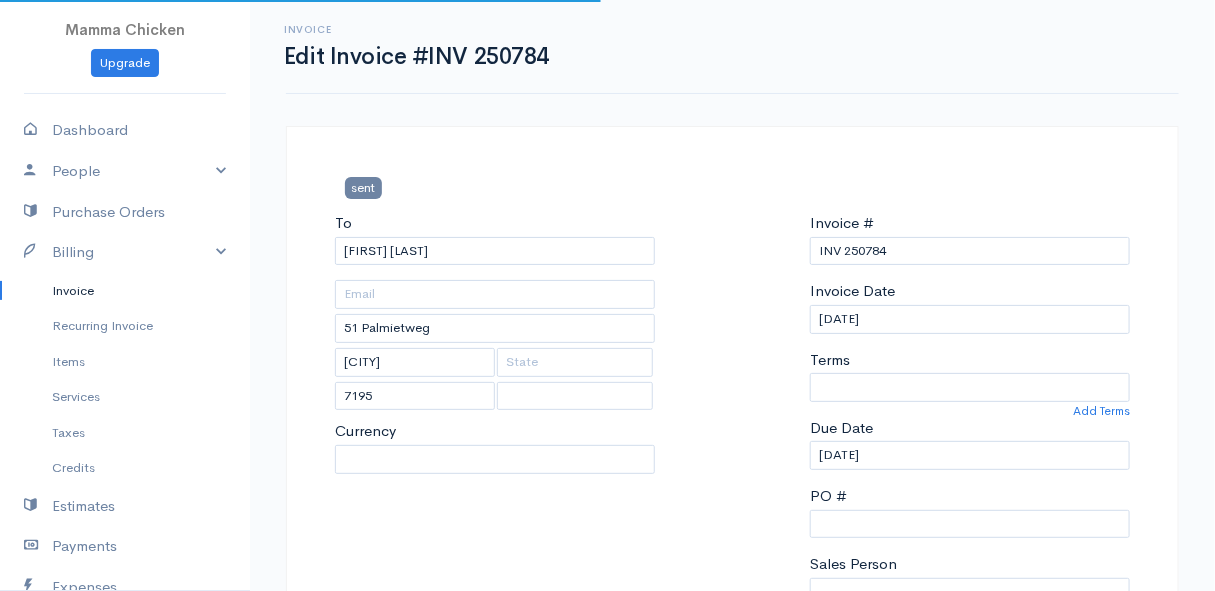 select 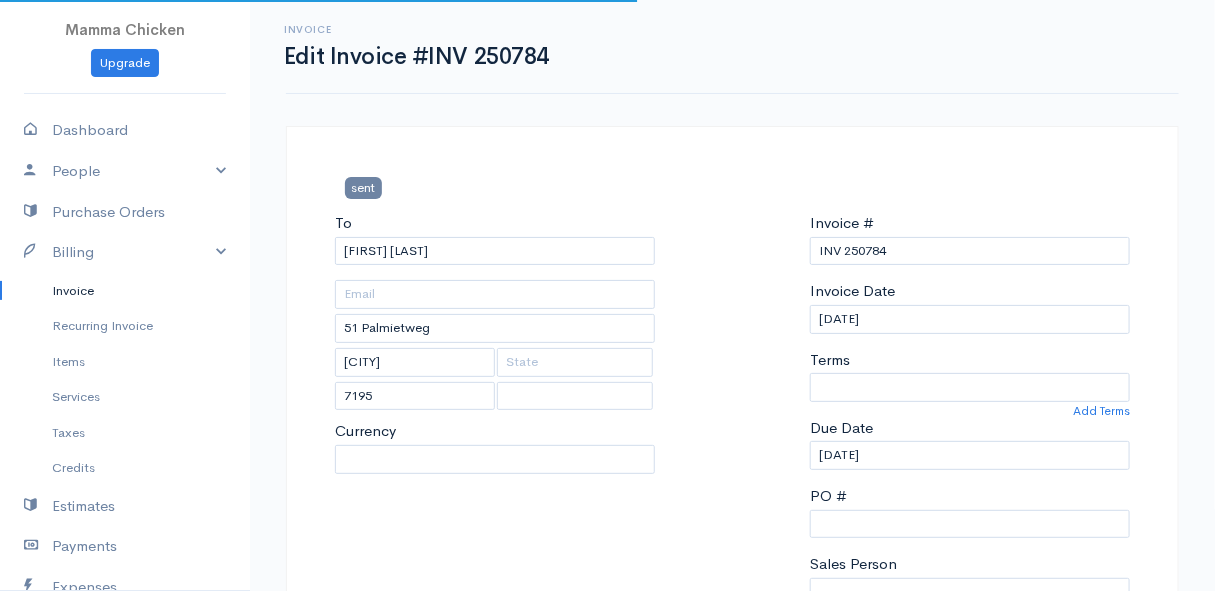 select on "0" 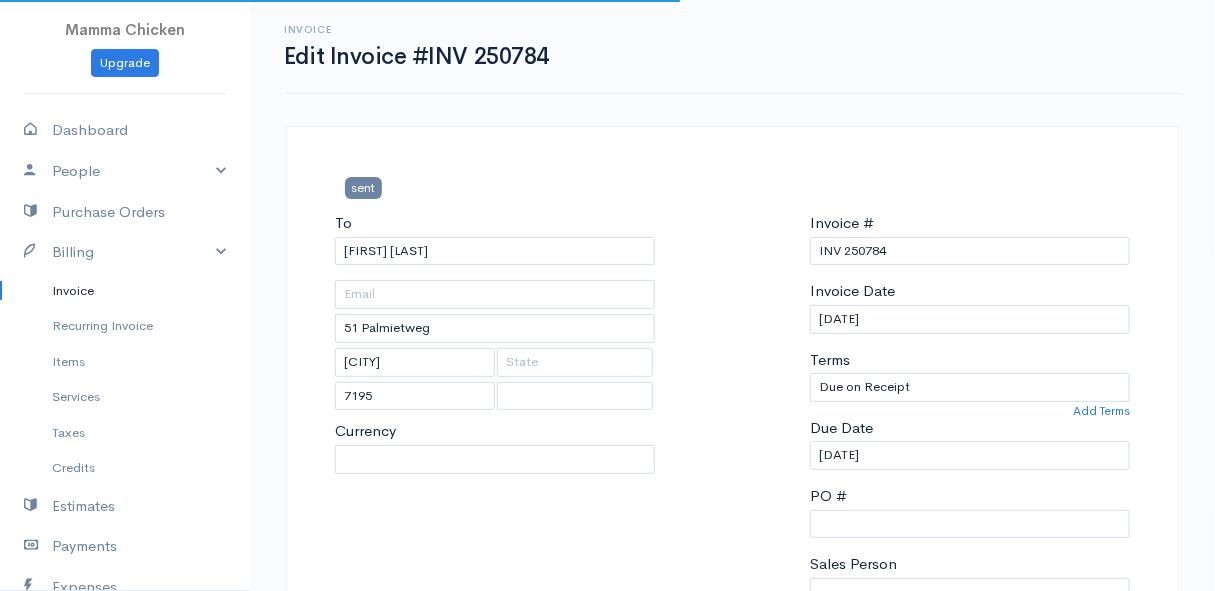 select on "South Africa" 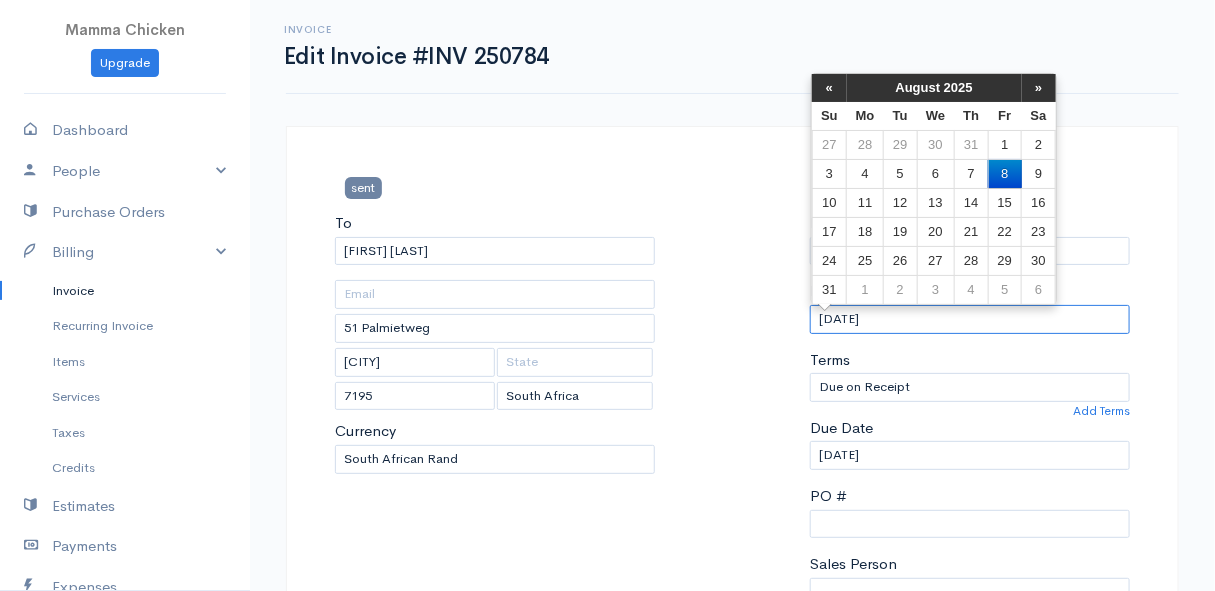 click on "[DATE]" at bounding box center (970, 319) 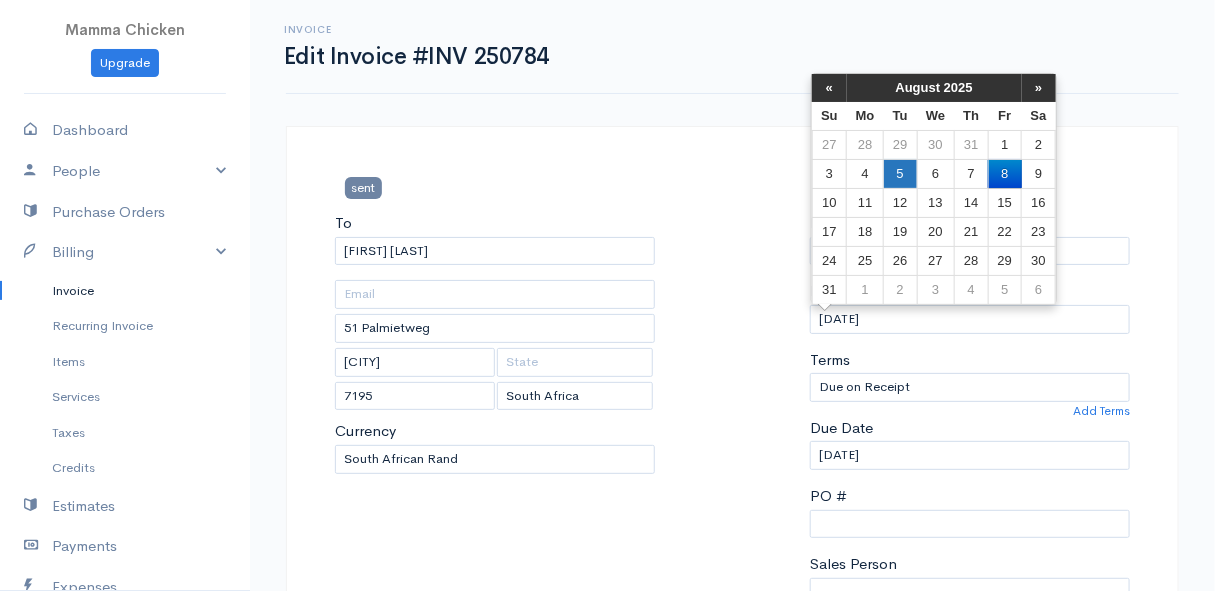 click on "5" at bounding box center (900, 173) 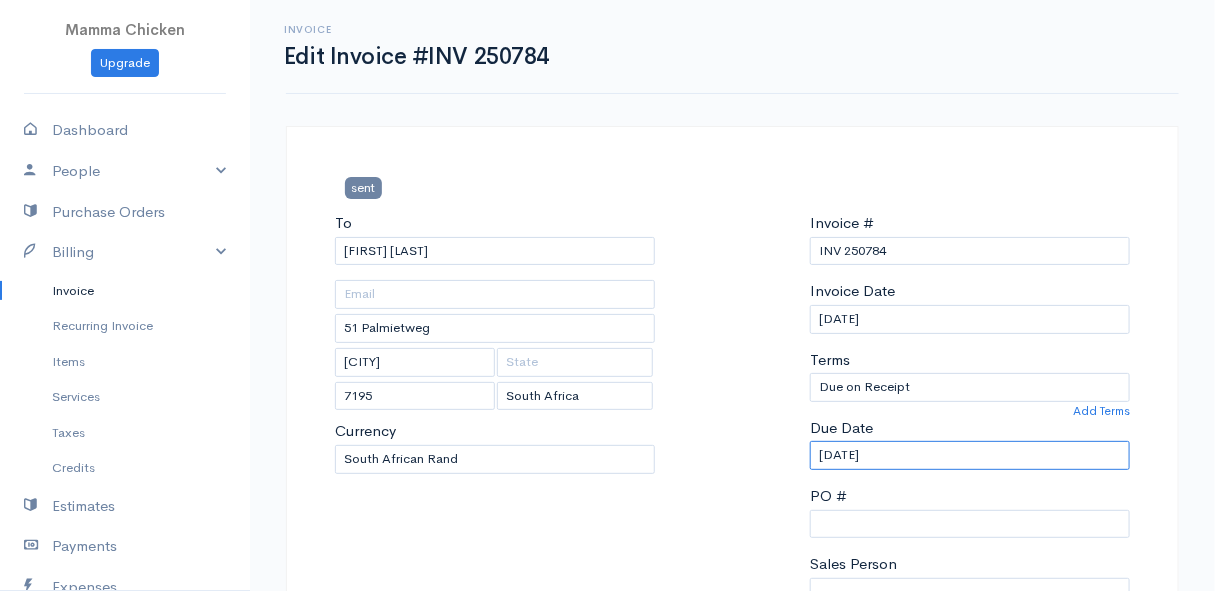 click on "[DATE]" at bounding box center [970, 455] 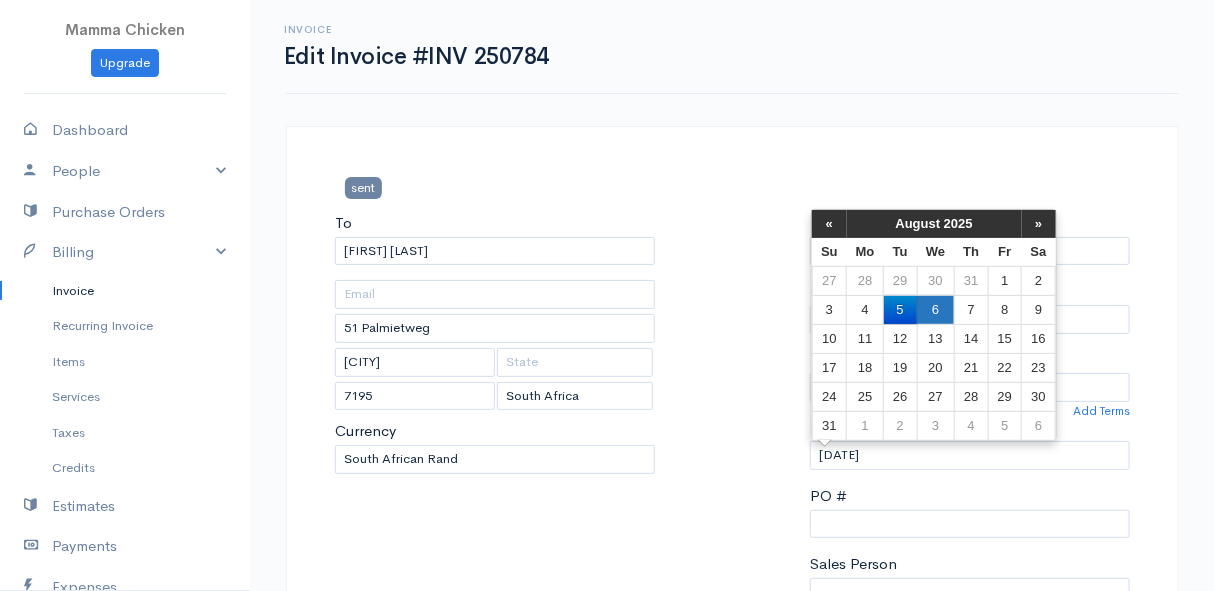 click on "6" at bounding box center (935, 309) 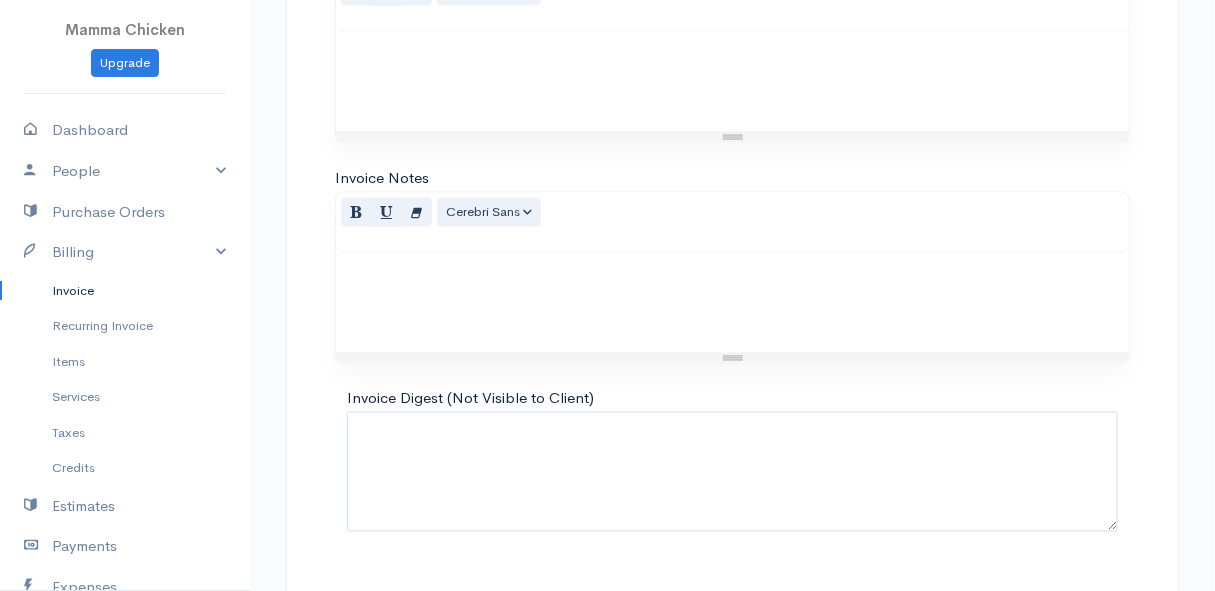scroll, scrollTop: 1133, scrollLeft: 0, axis: vertical 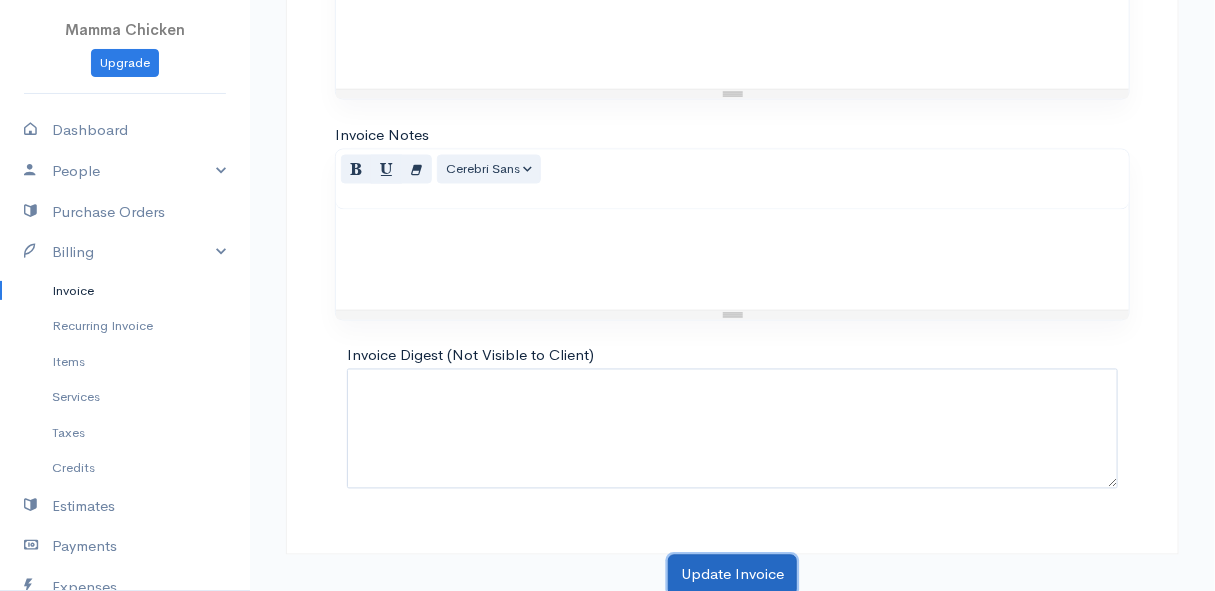 click on "Update Invoice" at bounding box center [732, 575] 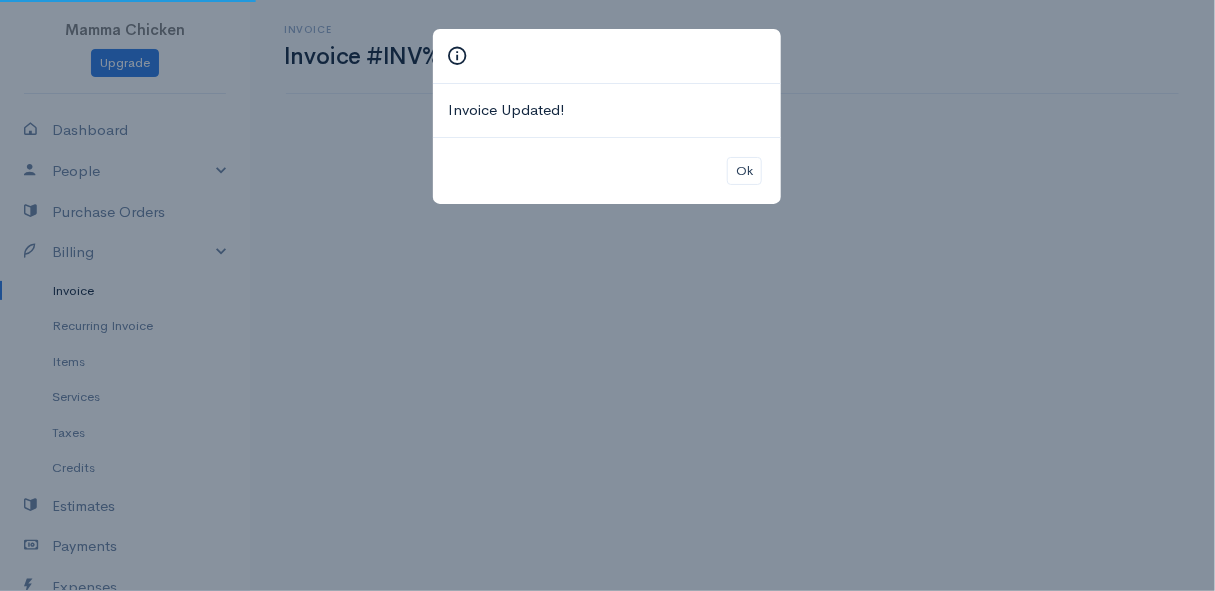 scroll, scrollTop: 0, scrollLeft: 0, axis: both 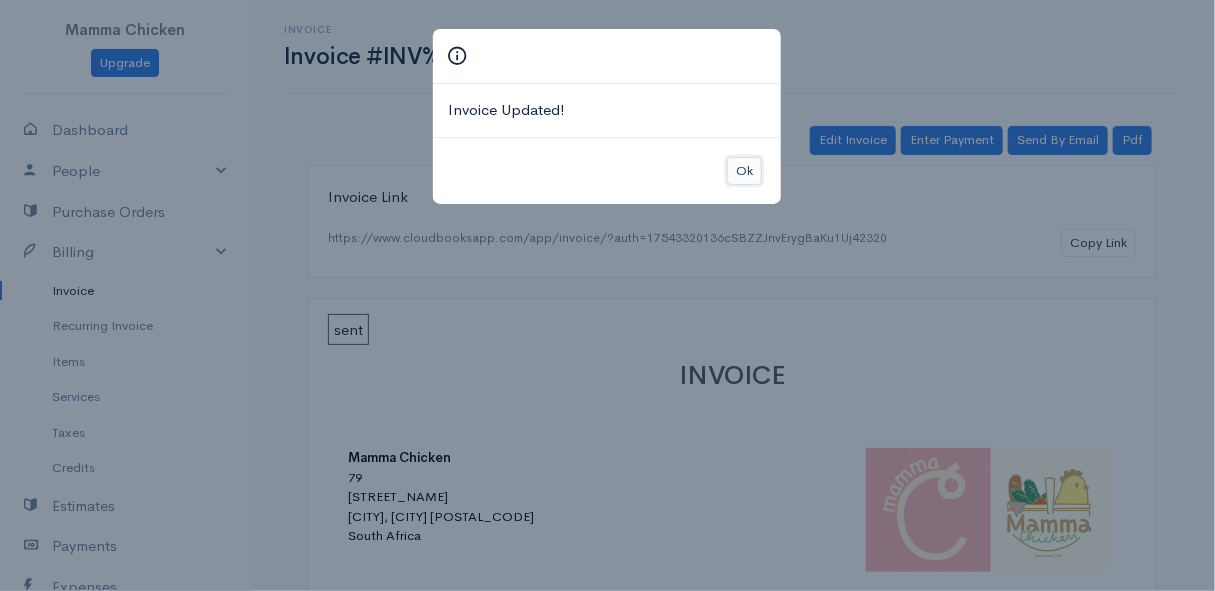 click on "Ok" at bounding box center [744, 171] 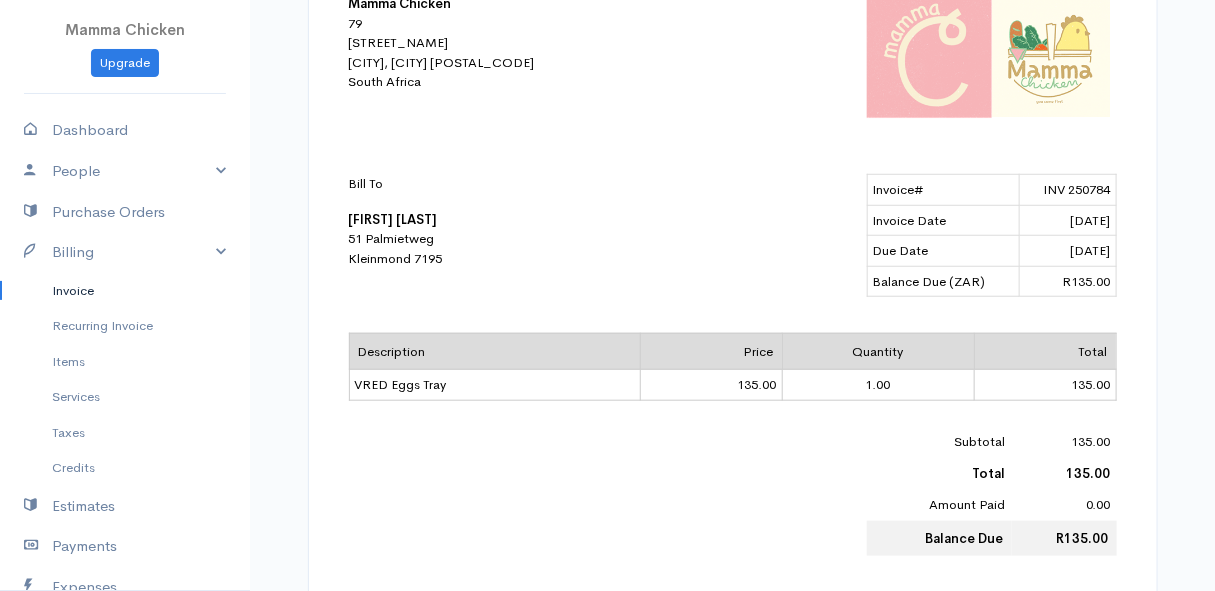 scroll, scrollTop: 0, scrollLeft: 0, axis: both 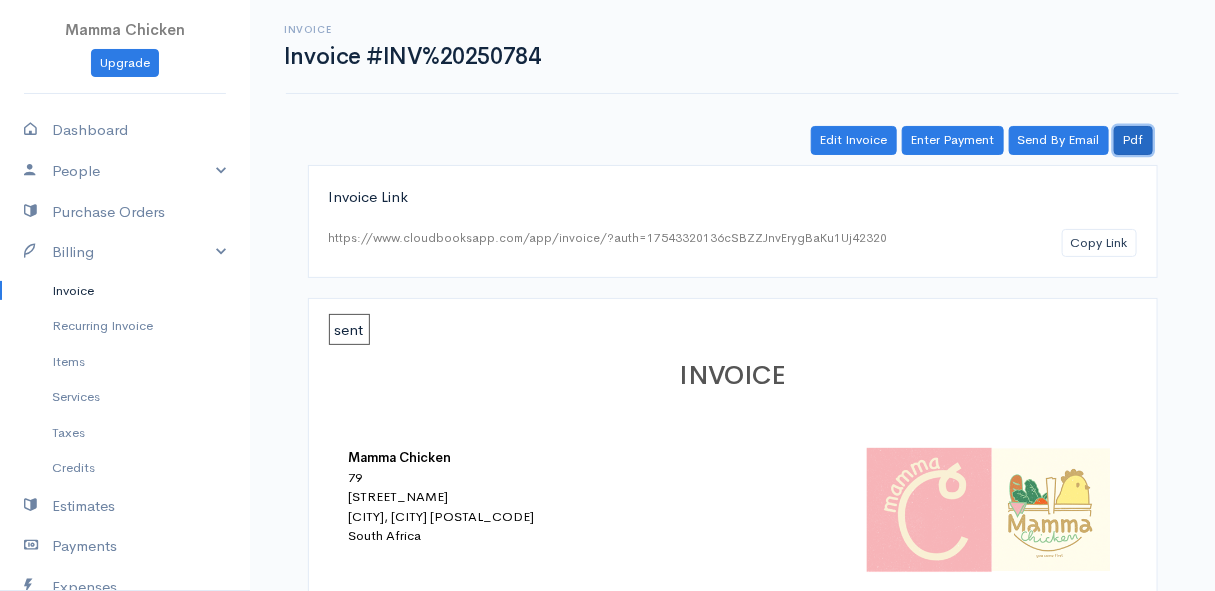 click on "Pdf" at bounding box center (1133, 140) 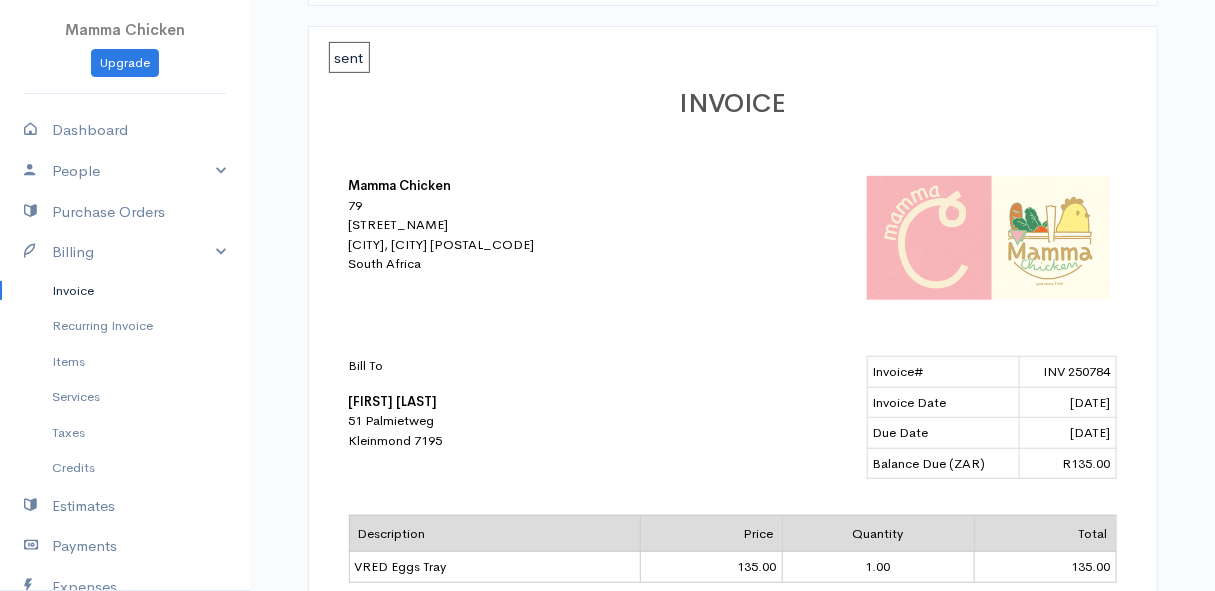 scroll, scrollTop: 454, scrollLeft: 0, axis: vertical 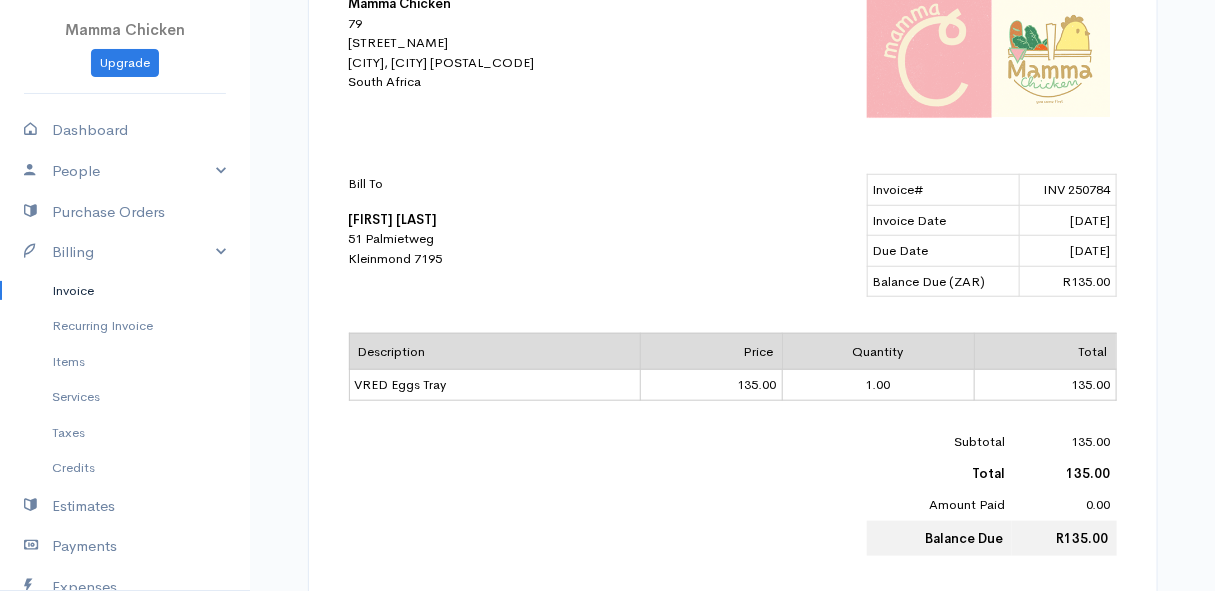 click on "Invoice" at bounding box center (125, 291) 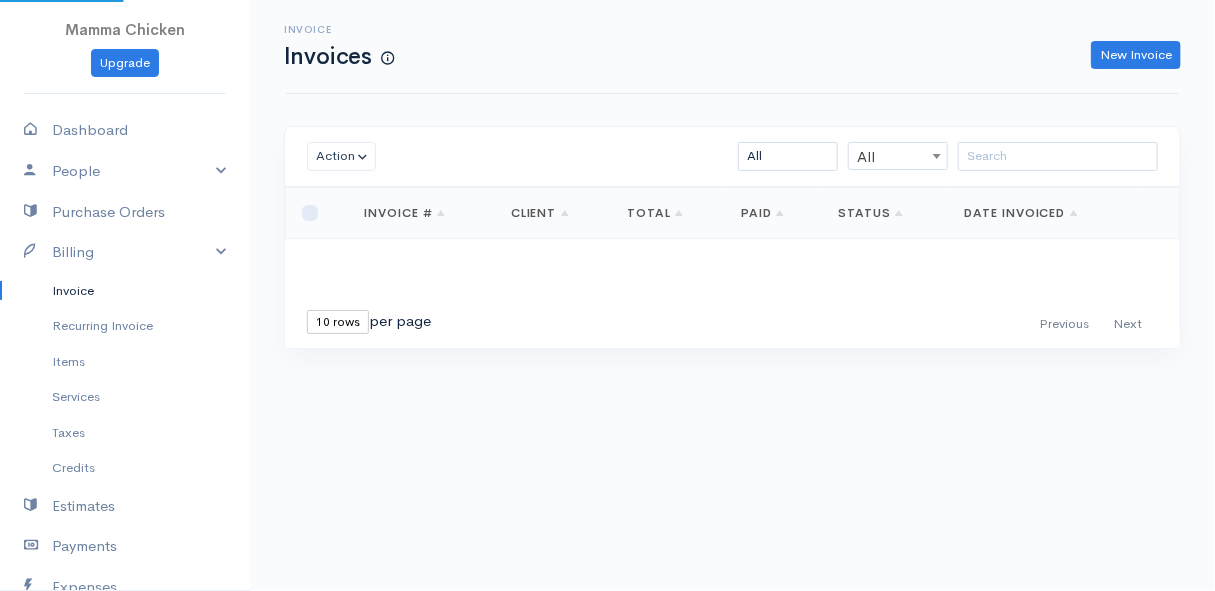 scroll, scrollTop: 0, scrollLeft: 0, axis: both 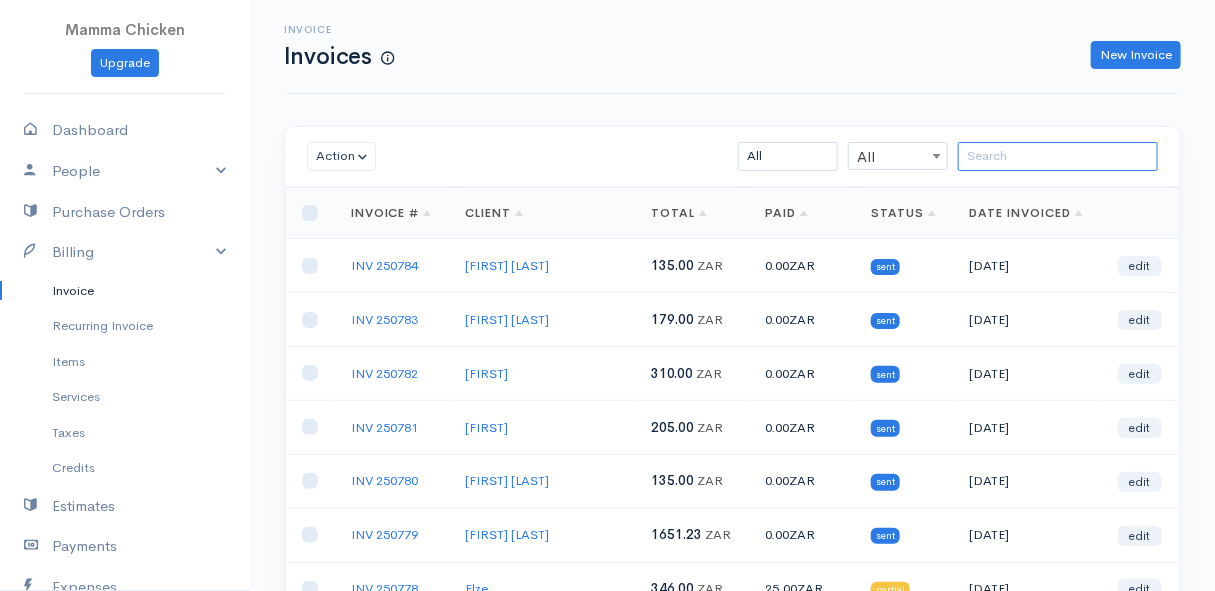 click at bounding box center [1058, 156] 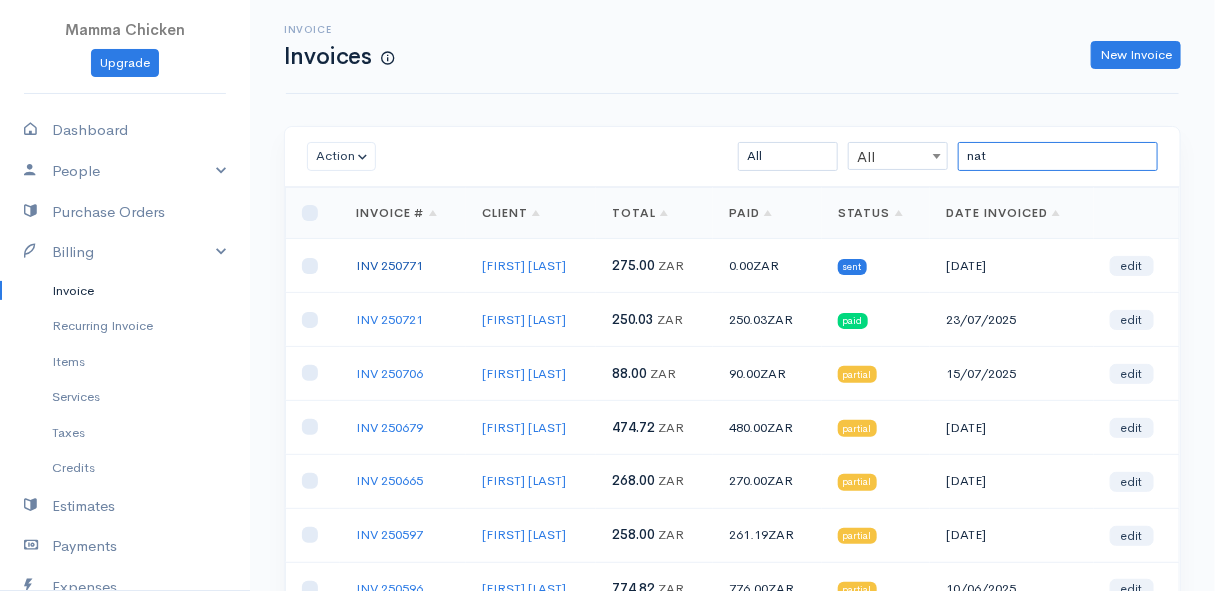 type on "nat" 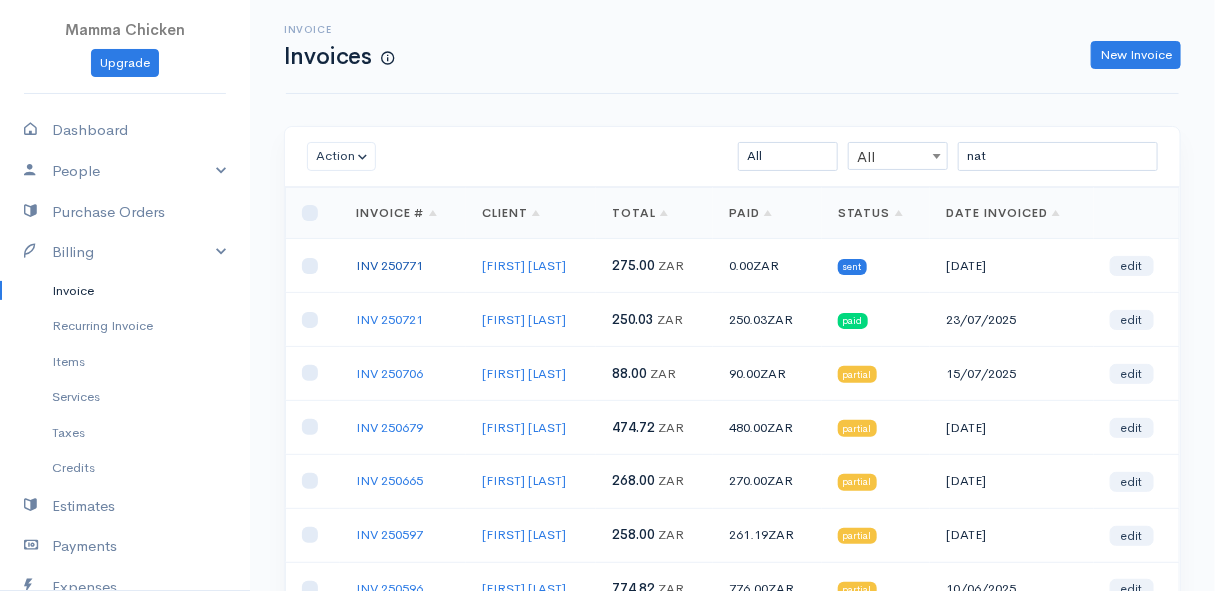 click on "INV 250771" at bounding box center (389, 265) 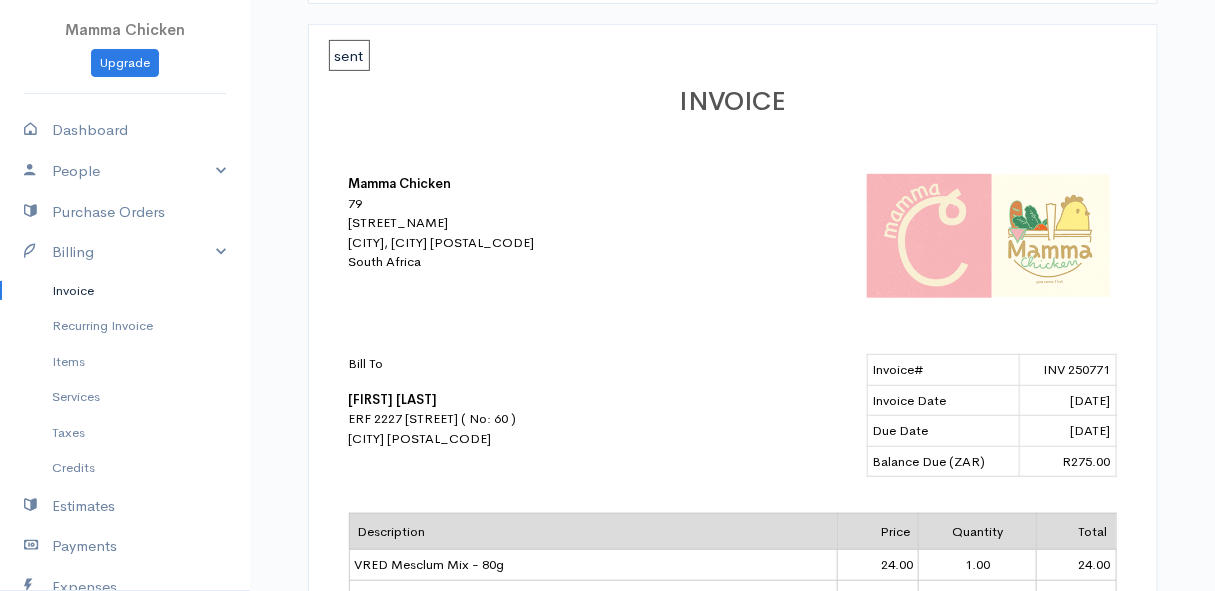 scroll, scrollTop: 0, scrollLeft: 0, axis: both 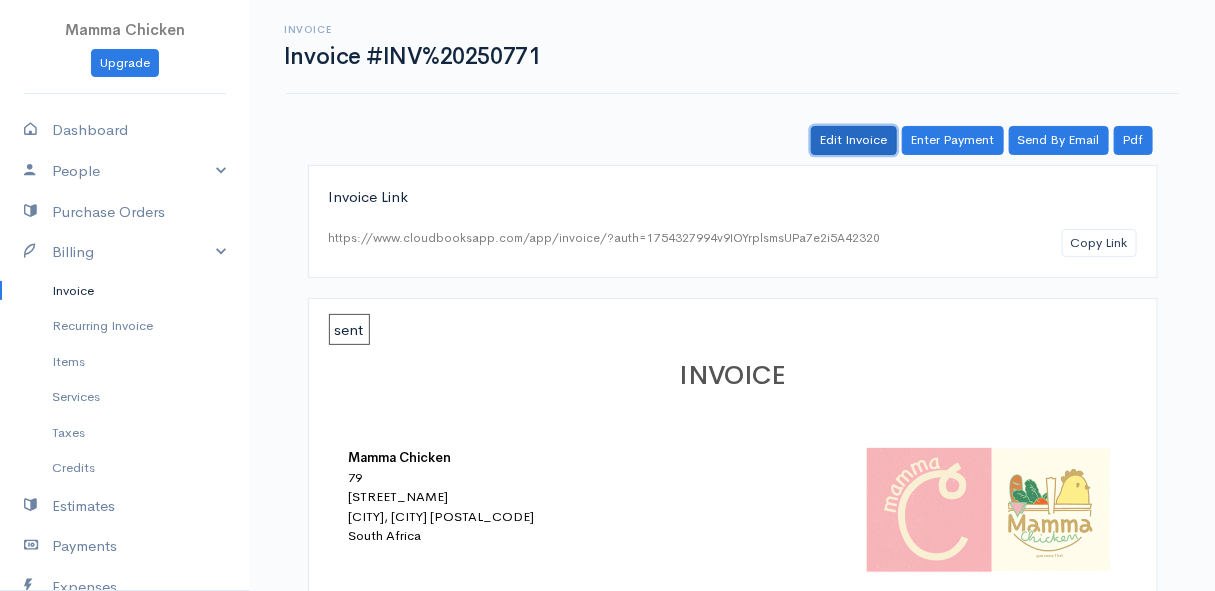 click on "Edit Invoice" at bounding box center [854, 140] 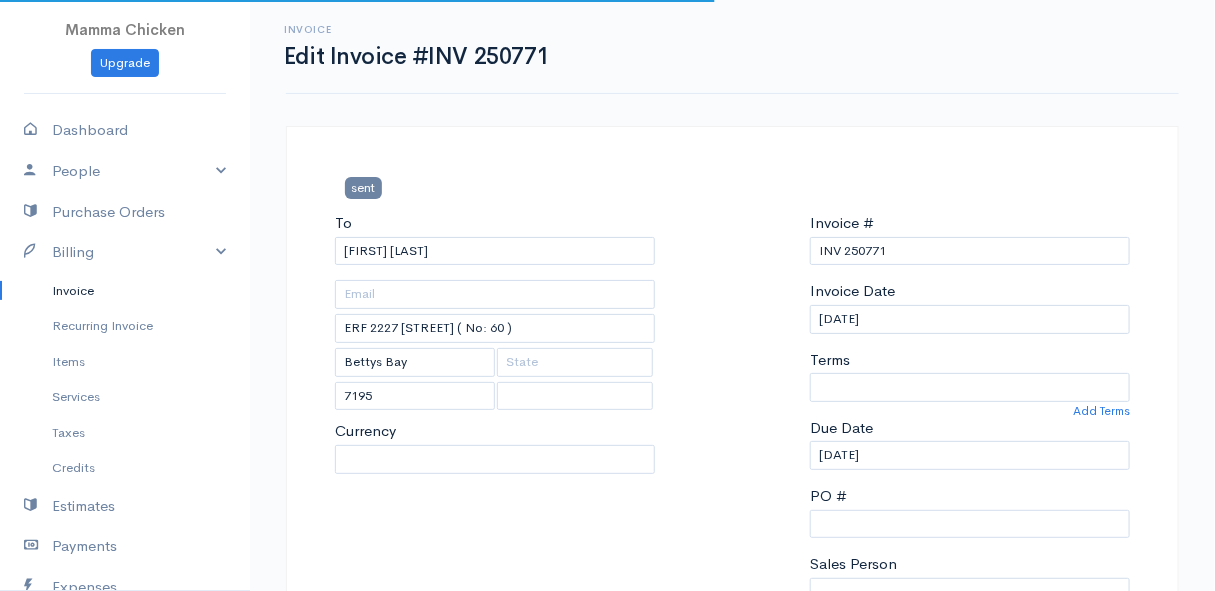 select on "0" 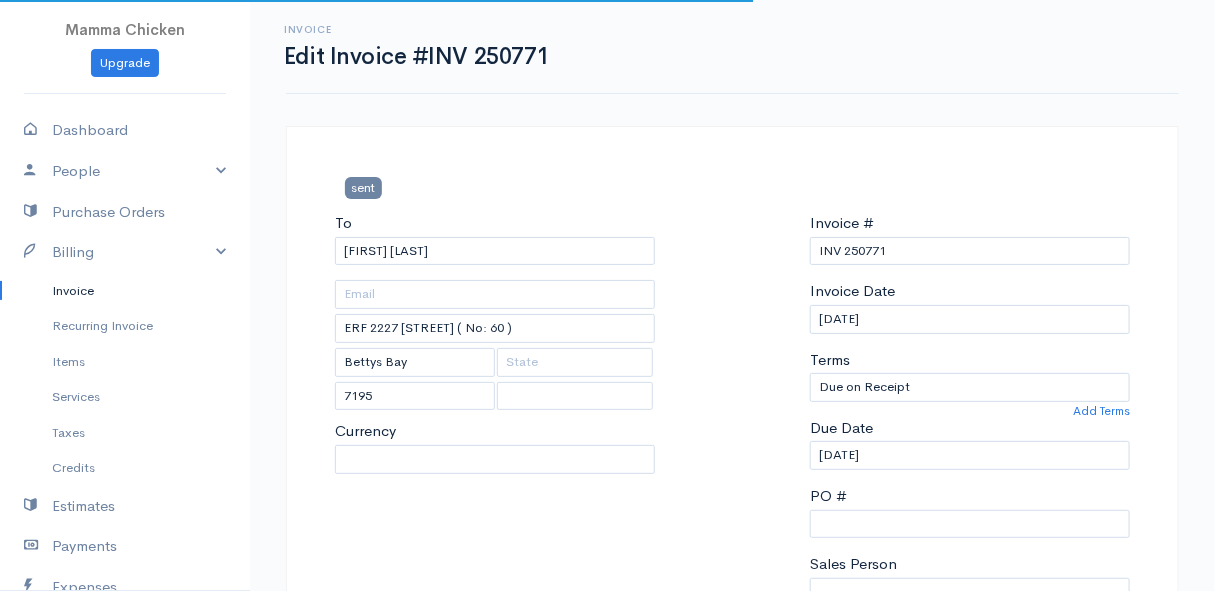 select on "South Africa" 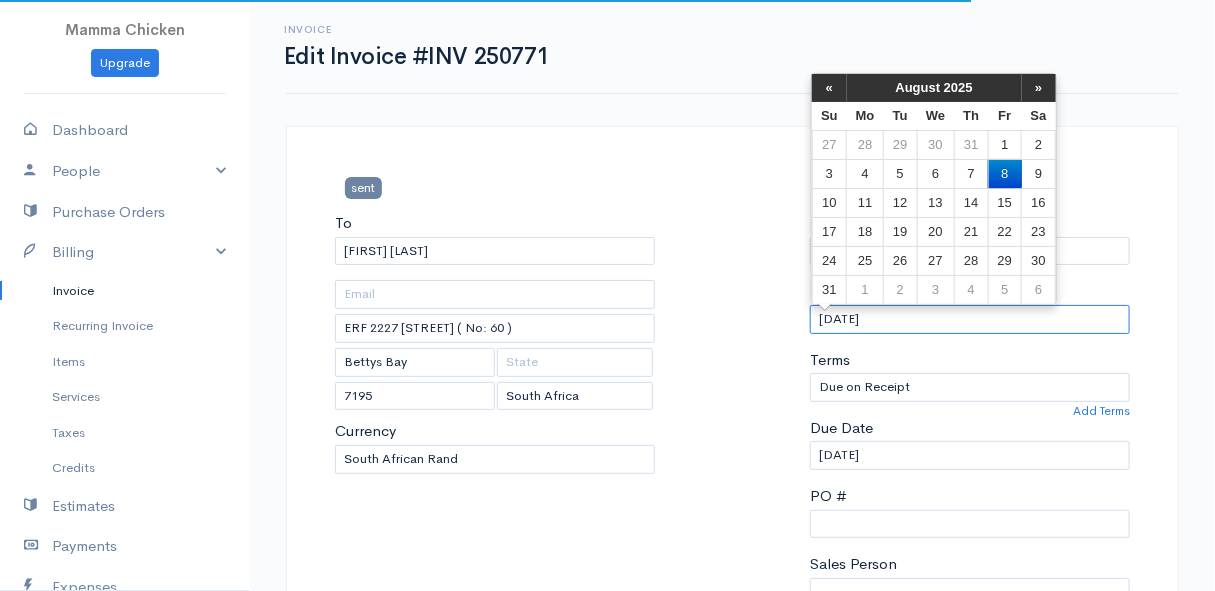 click on "[DATE]" at bounding box center [970, 319] 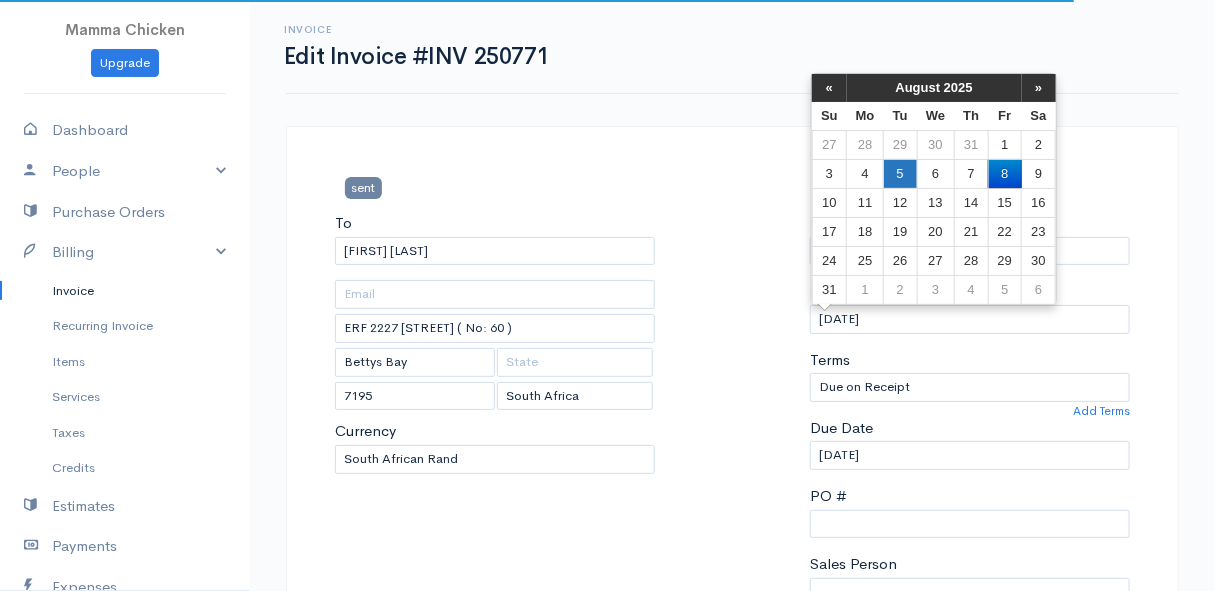 click on "5" at bounding box center [900, 173] 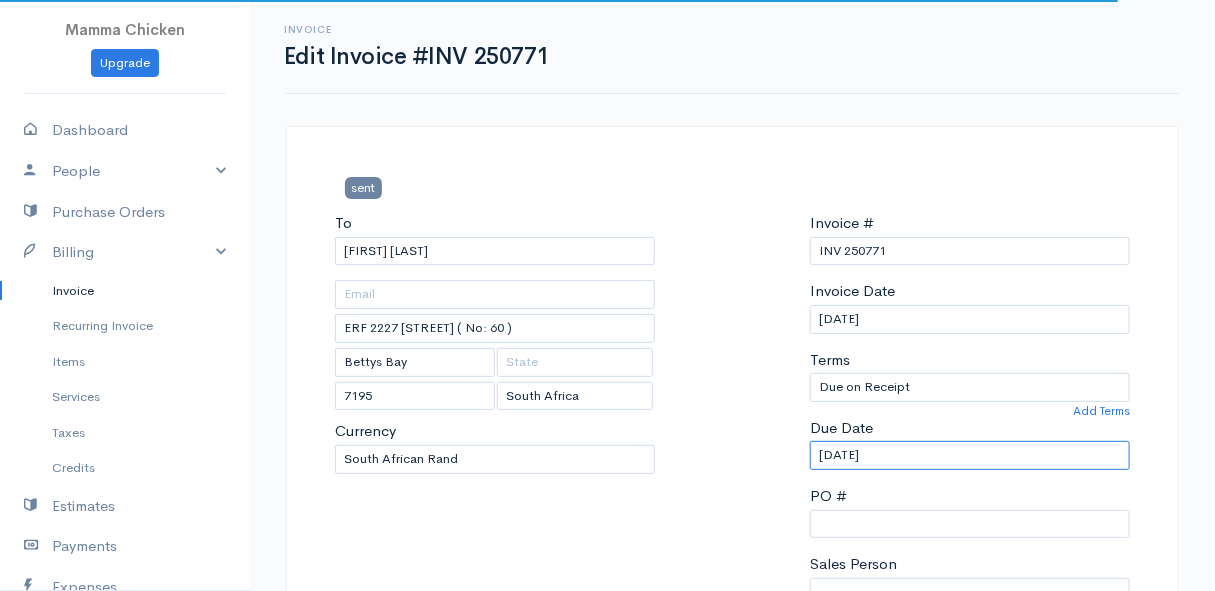 click on "[DATE]" at bounding box center [970, 455] 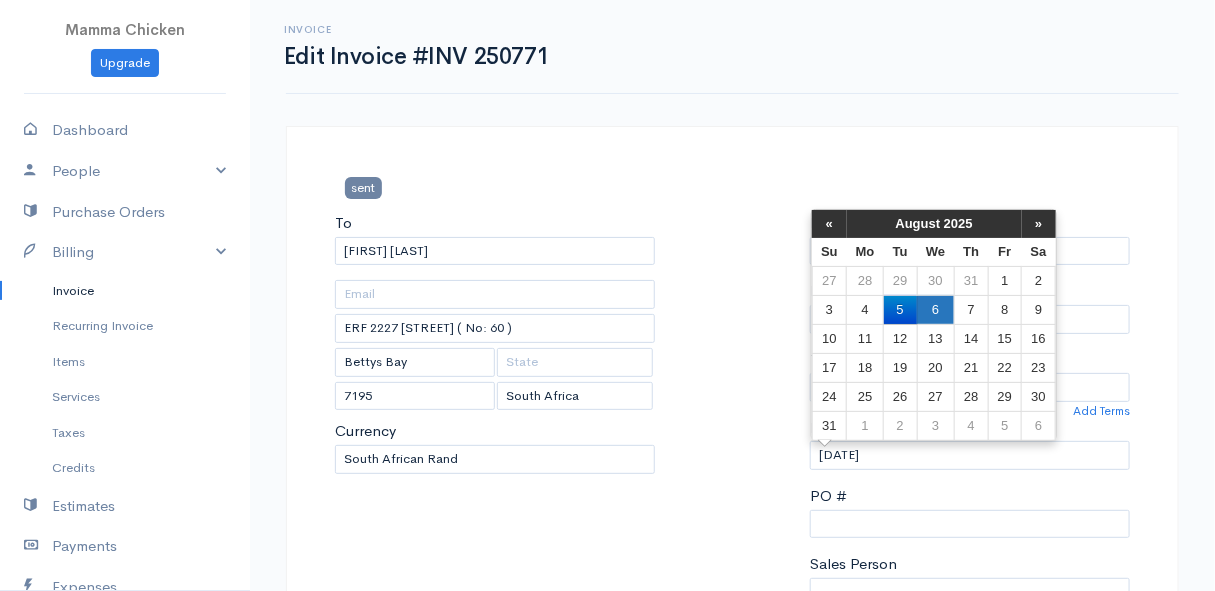 click on "6" at bounding box center [935, 309] 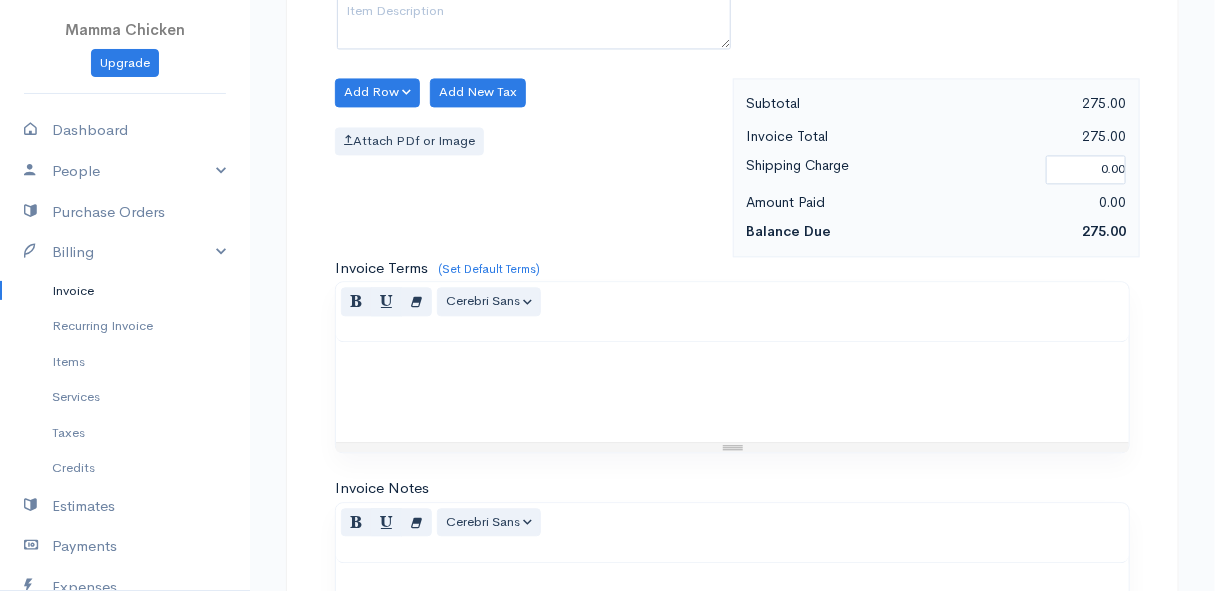scroll, scrollTop: 1803, scrollLeft: 0, axis: vertical 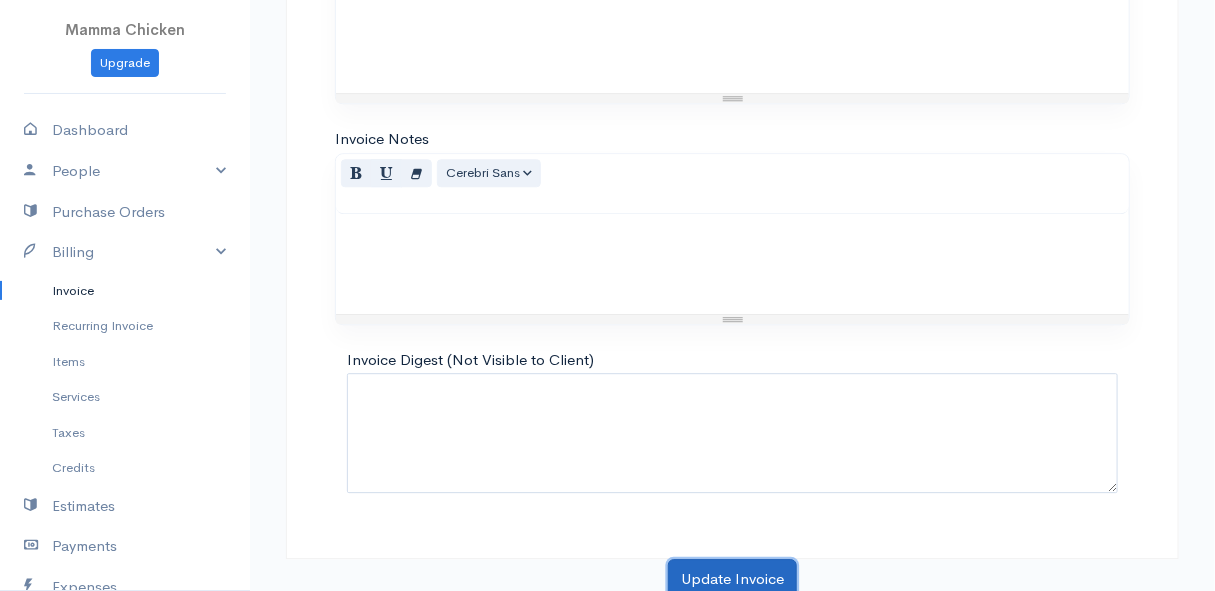 click on "Update Invoice" at bounding box center (732, 579) 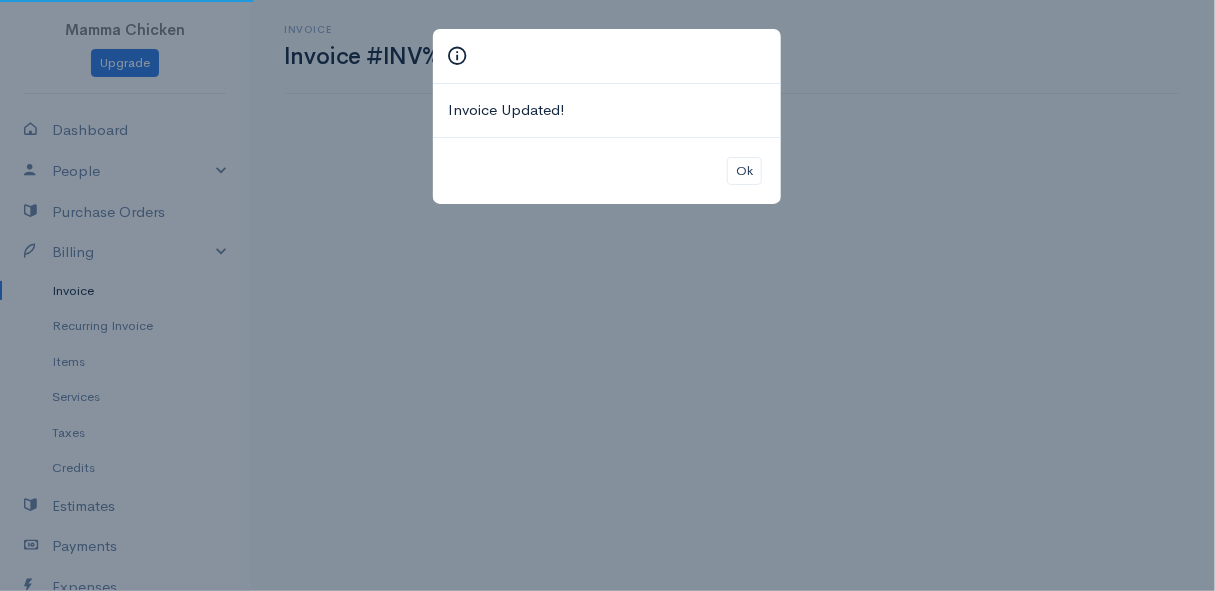 scroll, scrollTop: 0, scrollLeft: 0, axis: both 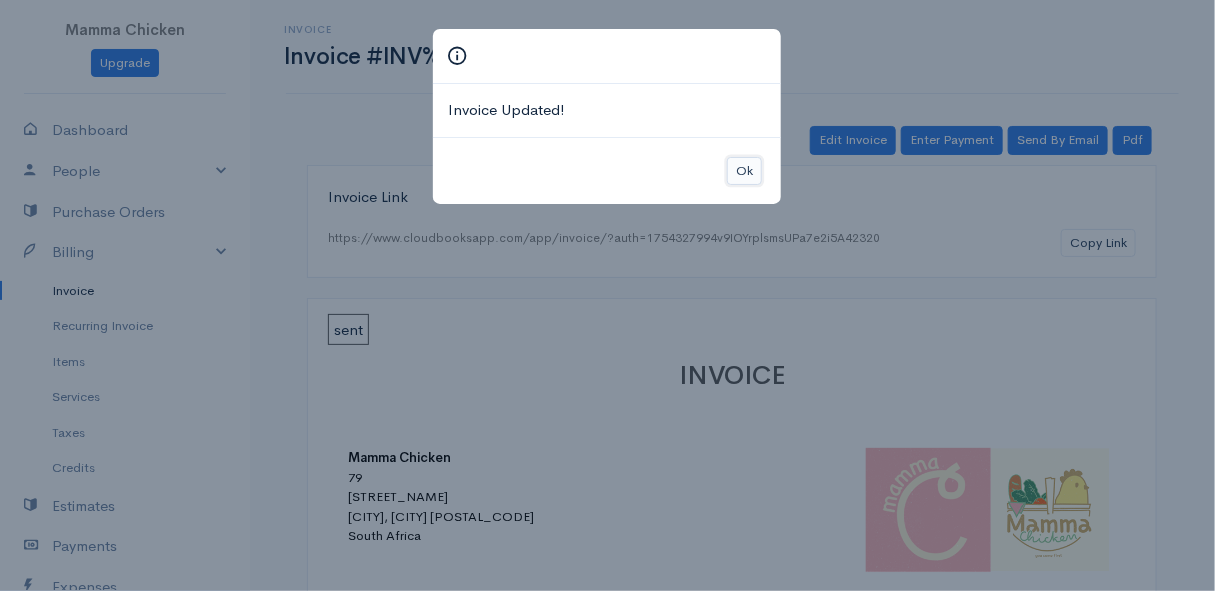 click on "Ok" at bounding box center [744, 171] 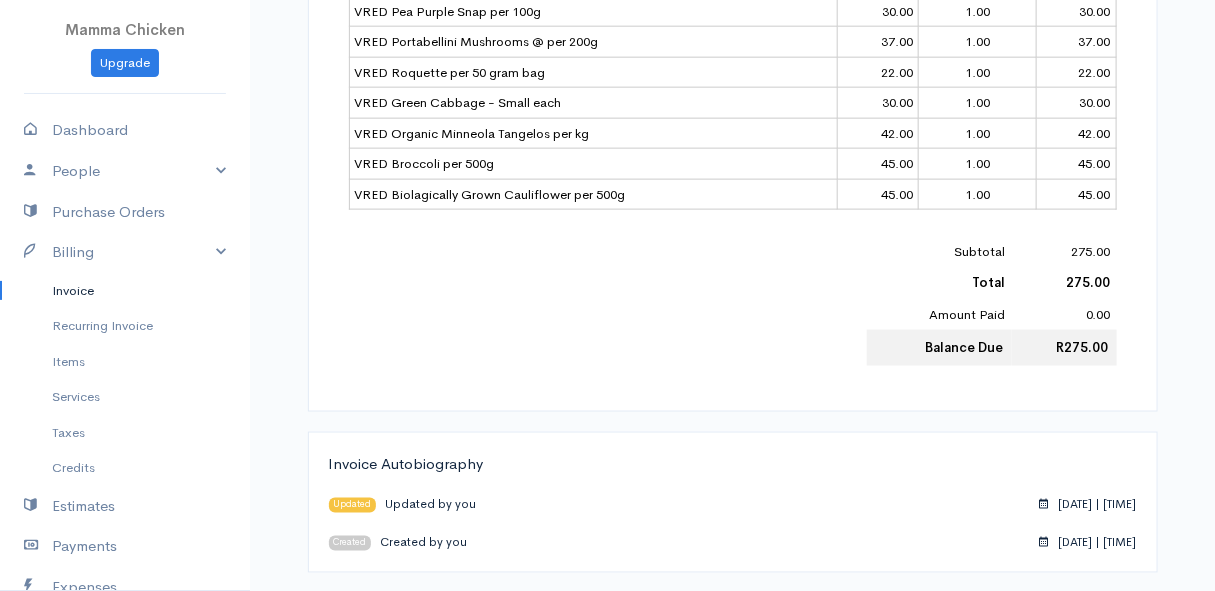 scroll, scrollTop: 40, scrollLeft: 0, axis: vertical 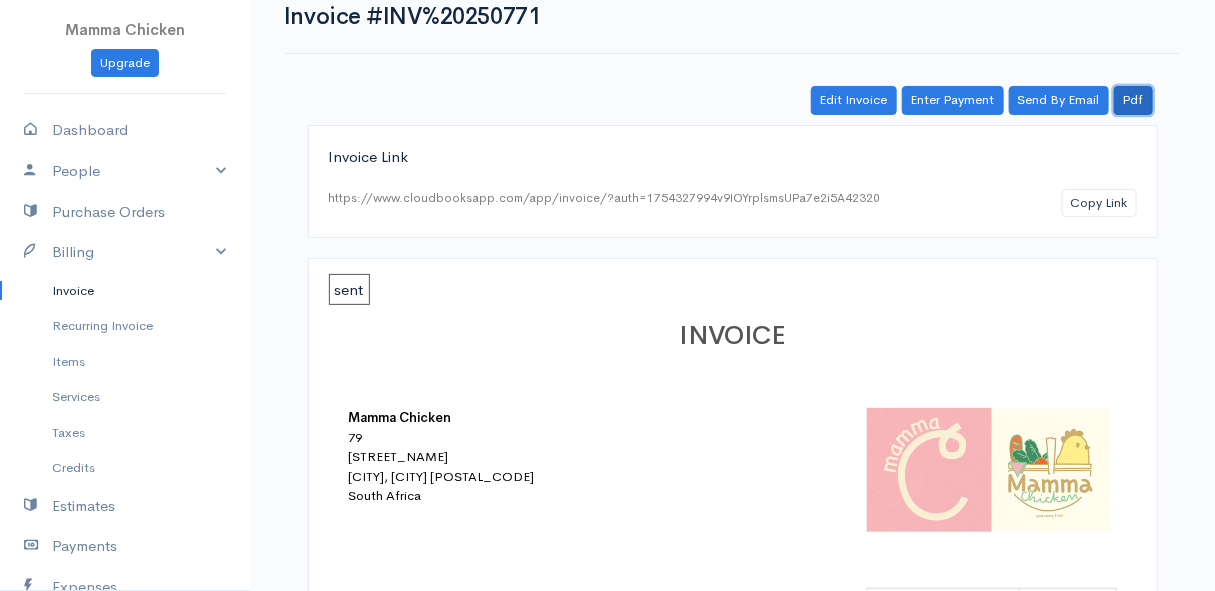 click on "Pdf" at bounding box center (1133, 100) 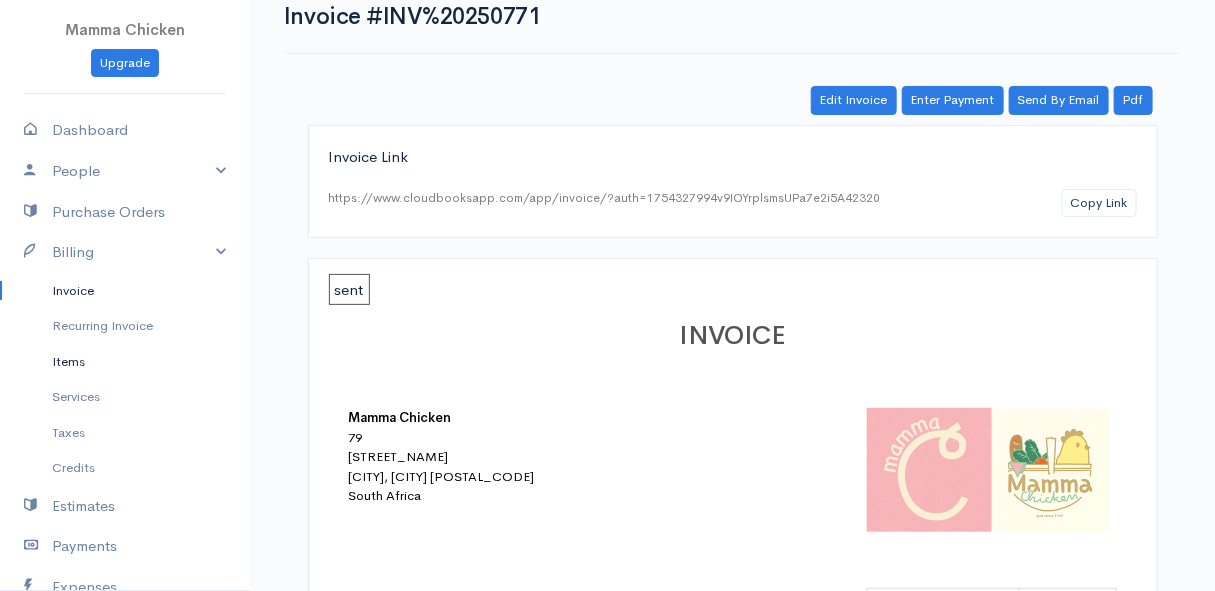 click on "Items" at bounding box center (125, 362) 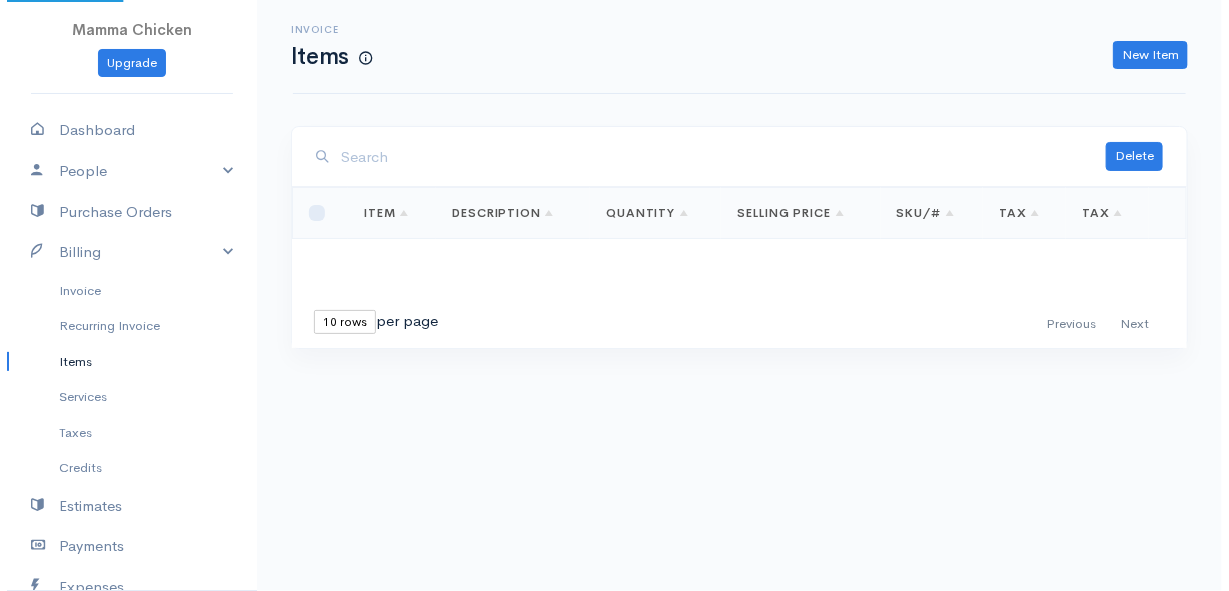 scroll, scrollTop: 0, scrollLeft: 0, axis: both 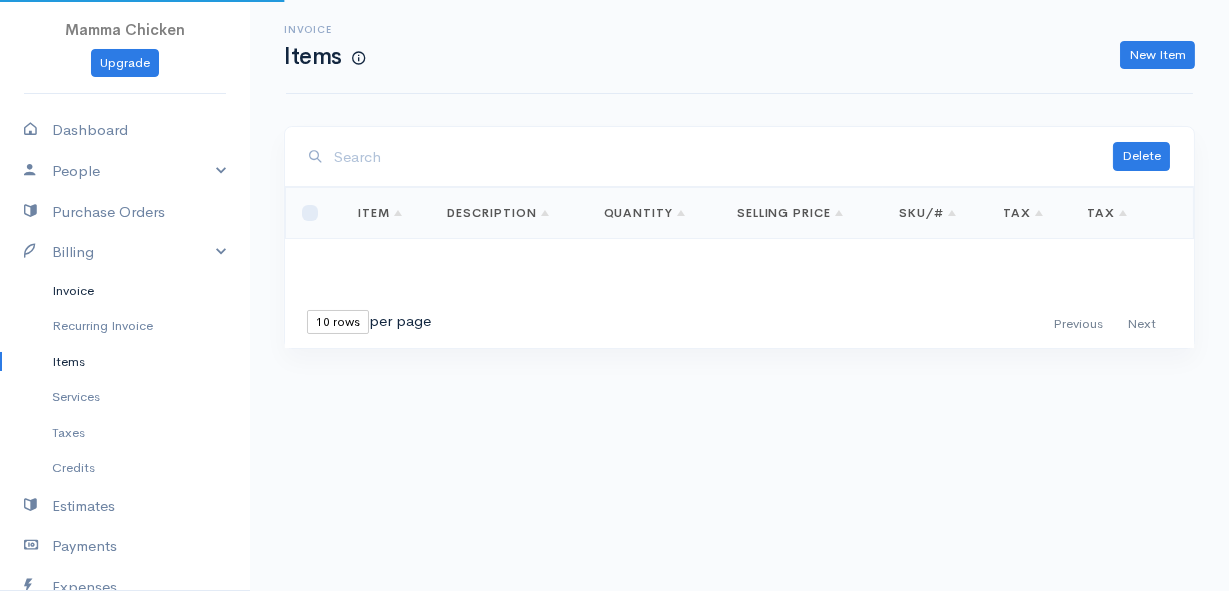click on "Invoice" at bounding box center (125, 291) 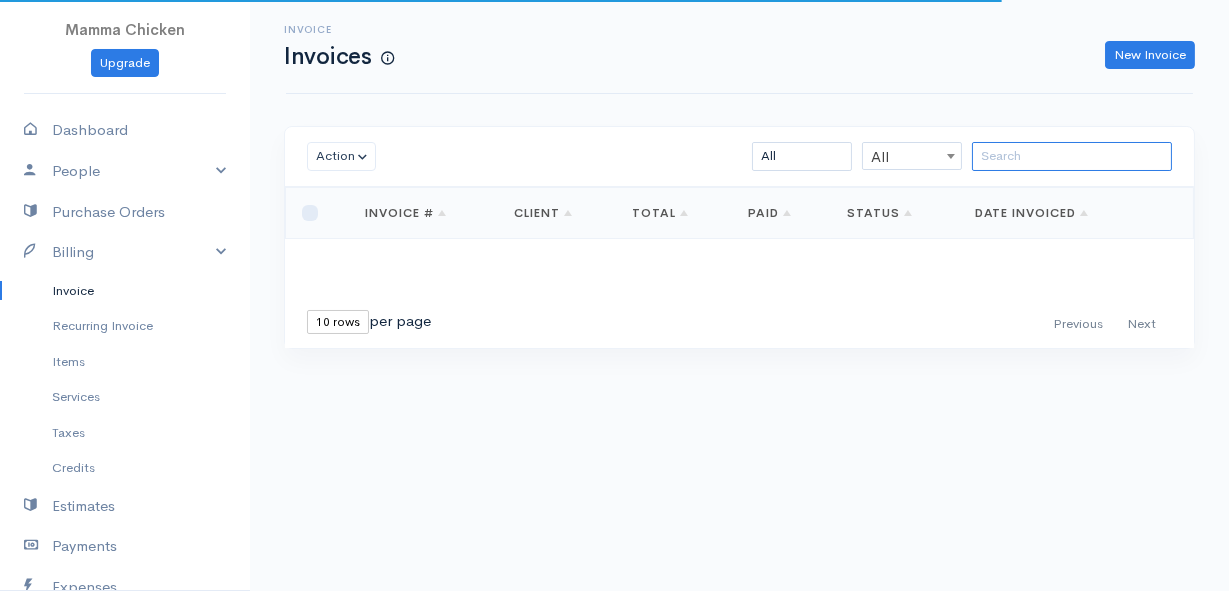 click at bounding box center [1072, 156] 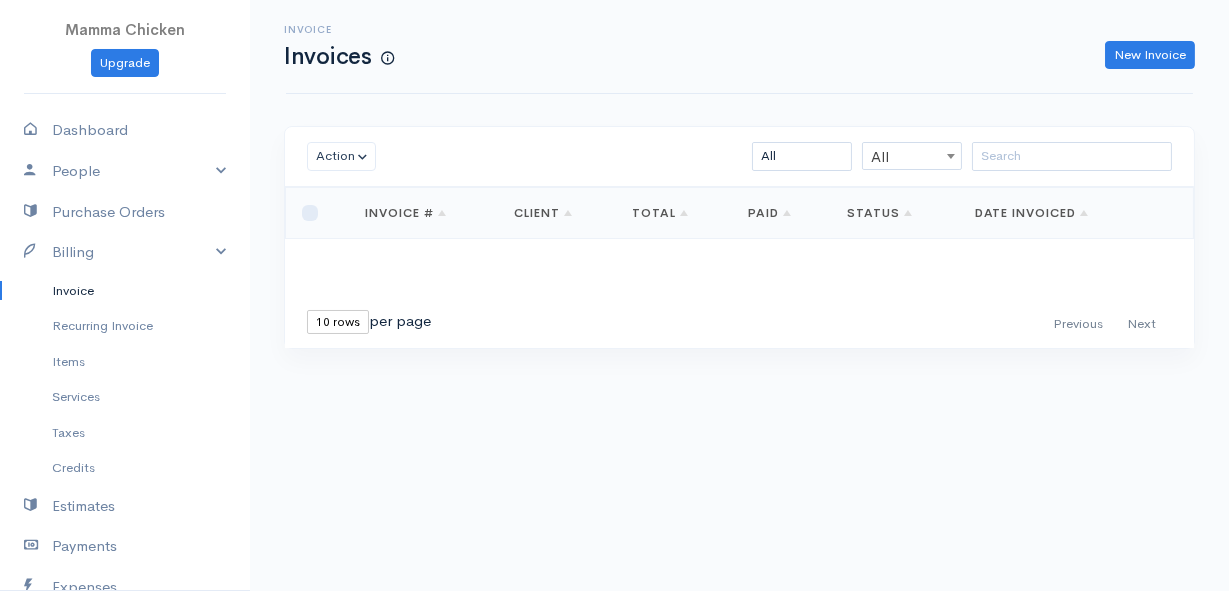 click on "Invoice" at bounding box center [125, 291] 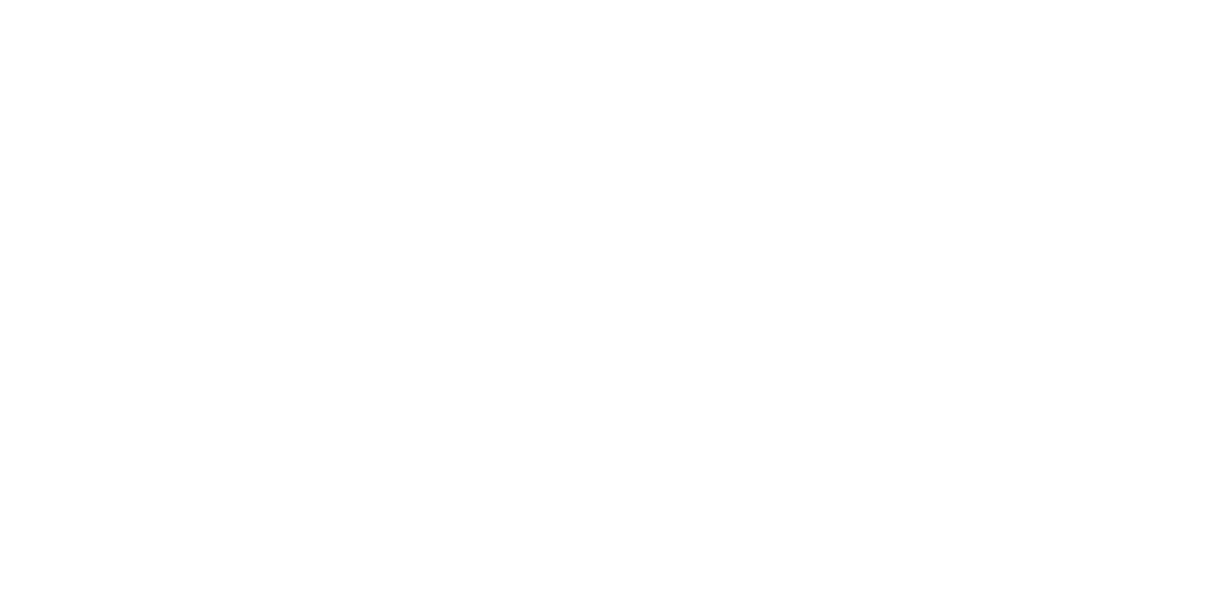 scroll, scrollTop: 0, scrollLeft: 0, axis: both 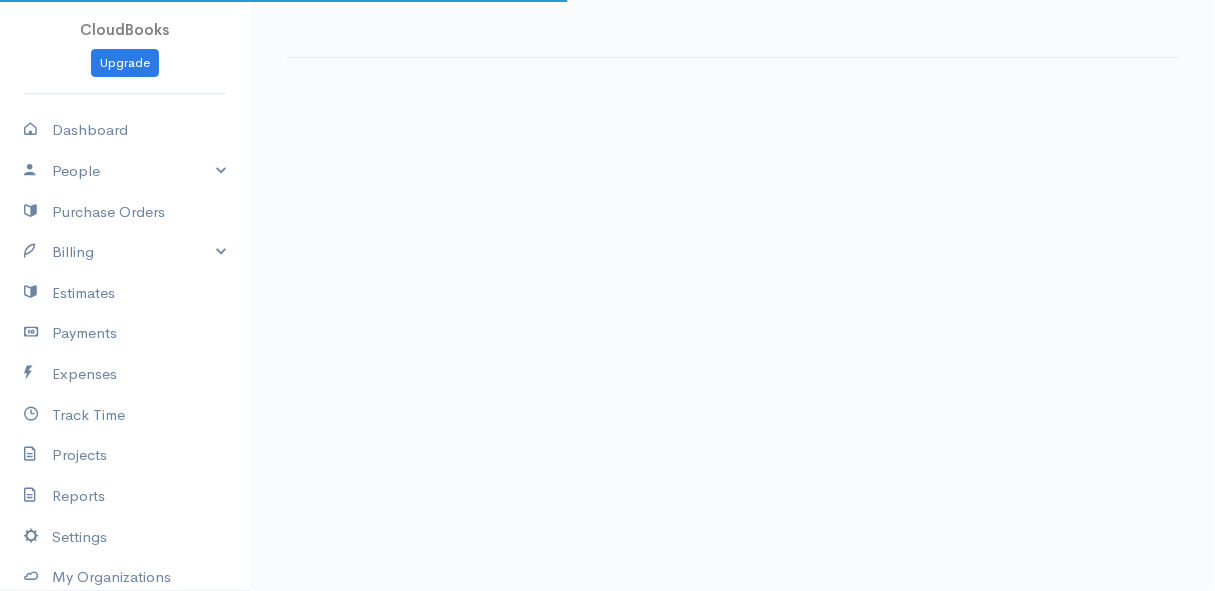select on "thistoyear" 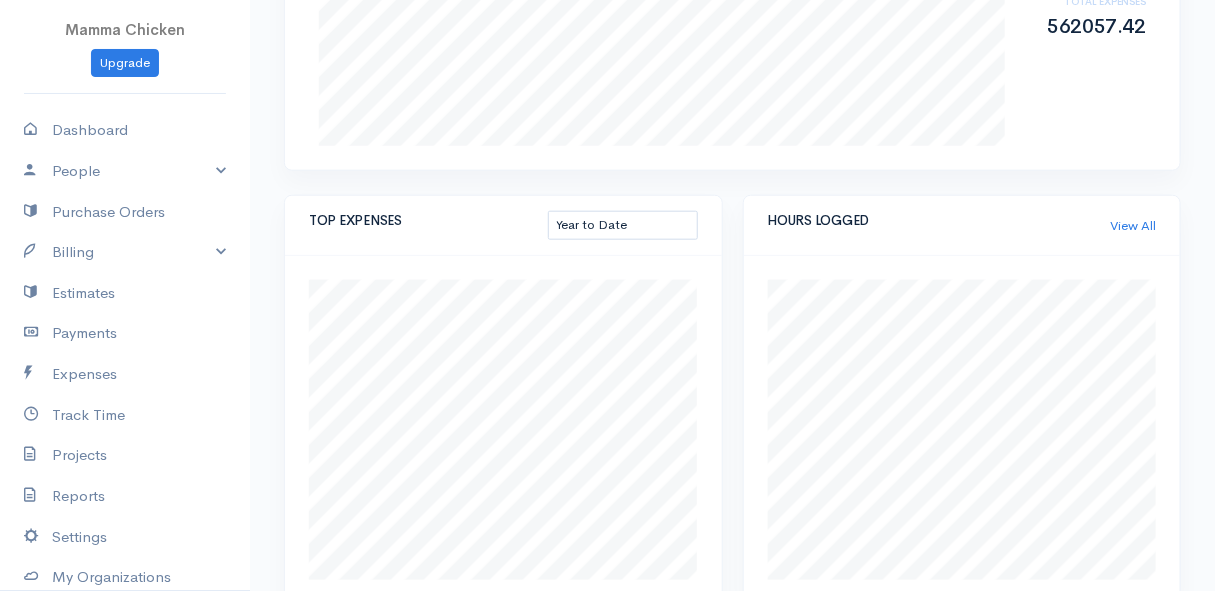 scroll, scrollTop: 454, scrollLeft: 0, axis: vertical 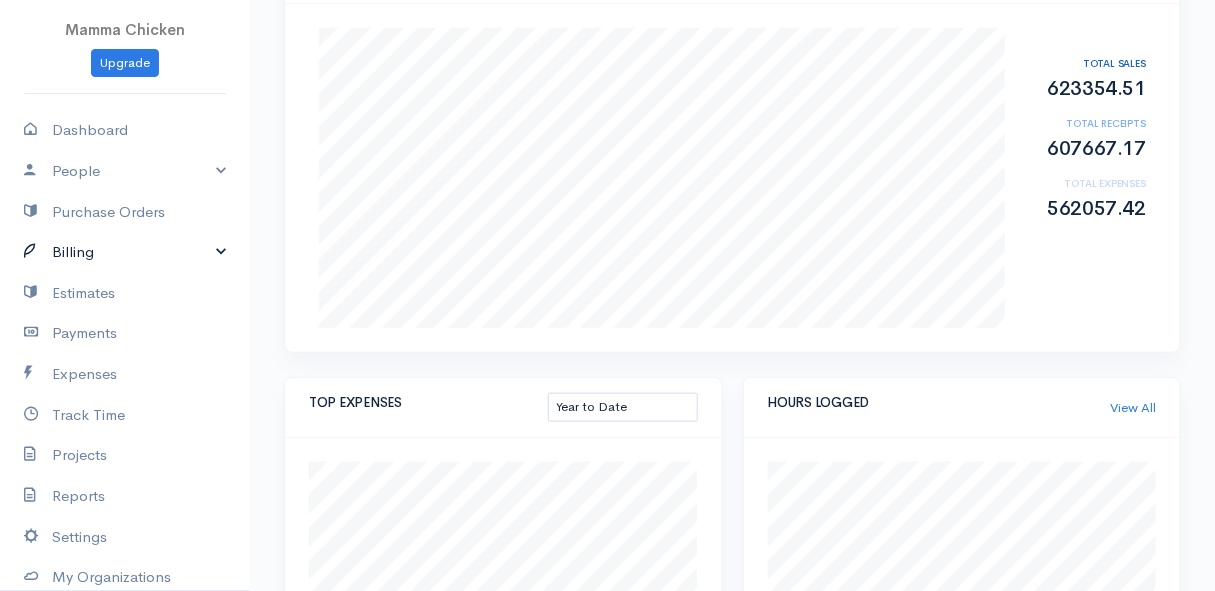 click on "Billing" at bounding box center [125, 252] 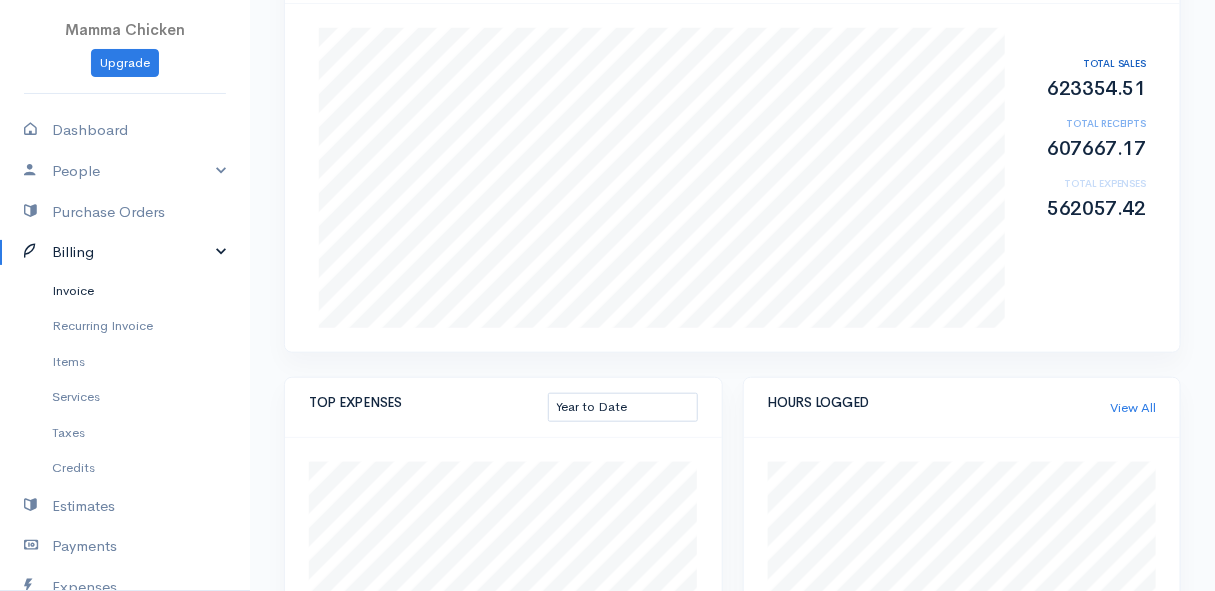 click on "Invoice" at bounding box center [125, 291] 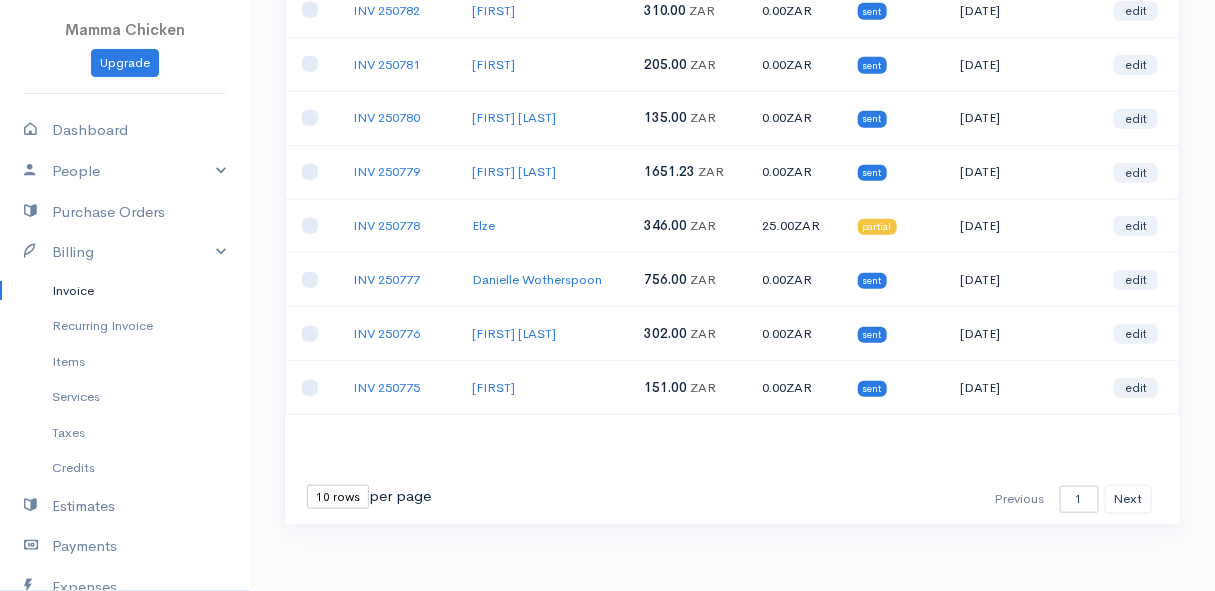 scroll, scrollTop: 364, scrollLeft: 0, axis: vertical 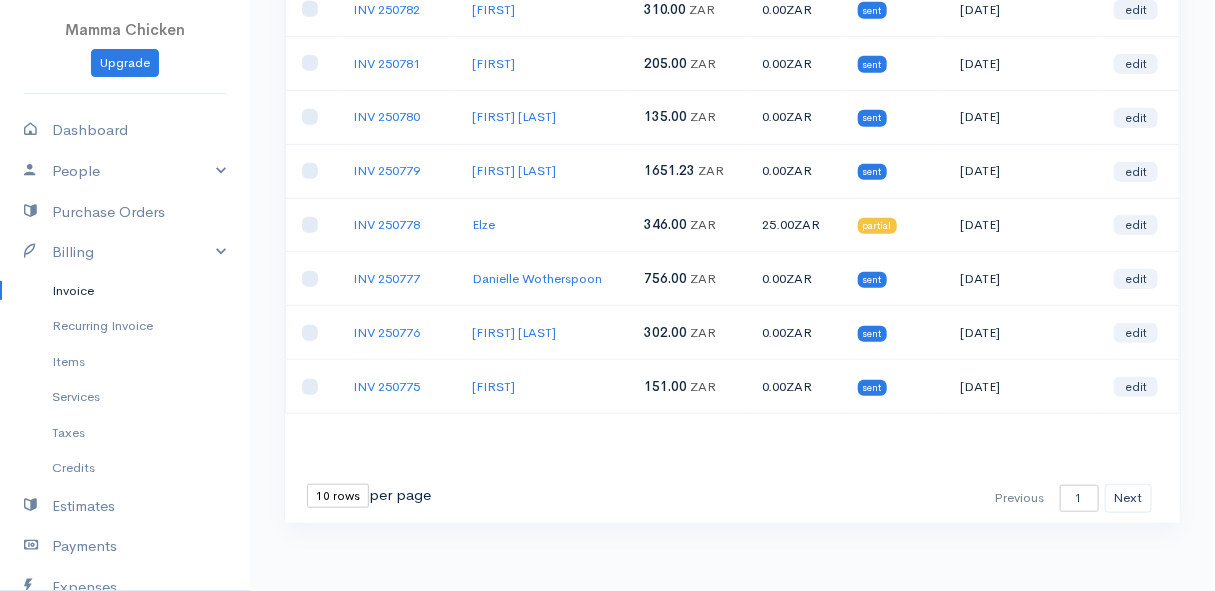 click on "10 rows 25 rows 50 rows" at bounding box center (338, 496) 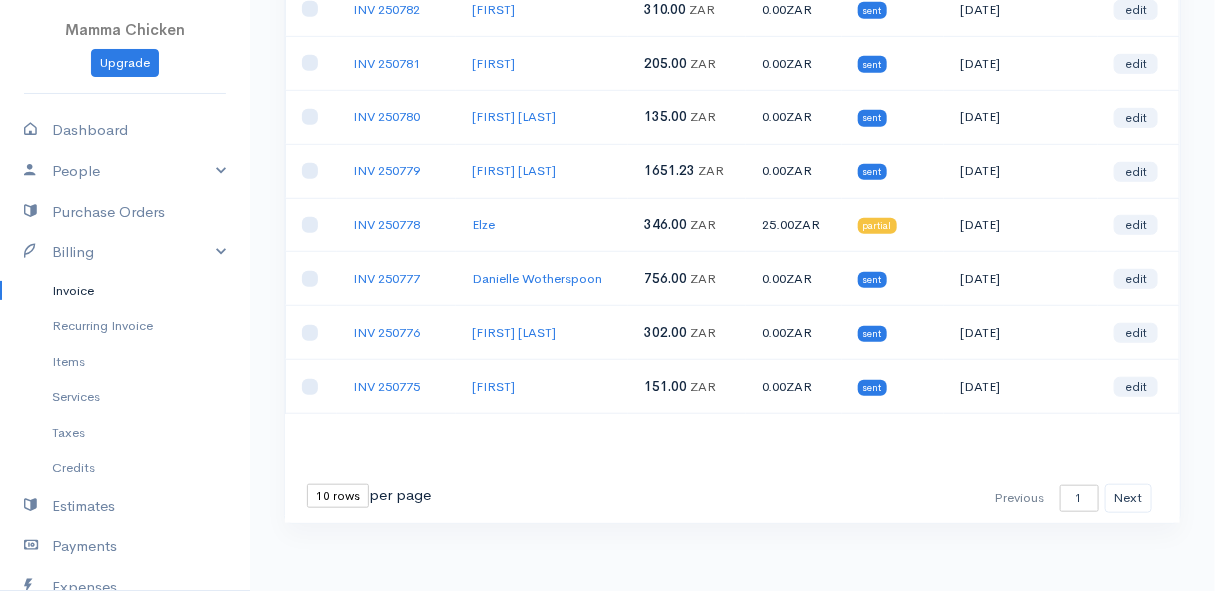 select on "50" 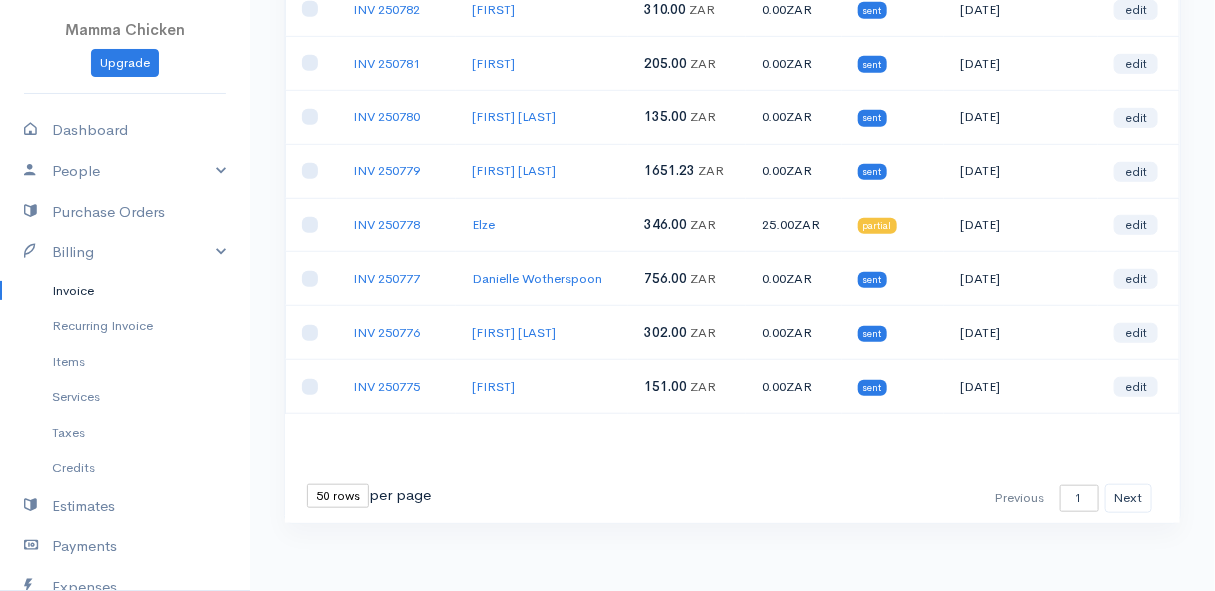 click on "10 rows 25 rows 50 rows" at bounding box center (338, 496) 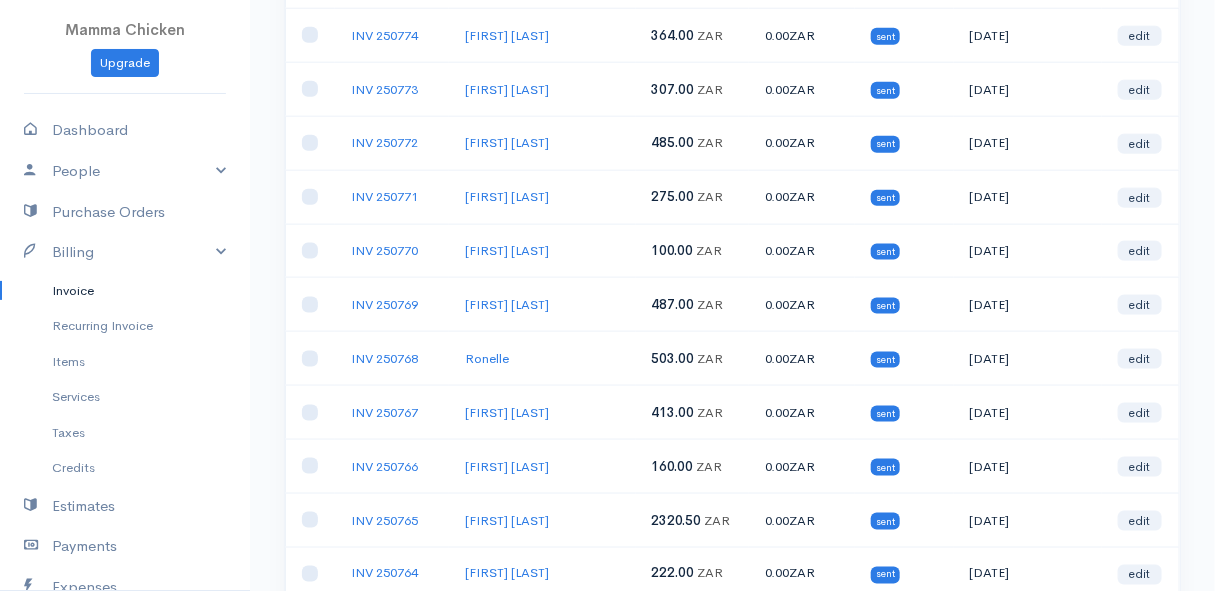 scroll, scrollTop: 678, scrollLeft: 0, axis: vertical 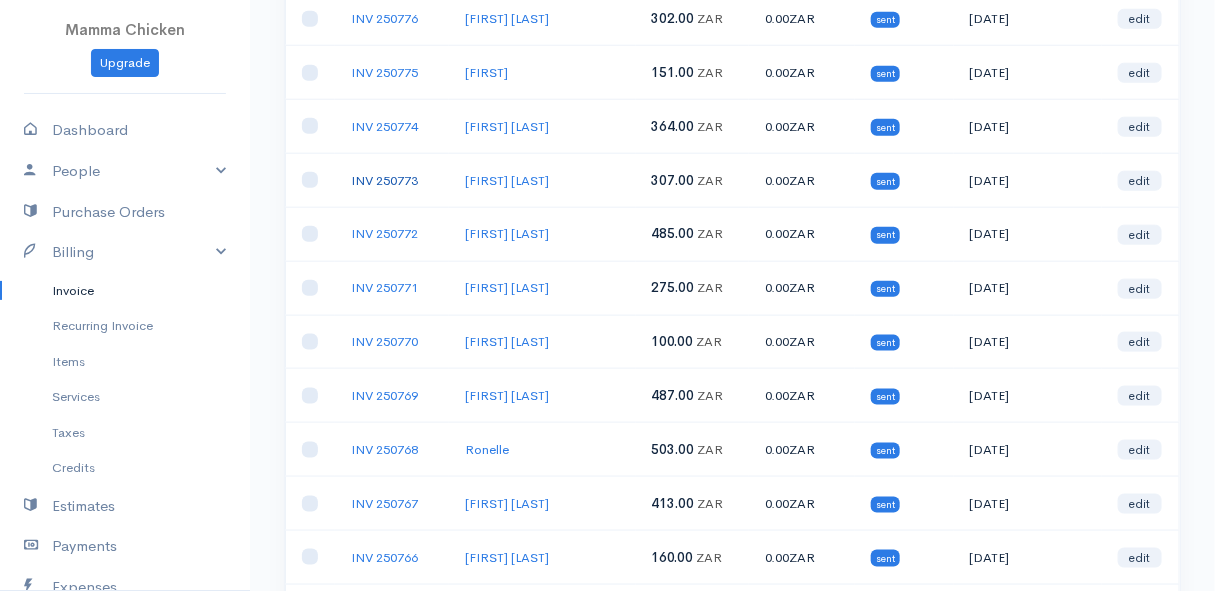 click on "INV 250773" at bounding box center [384, 180] 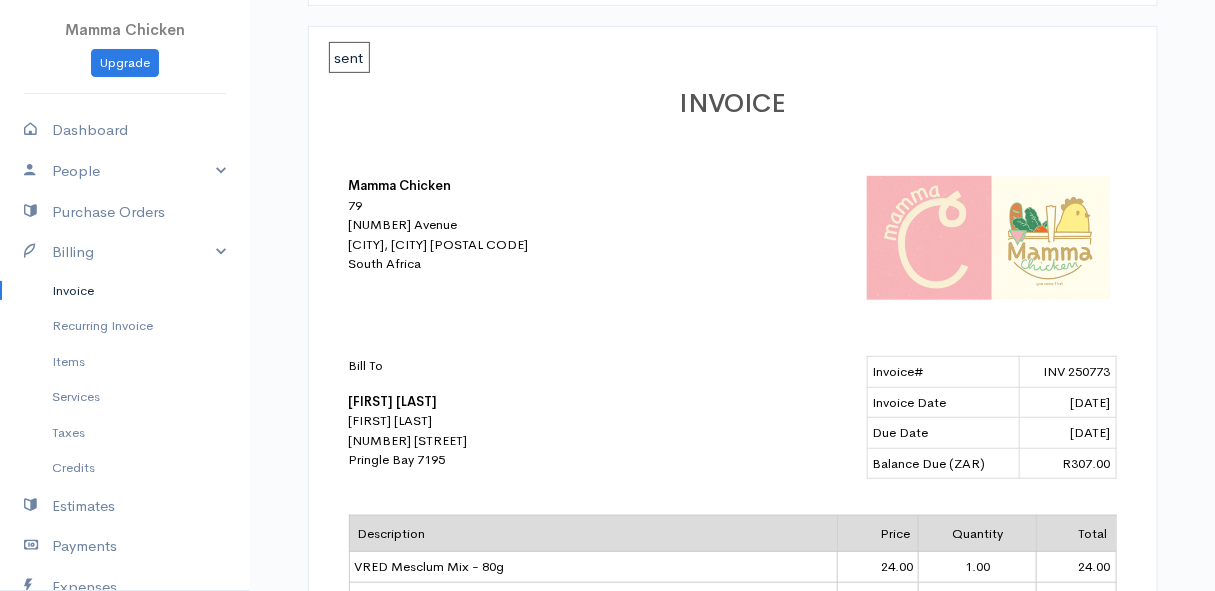 scroll, scrollTop: 0, scrollLeft: 0, axis: both 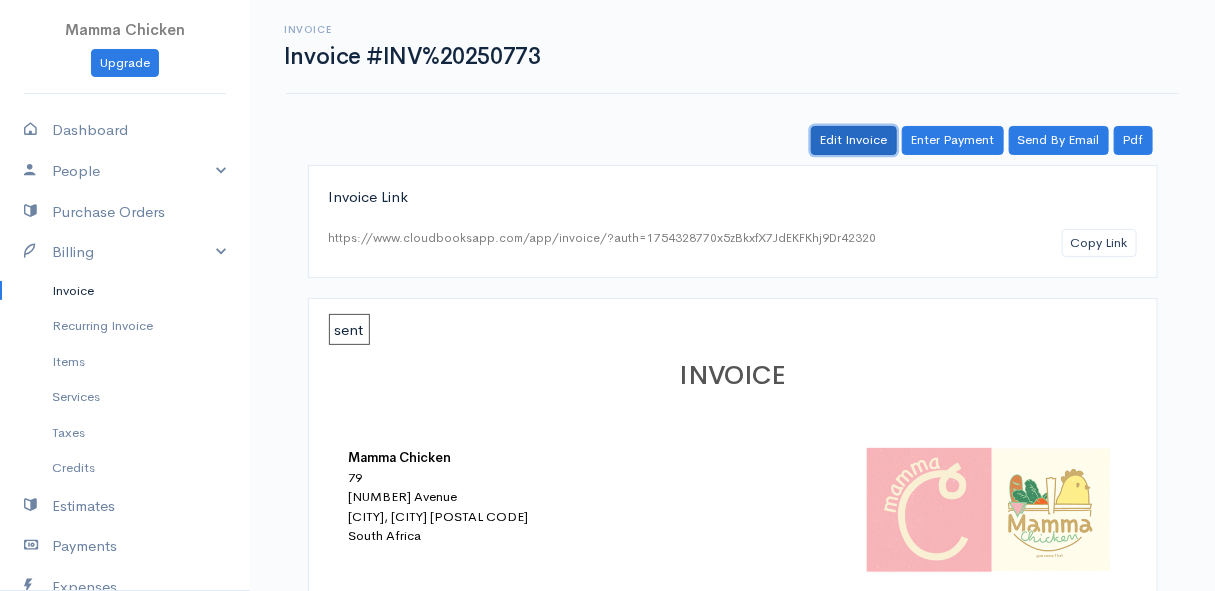 click on "Edit Invoice" at bounding box center [854, 140] 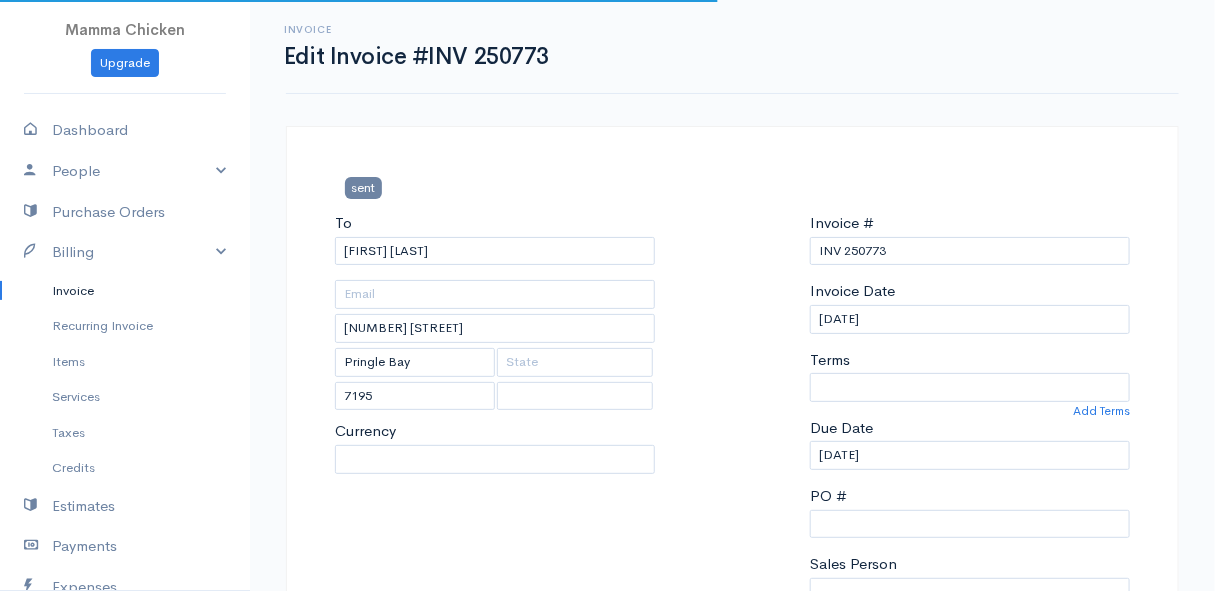 select 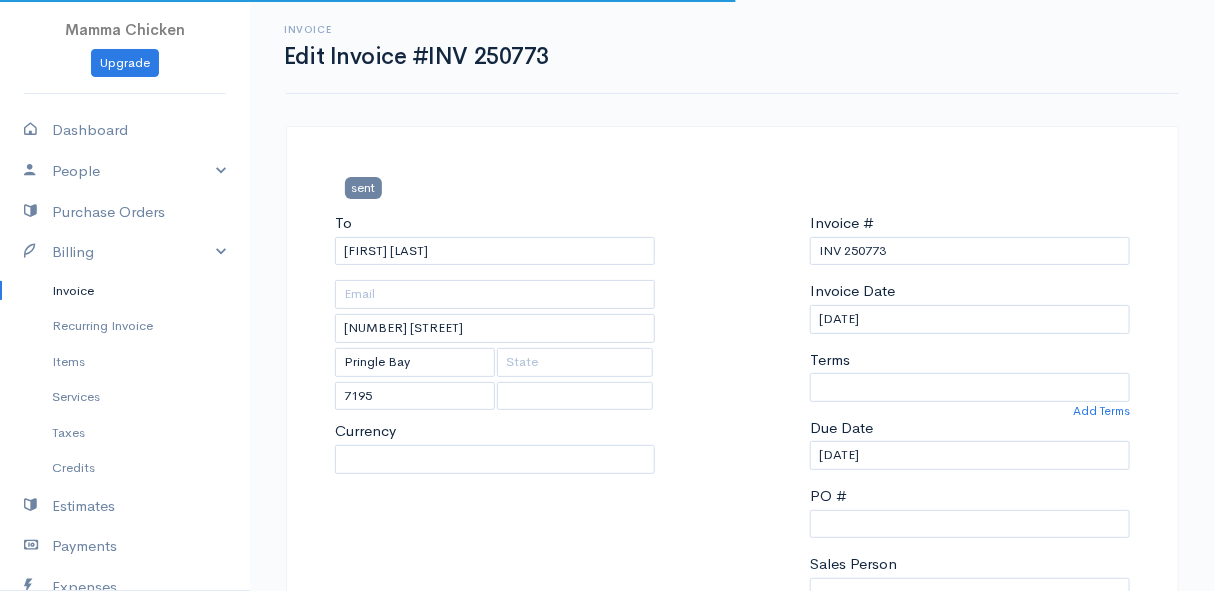 select on "South Africa" 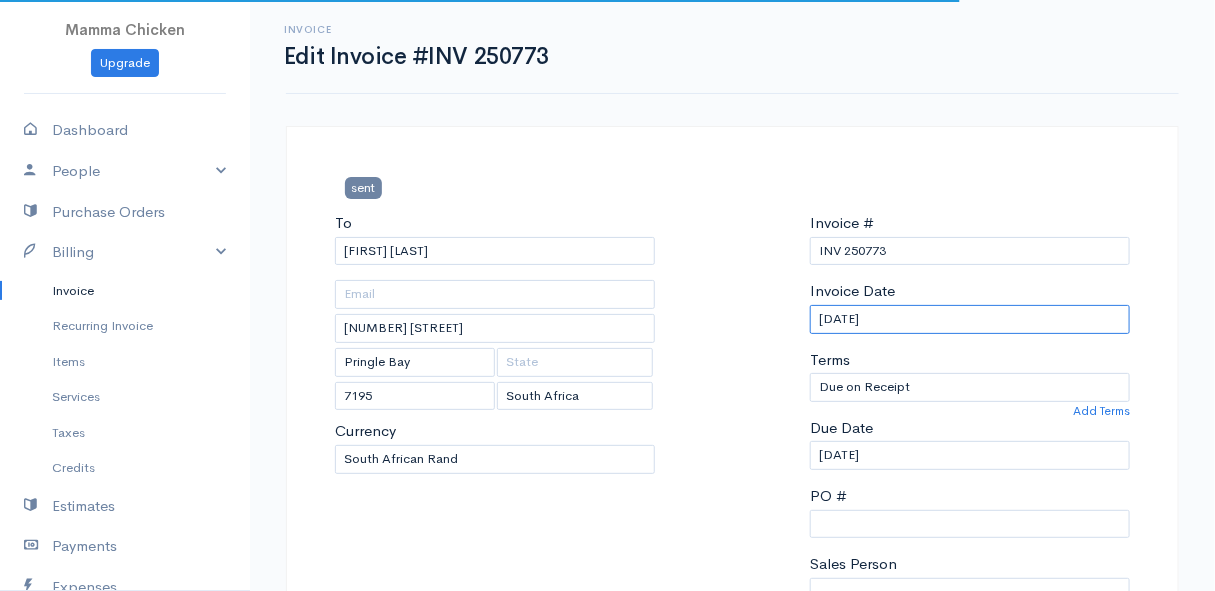 click on "[DATE]" at bounding box center (970, 319) 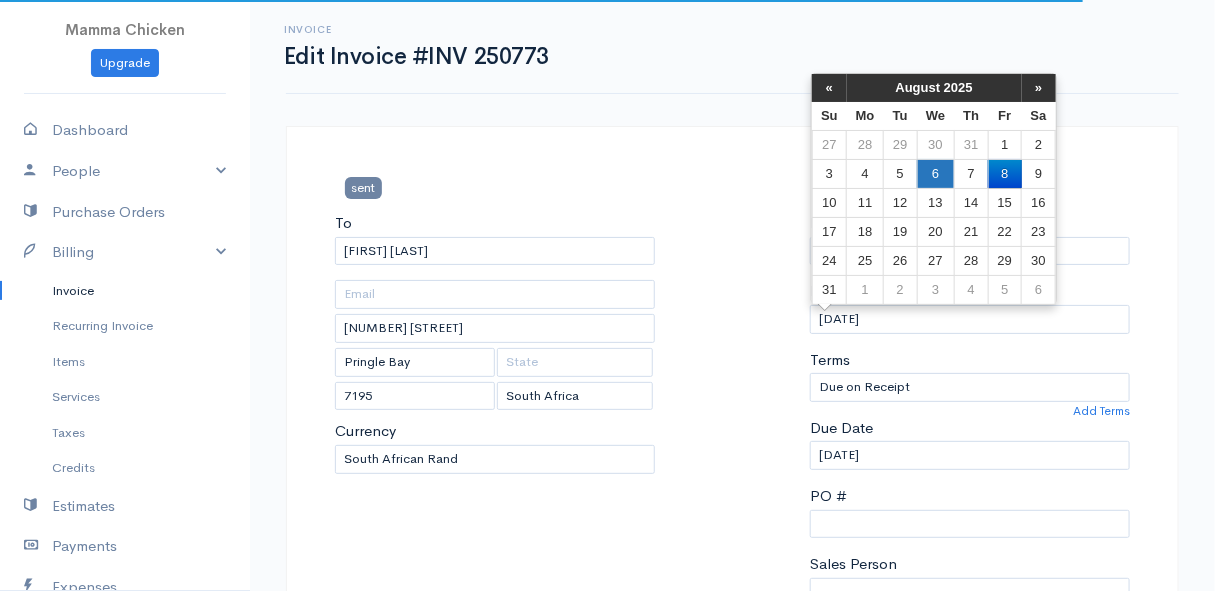 click on "6" at bounding box center [935, 173] 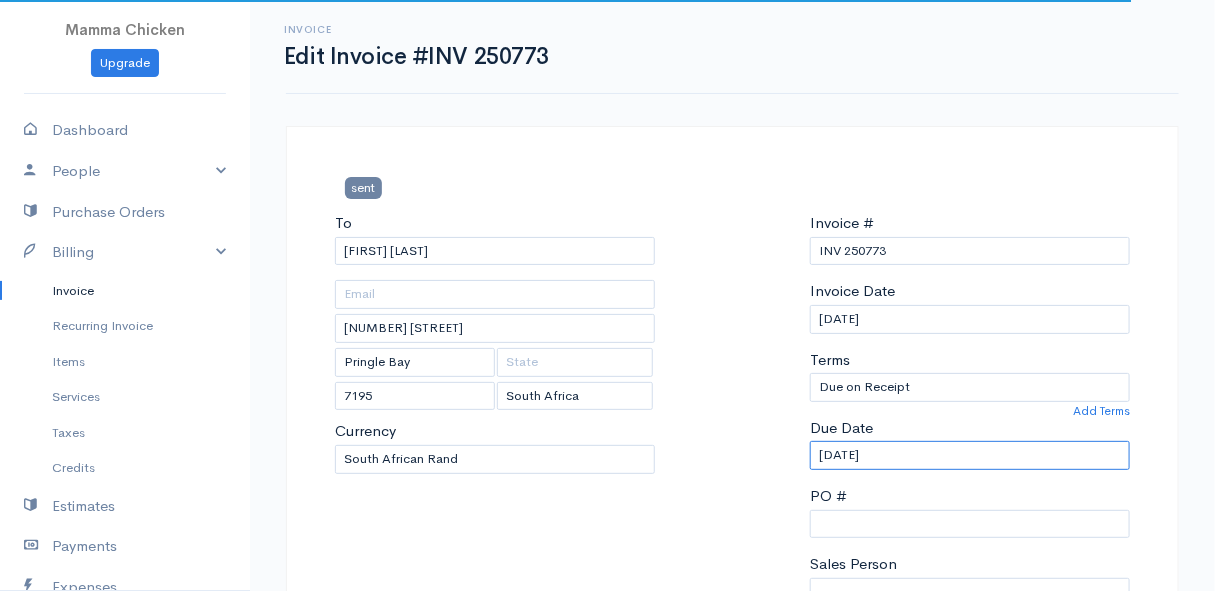 click on "[DATE]" at bounding box center (970, 455) 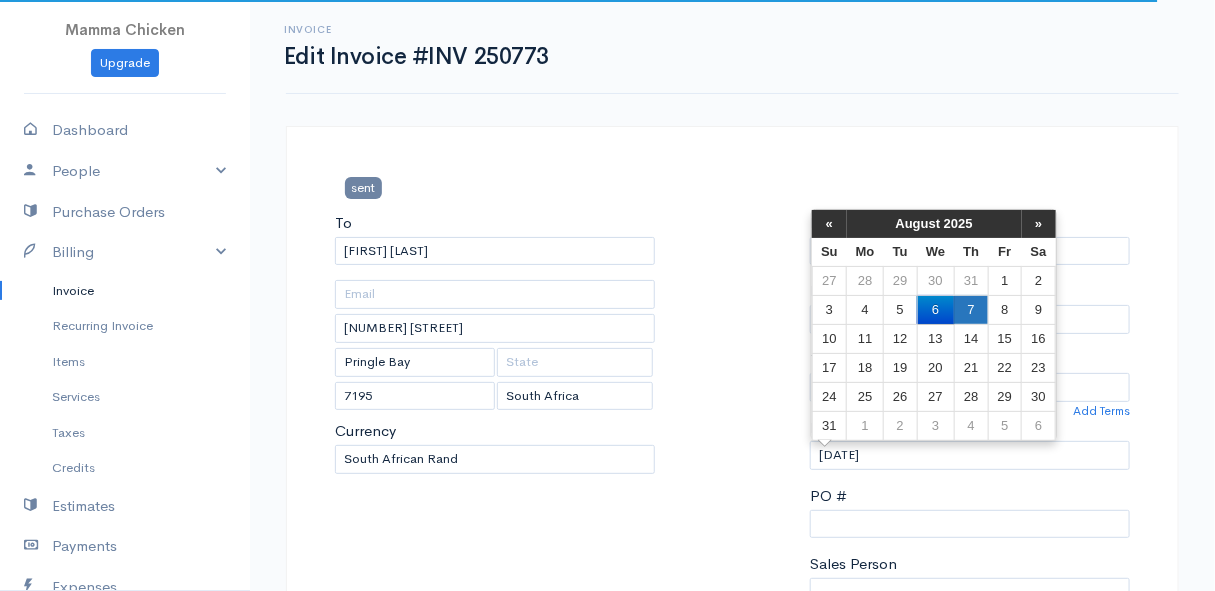 click on "7" at bounding box center [971, 309] 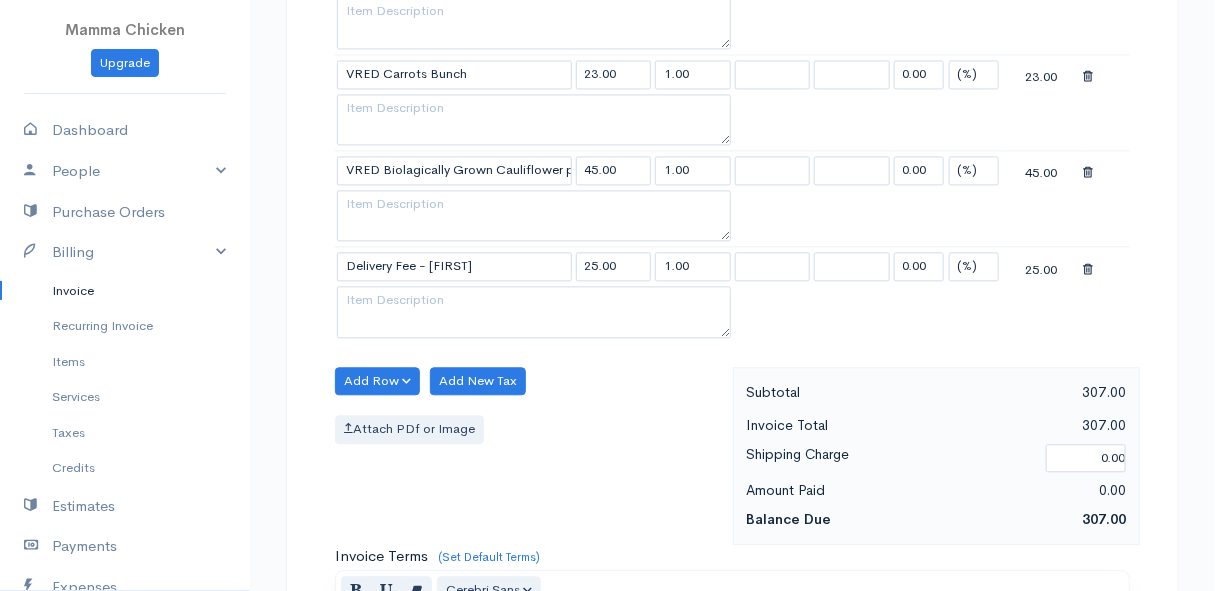 scroll, scrollTop: 2090, scrollLeft: 0, axis: vertical 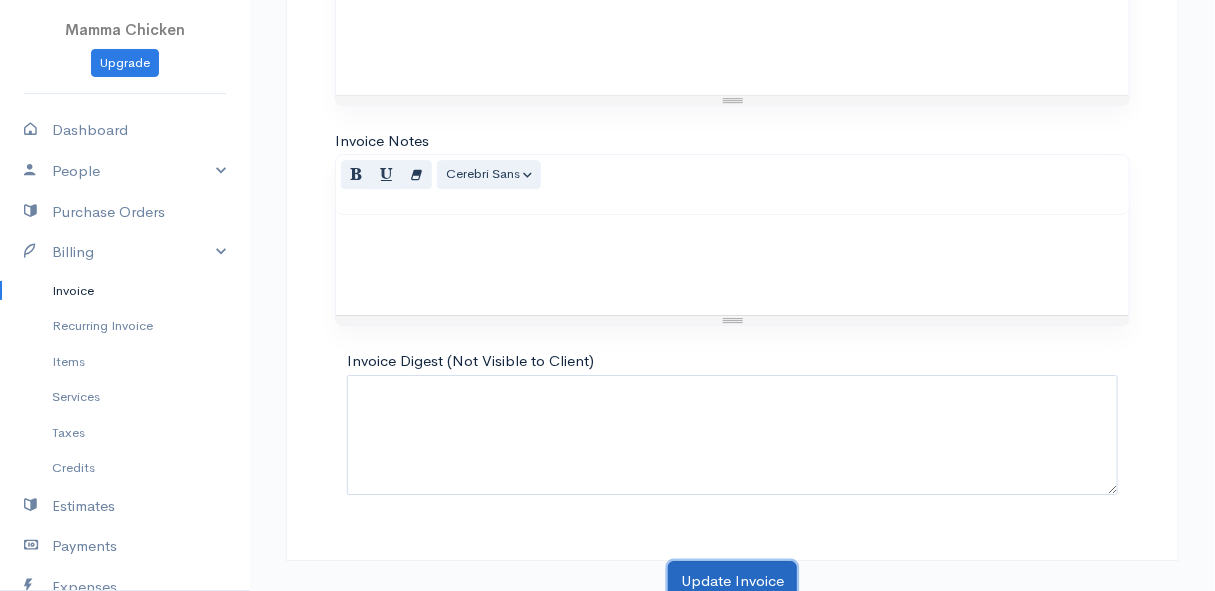 click on "Update Invoice" at bounding box center (732, 581) 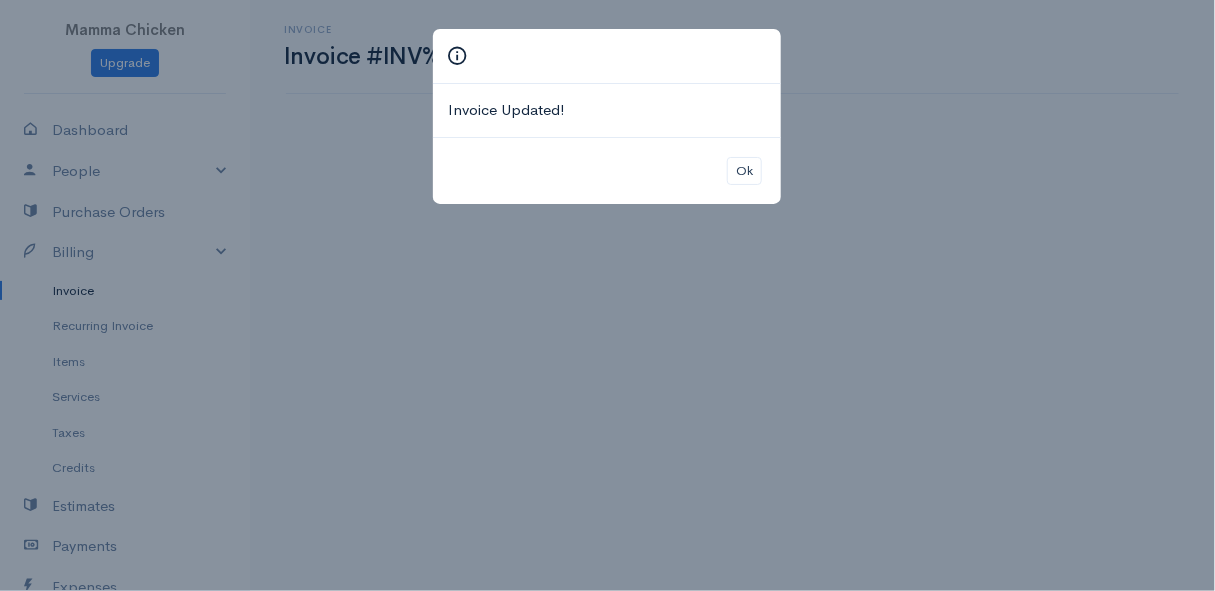 scroll, scrollTop: 0, scrollLeft: 0, axis: both 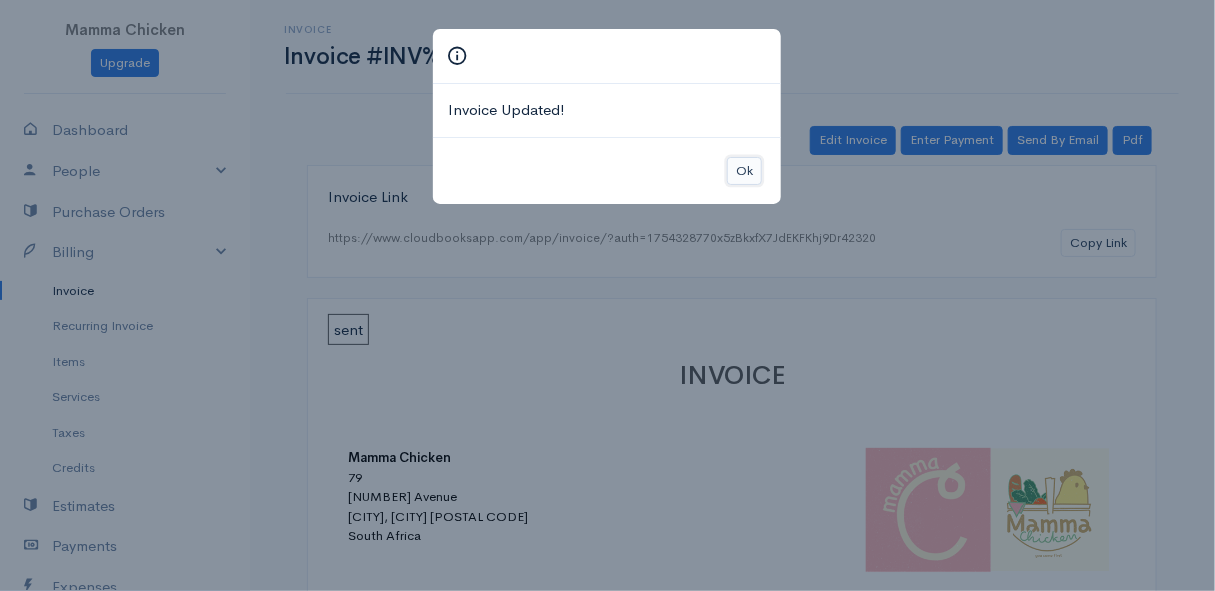 click on "Ok" at bounding box center [744, 171] 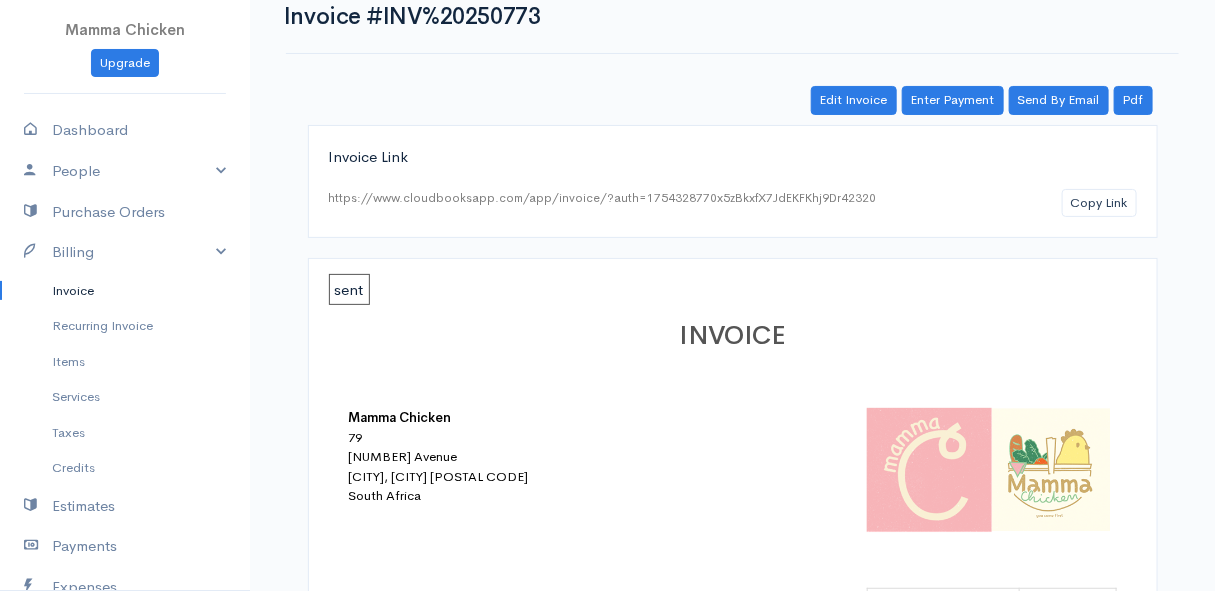 scroll, scrollTop: 0, scrollLeft: 0, axis: both 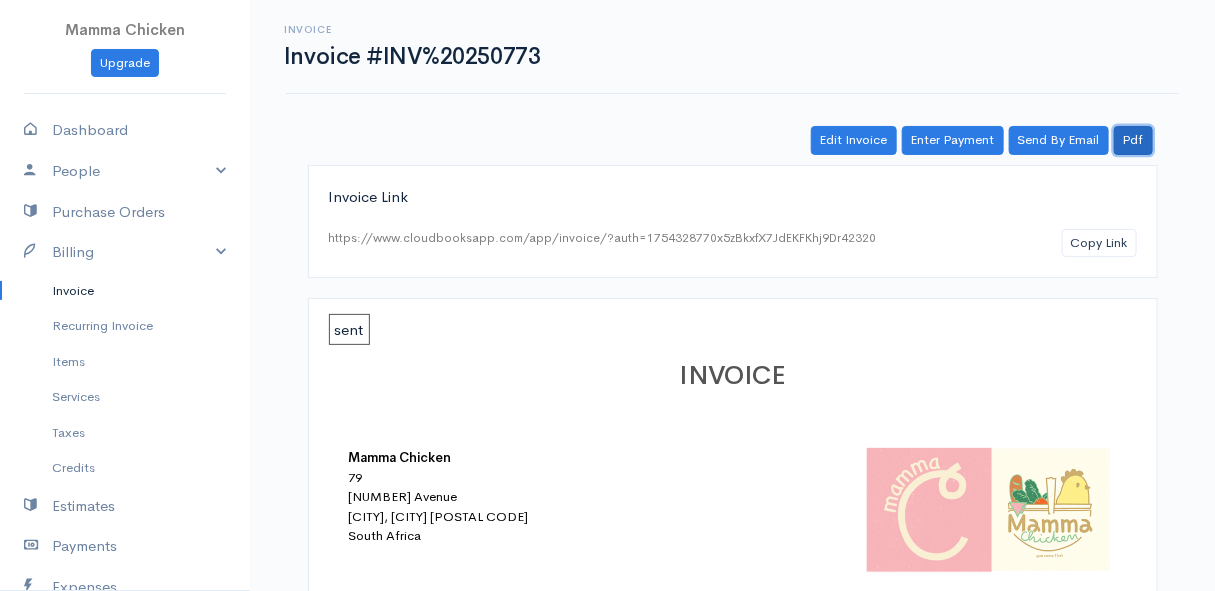 click on "Pdf" at bounding box center [1133, 140] 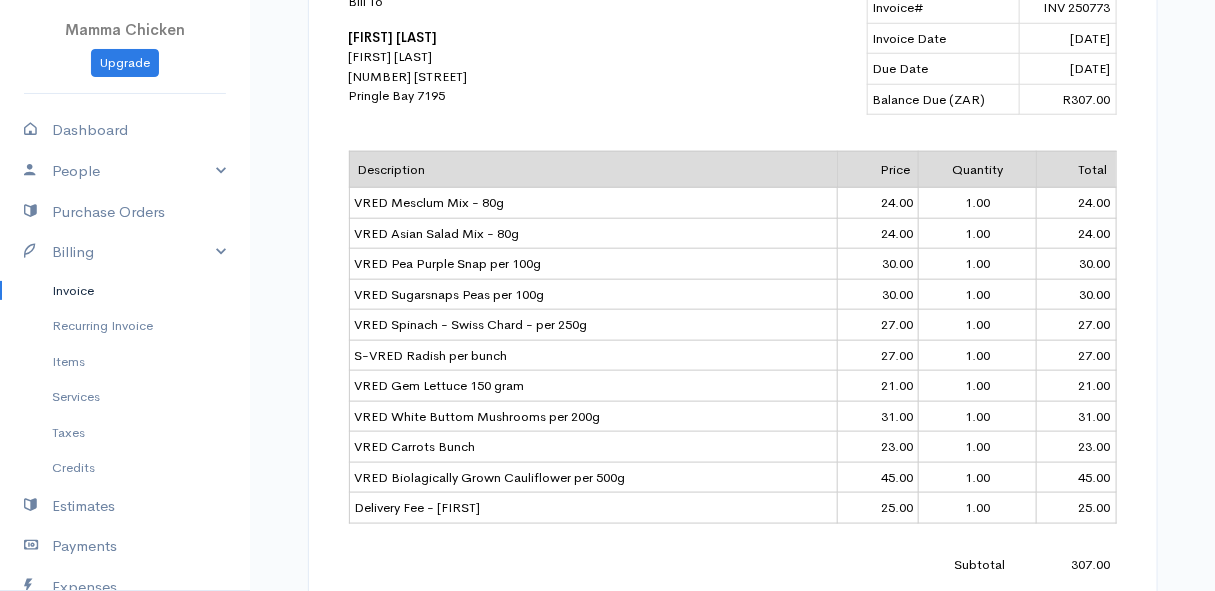 scroll, scrollTop: 454, scrollLeft: 0, axis: vertical 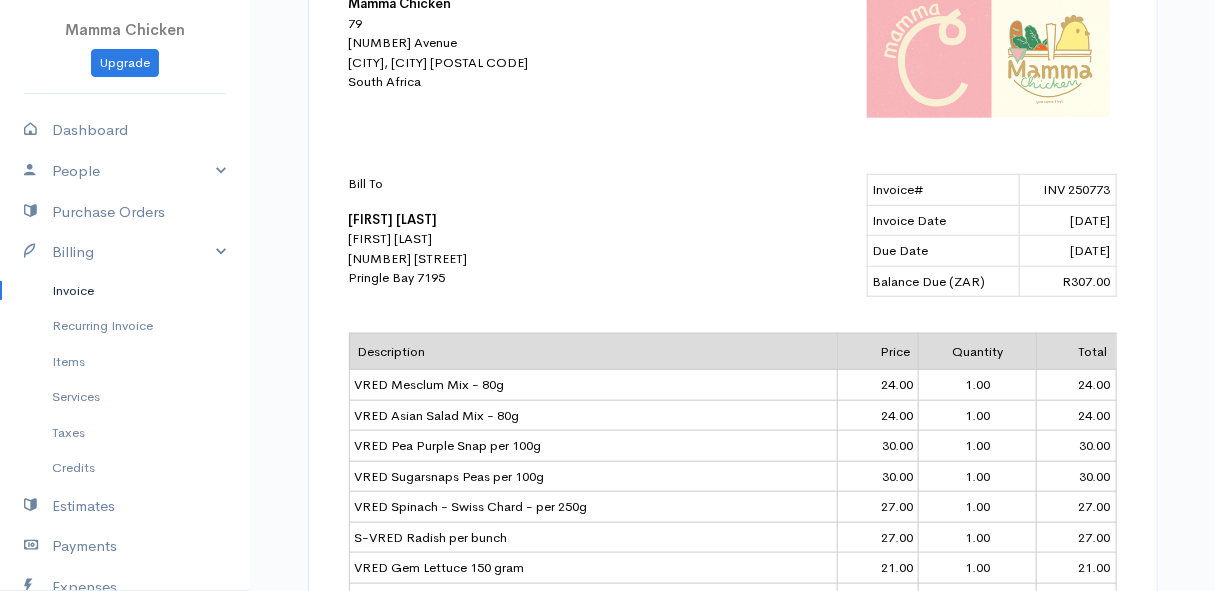 click on "Invoice" at bounding box center (125, 291) 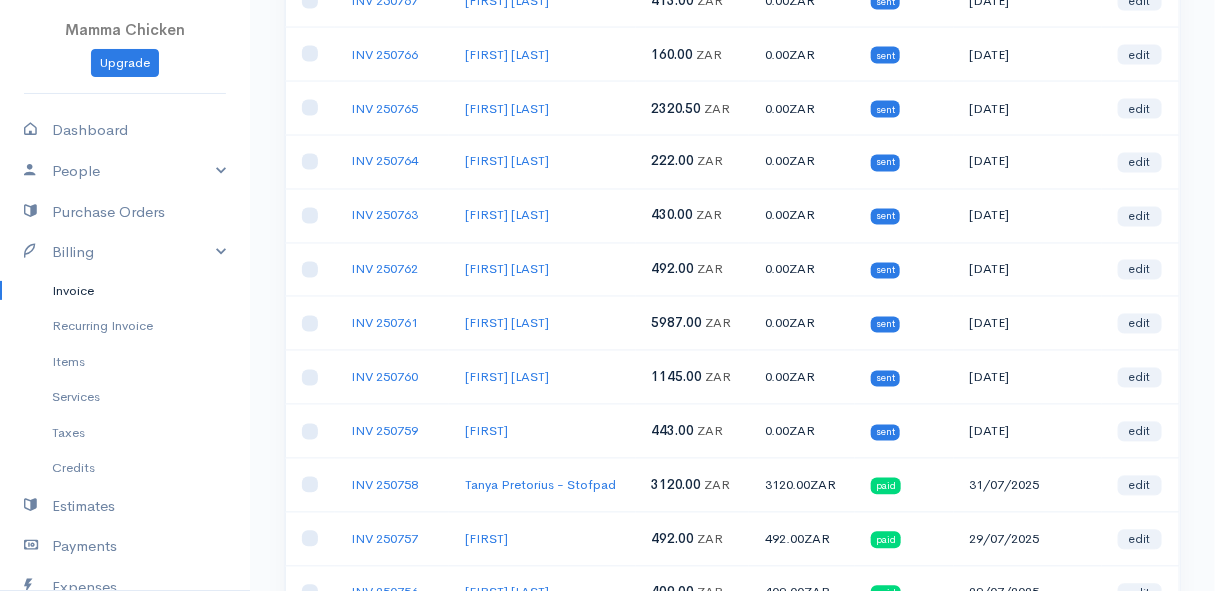 scroll, scrollTop: 1090, scrollLeft: 0, axis: vertical 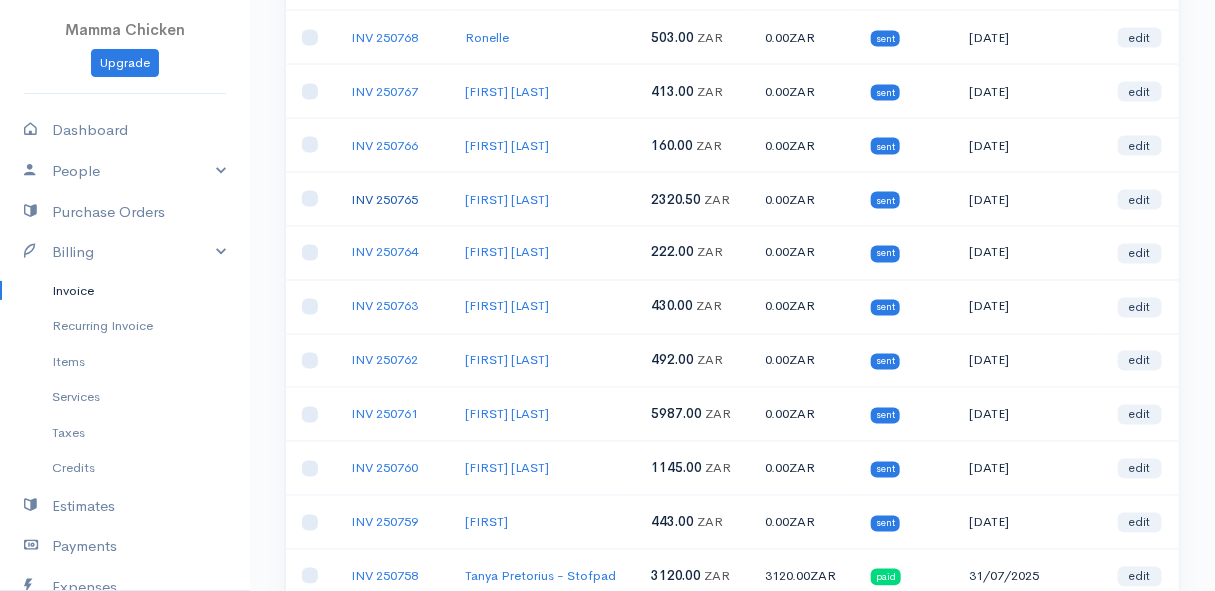 click on "INV 250765" at bounding box center (384, 199) 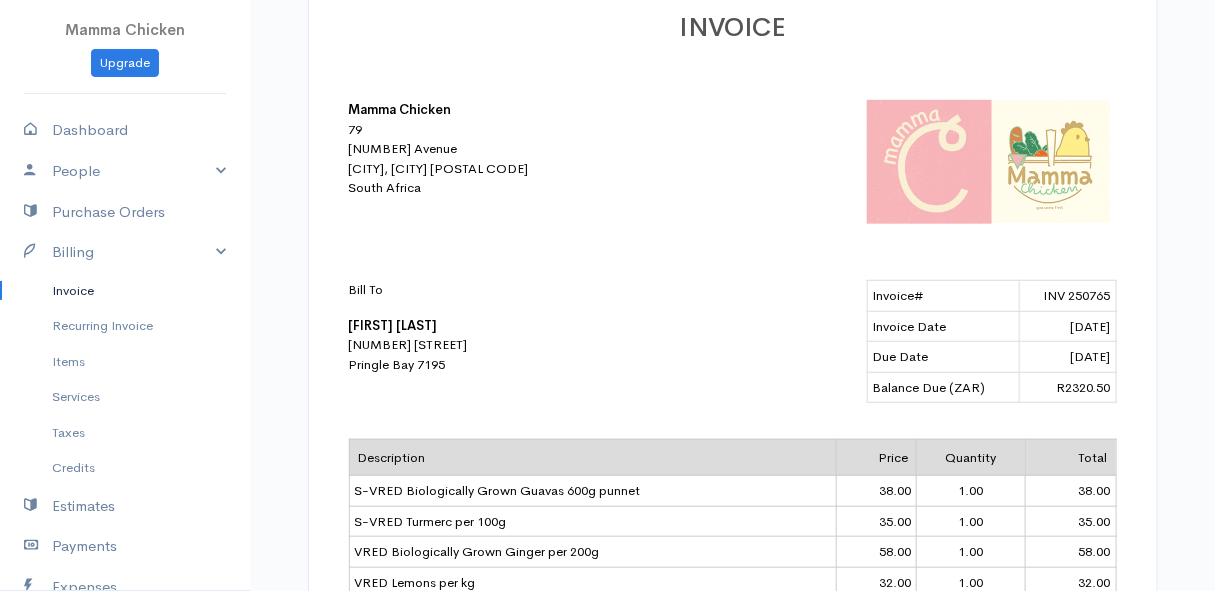 scroll, scrollTop: 0, scrollLeft: 0, axis: both 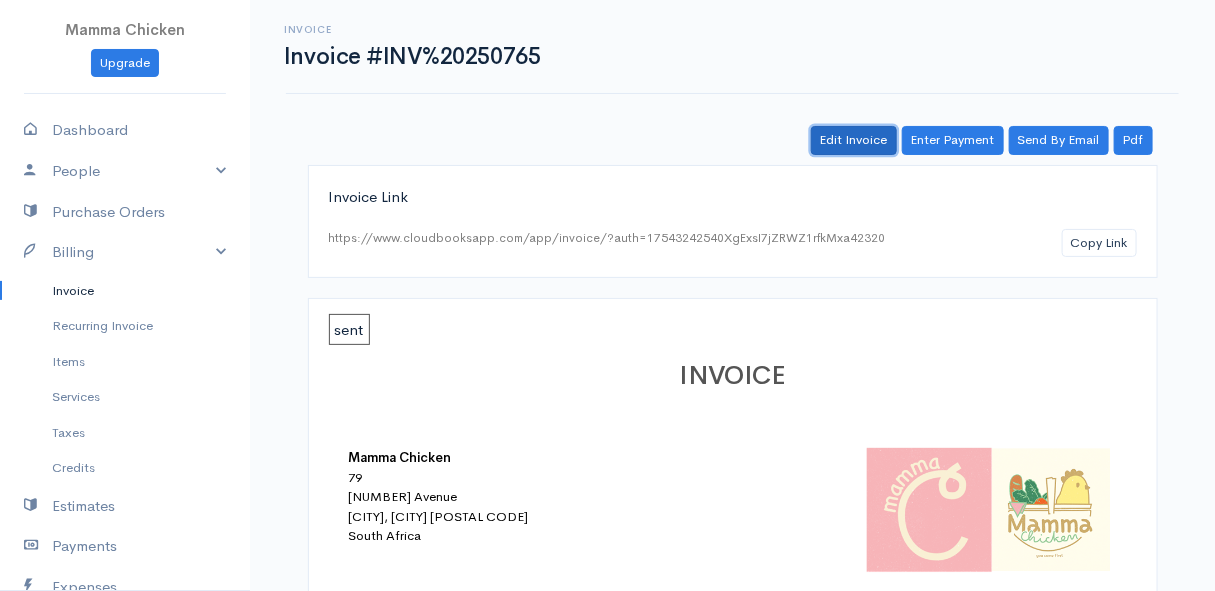 click on "Edit Invoice" at bounding box center [854, 140] 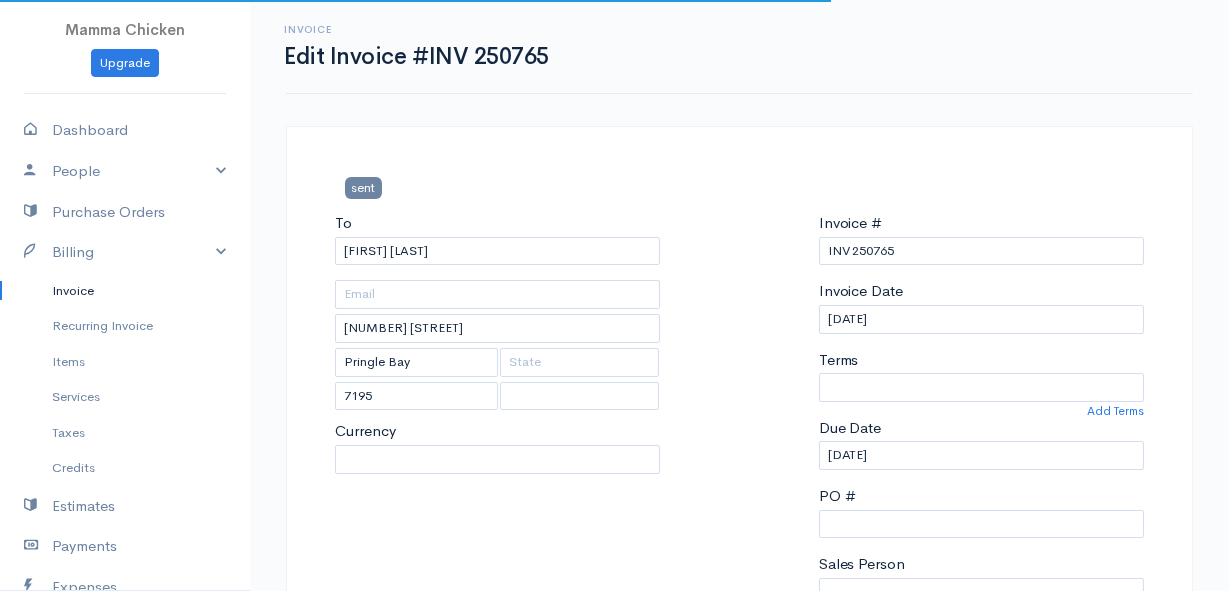select on "0" 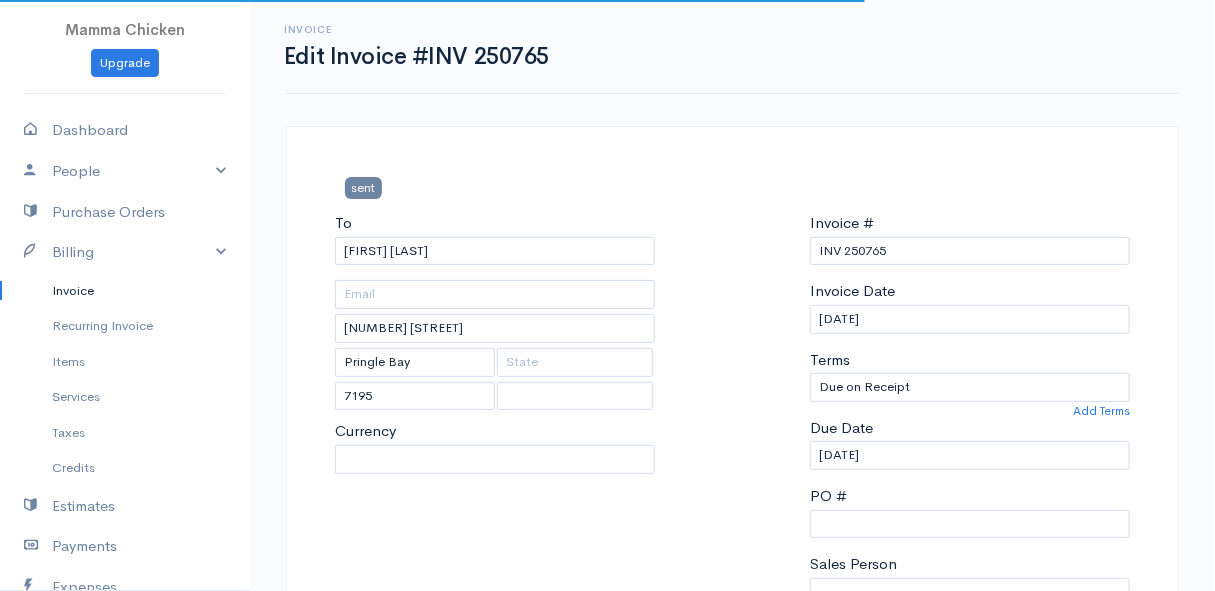 select on "South Africa" 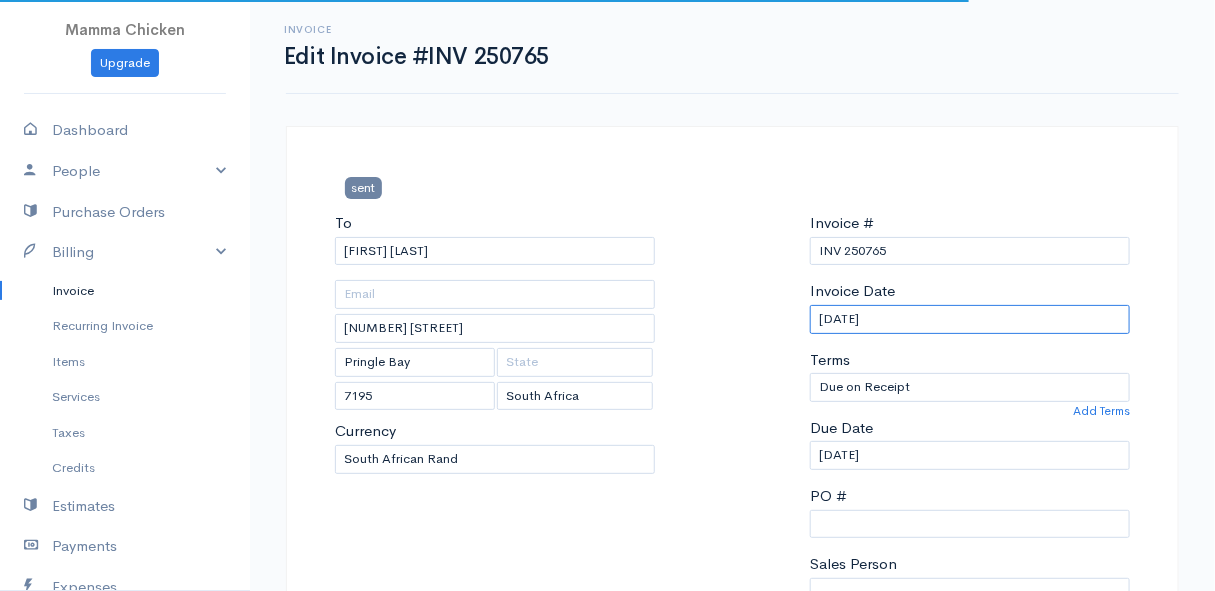 click on "[DATE]" at bounding box center [970, 319] 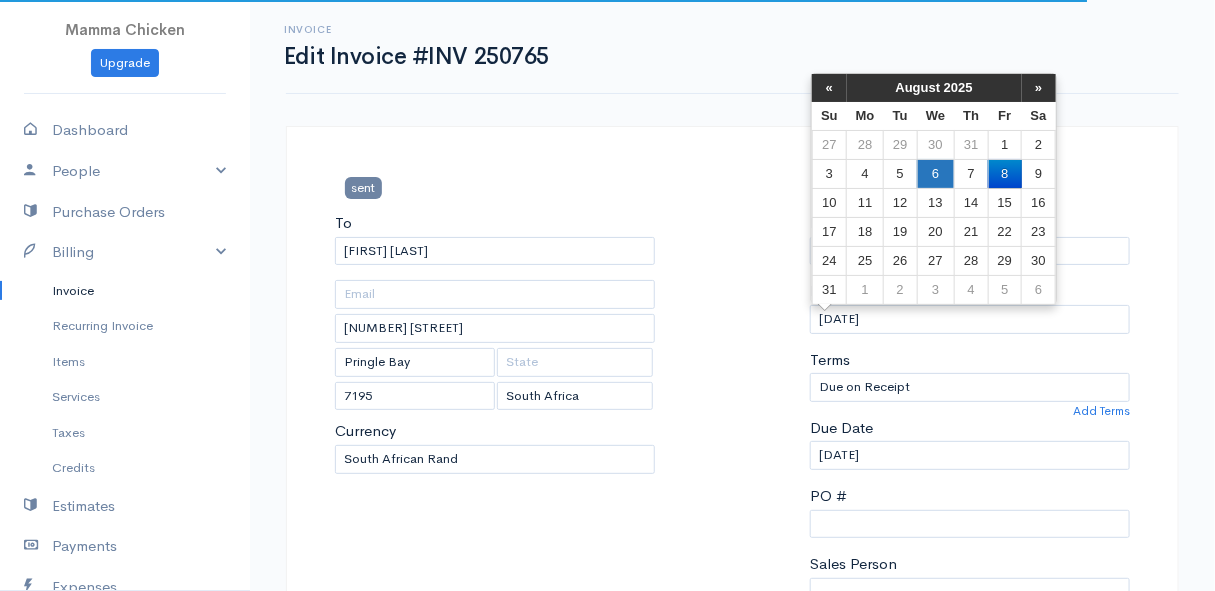 click on "6" at bounding box center [935, 173] 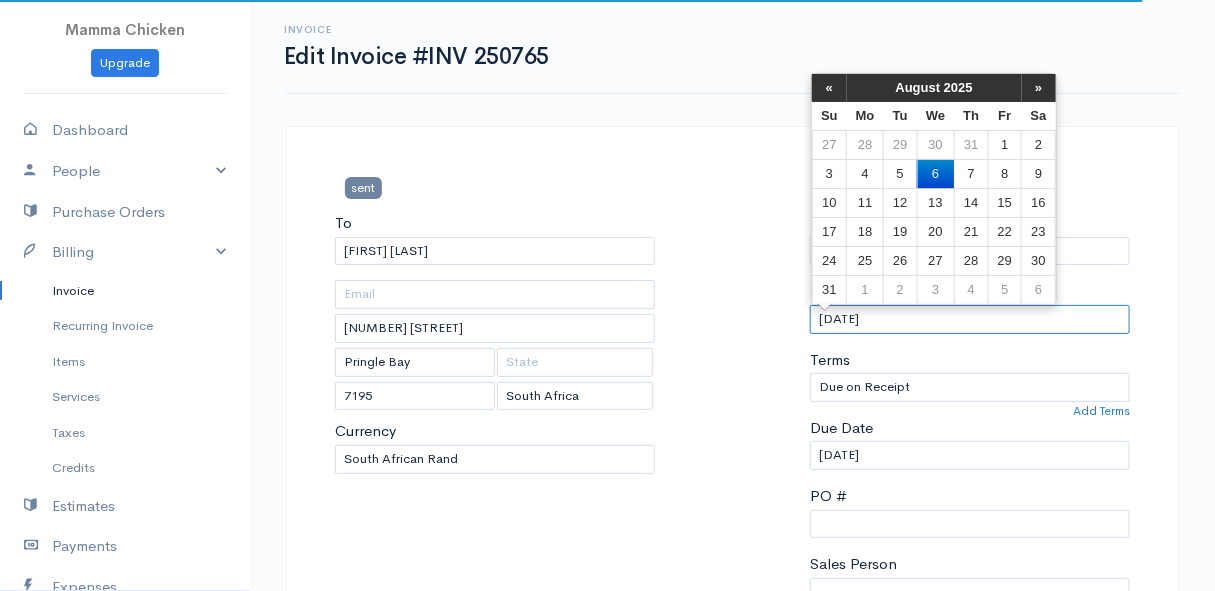 click on "[DATE]" at bounding box center (970, 319) 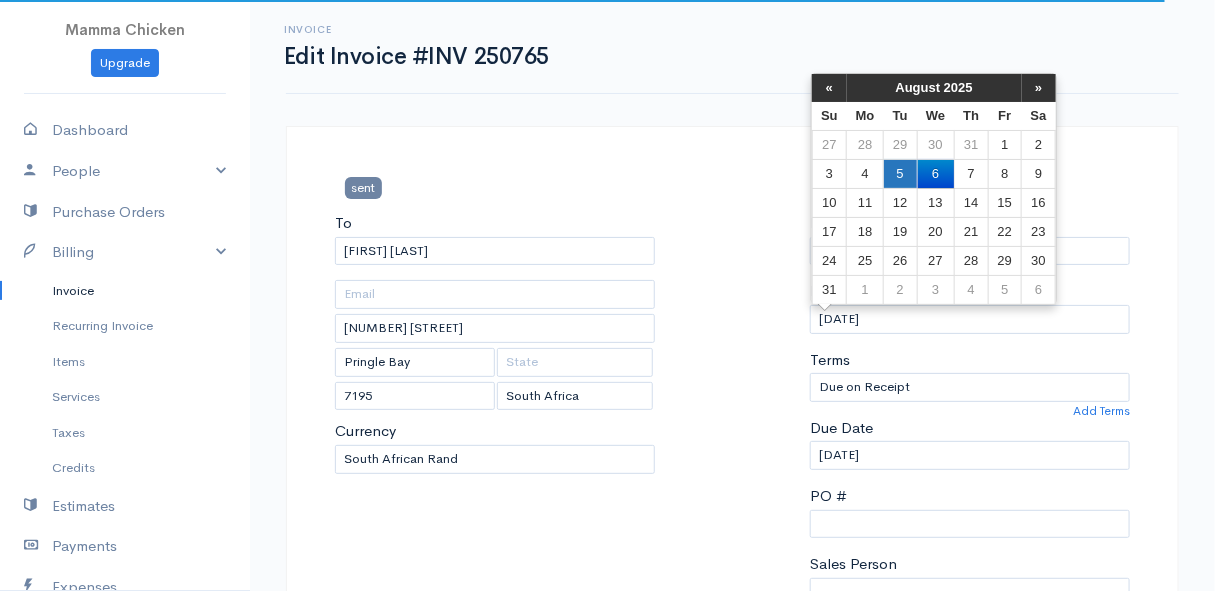 click on "5" at bounding box center [900, 173] 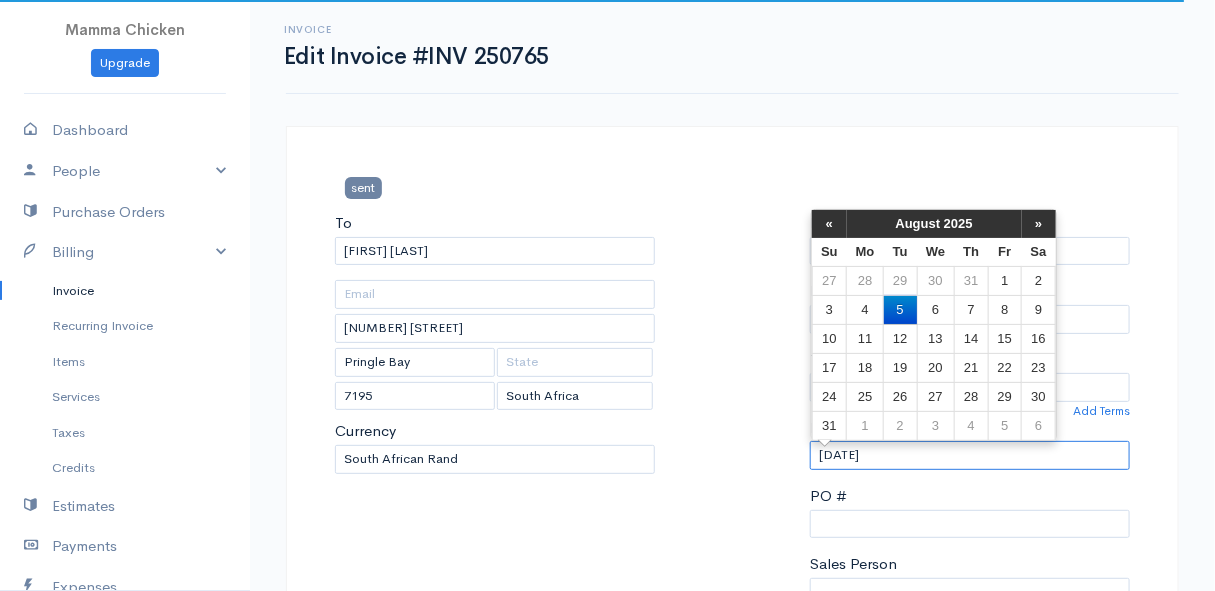 click on "[DATE]" at bounding box center (970, 455) 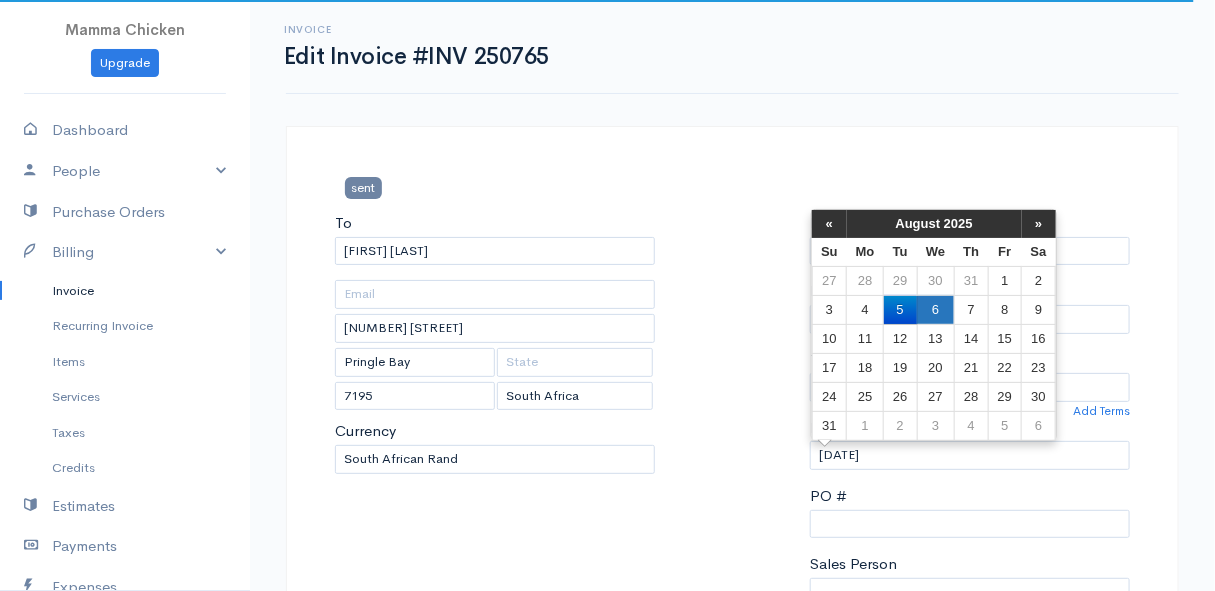 click on "6" at bounding box center [935, 309] 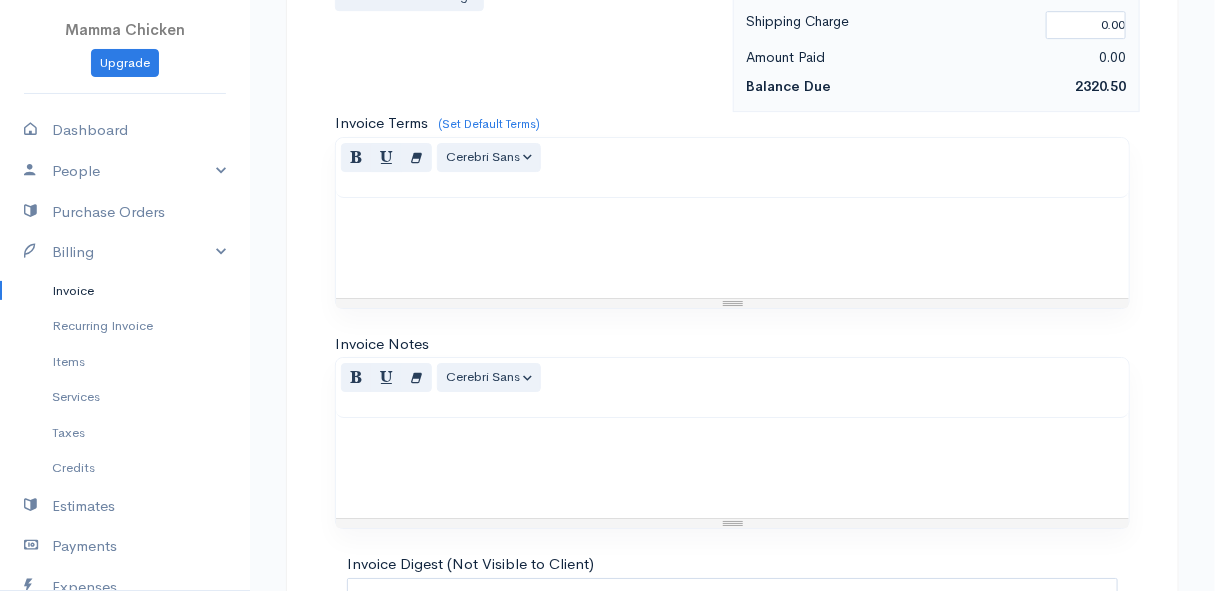 scroll, scrollTop: 2473, scrollLeft: 0, axis: vertical 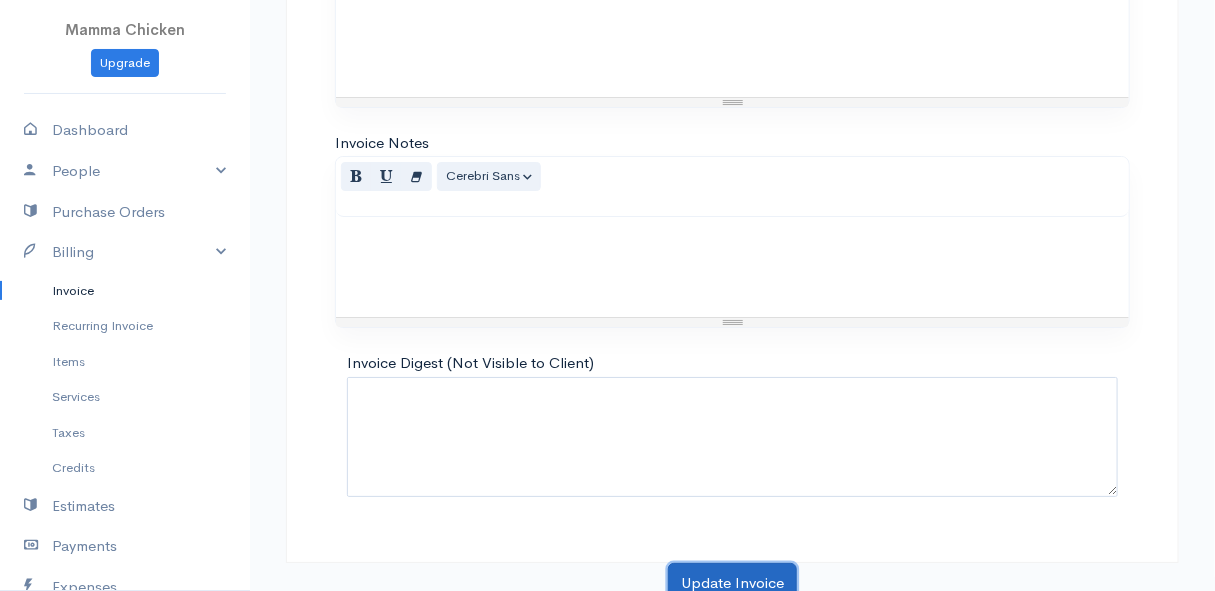 click on "Update Invoice" at bounding box center (732, 583) 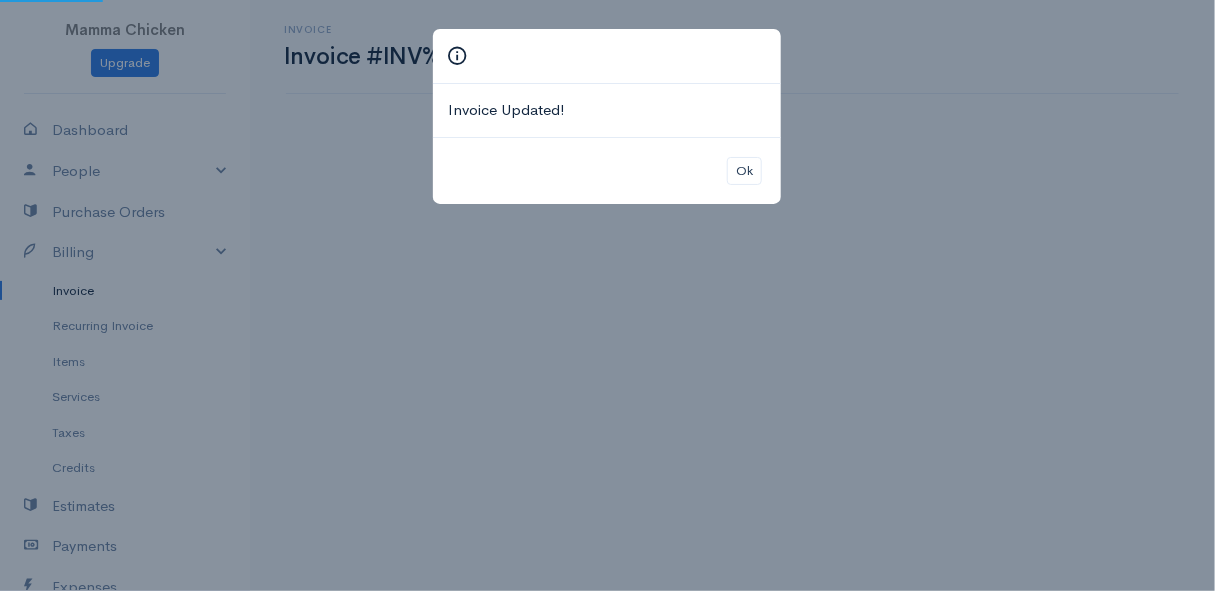 scroll, scrollTop: 0, scrollLeft: 0, axis: both 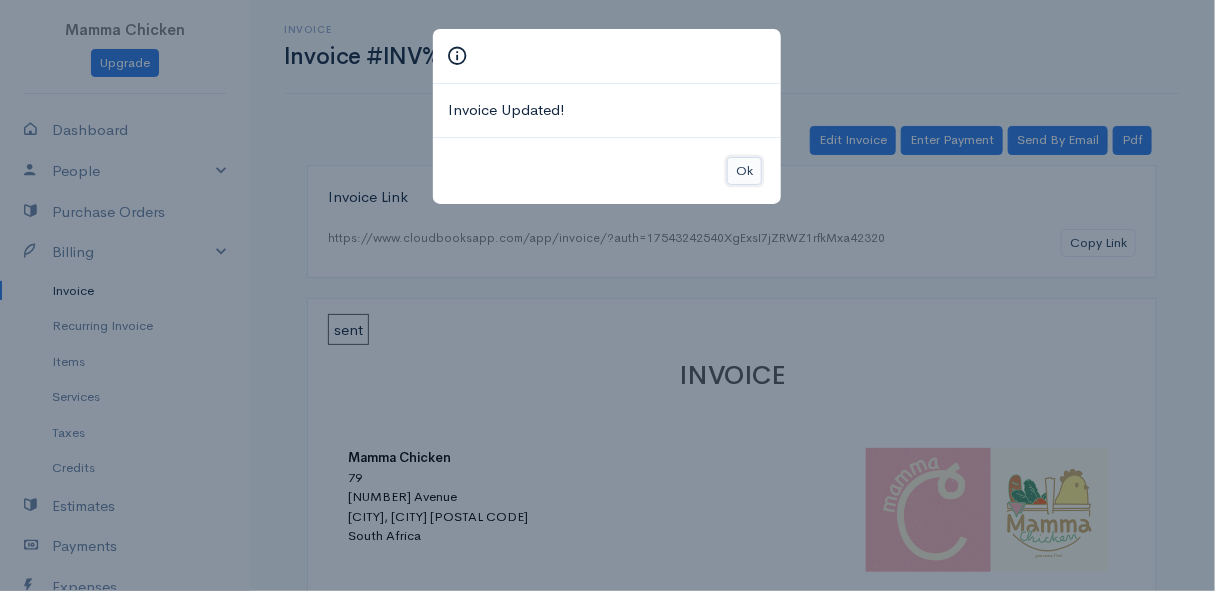 click on "Ok" at bounding box center (744, 171) 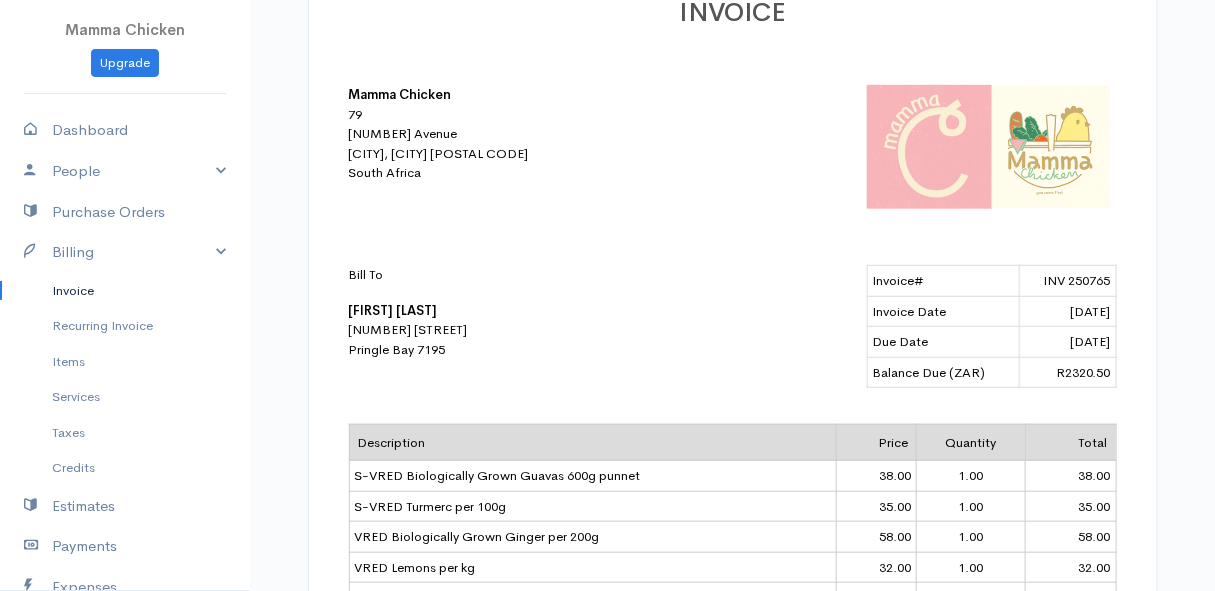 scroll, scrollTop: 0, scrollLeft: 0, axis: both 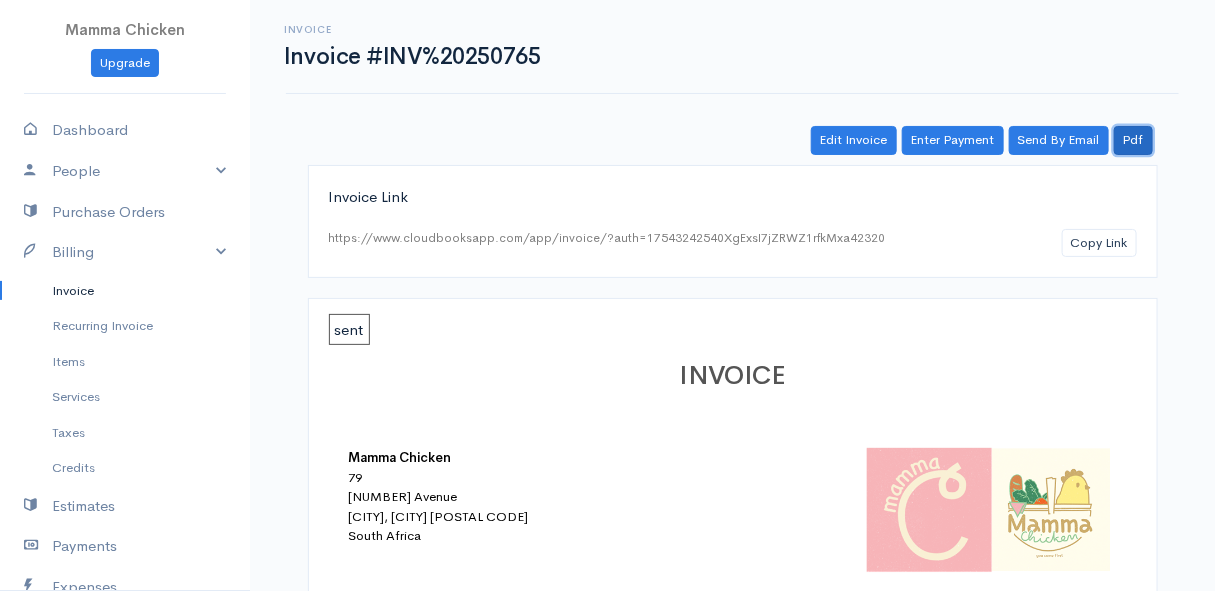 click on "Pdf" at bounding box center (1133, 140) 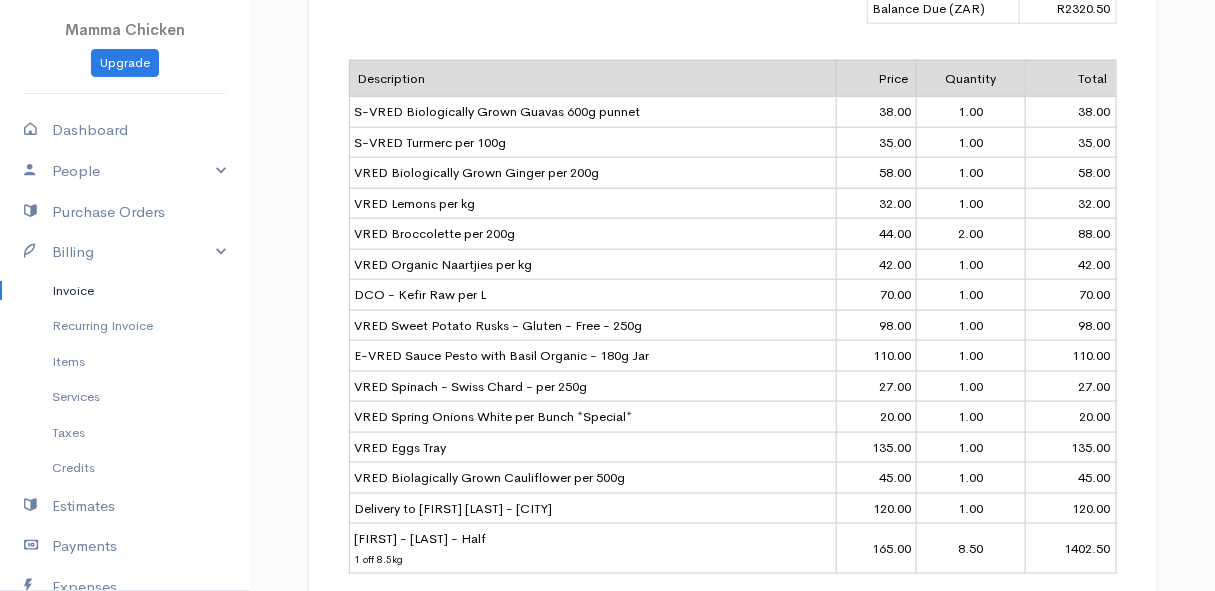 scroll, scrollTop: 272, scrollLeft: 0, axis: vertical 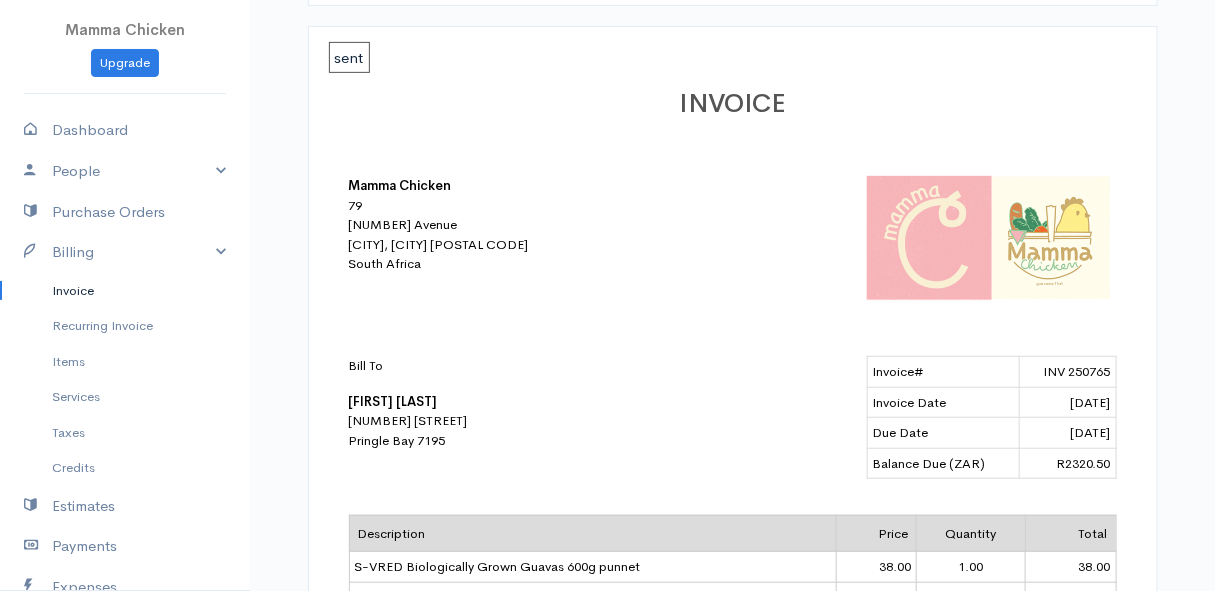 click on "Invoice" at bounding box center [125, 291] 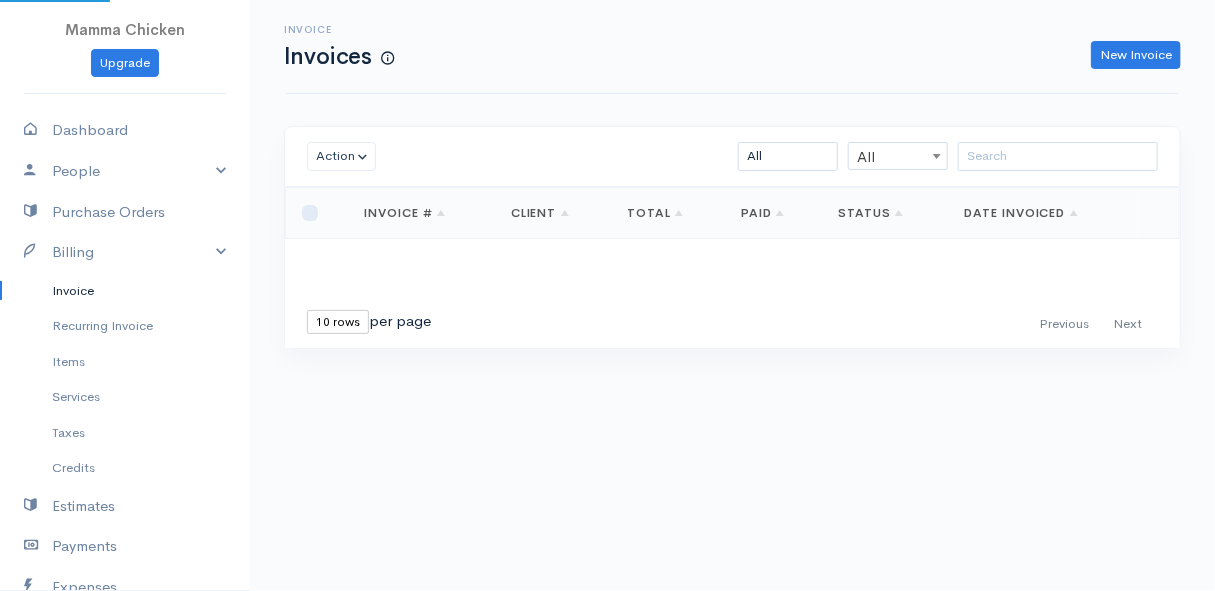 scroll, scrollTop: 0, scrollLeft: 0, axis: both 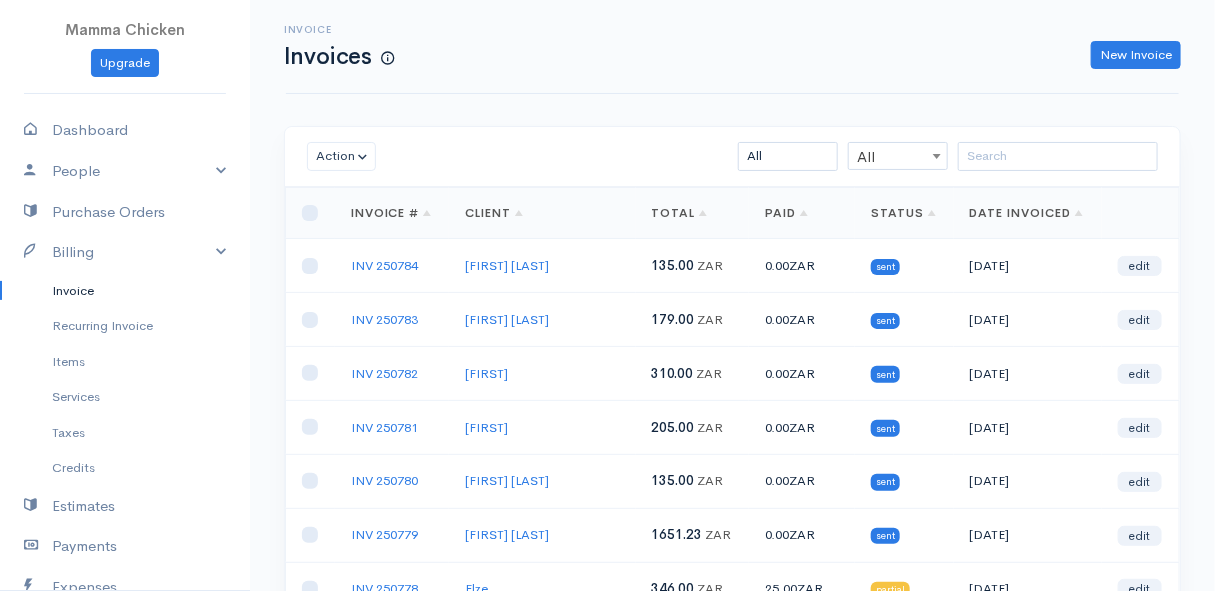 click on "Invoice" at bounding box center [125, 291] 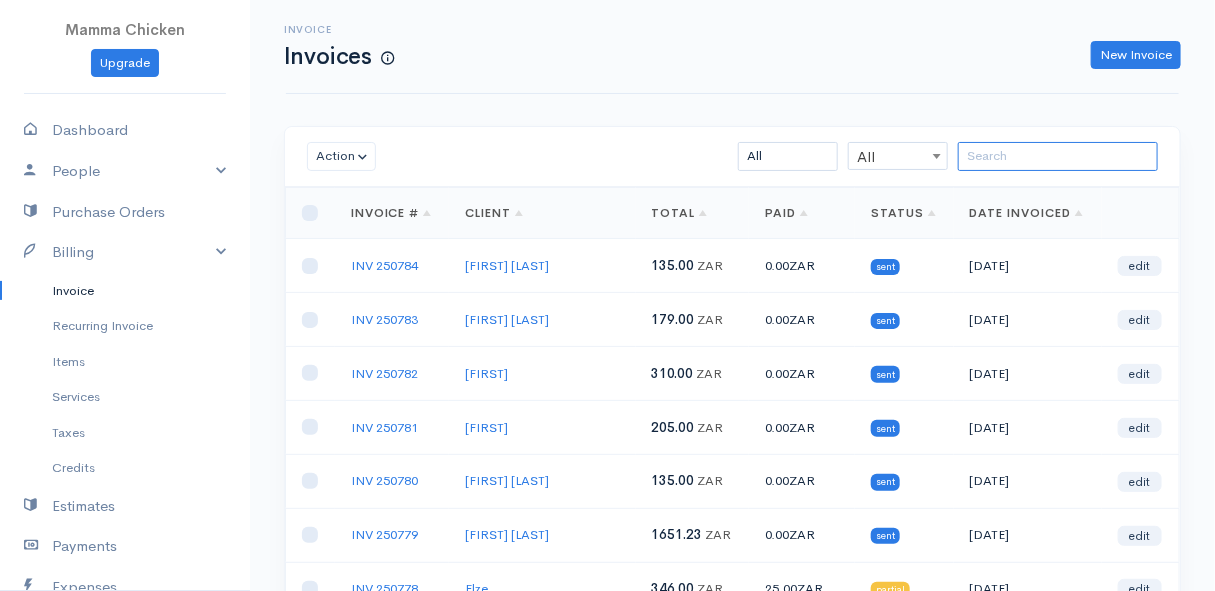 click at bounding box center [1058, 156] 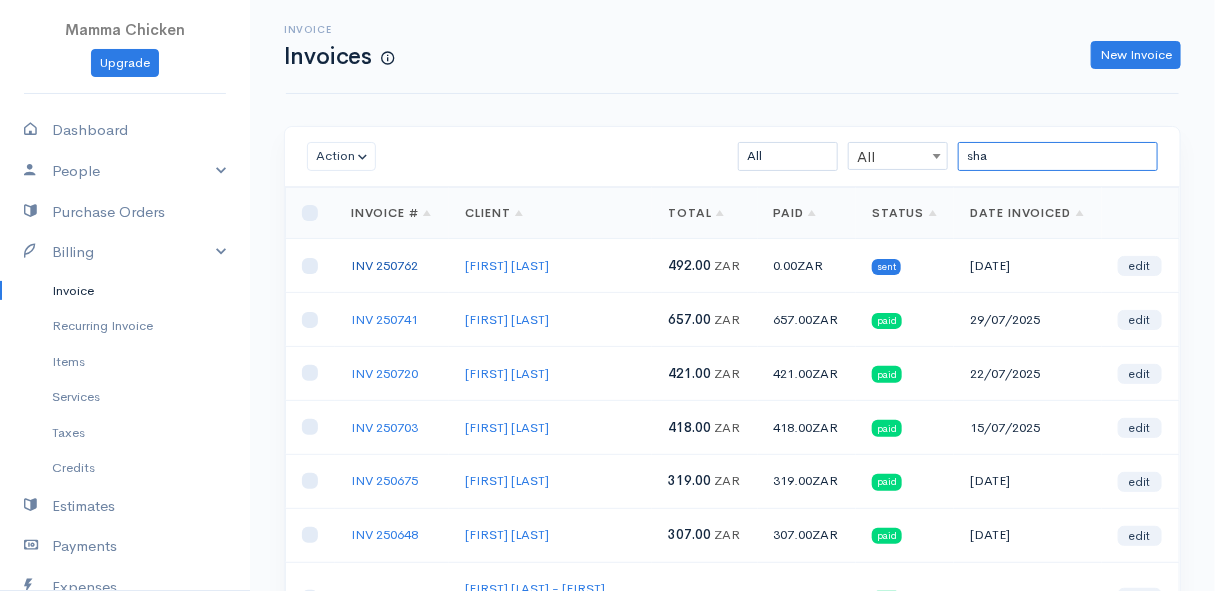 type on "sha" 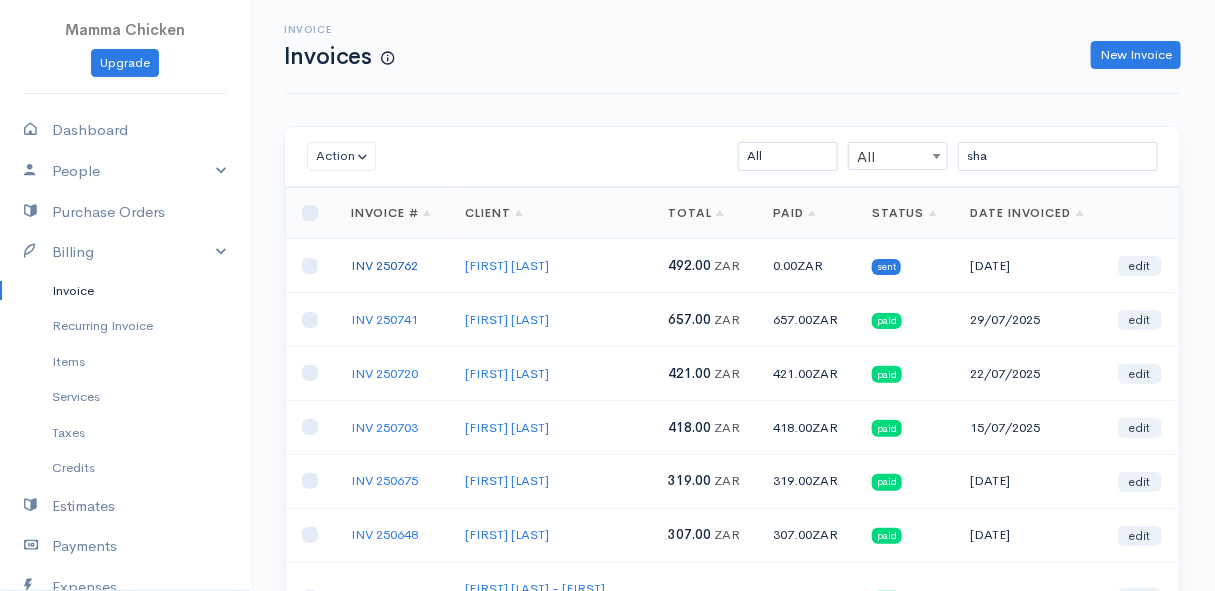 click on "INV 250762" at bounding box center (384, 265) 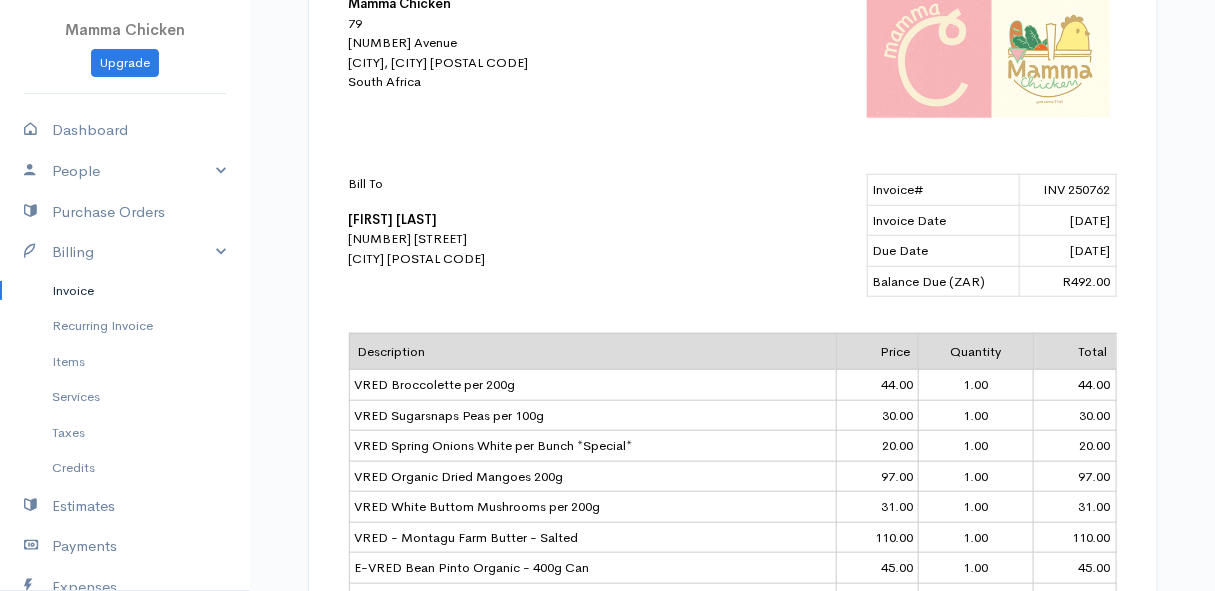 scroll, scrollTop: 0, scrollLeft: 0, axis: both 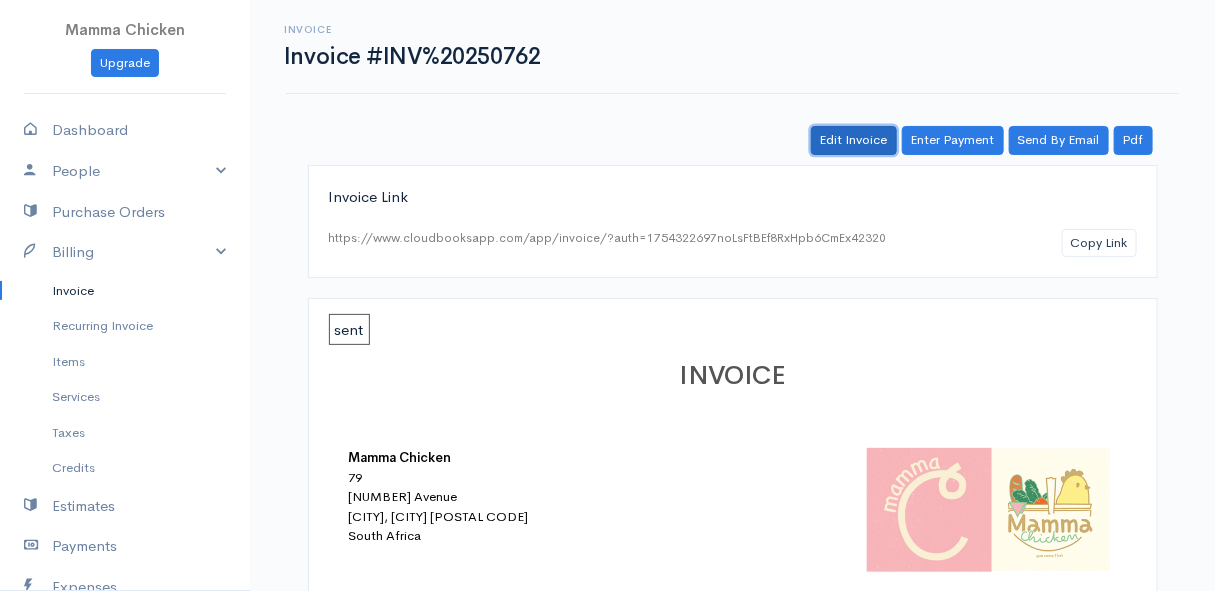 click on "Edit Invoice" at bounding box center (854, 140) 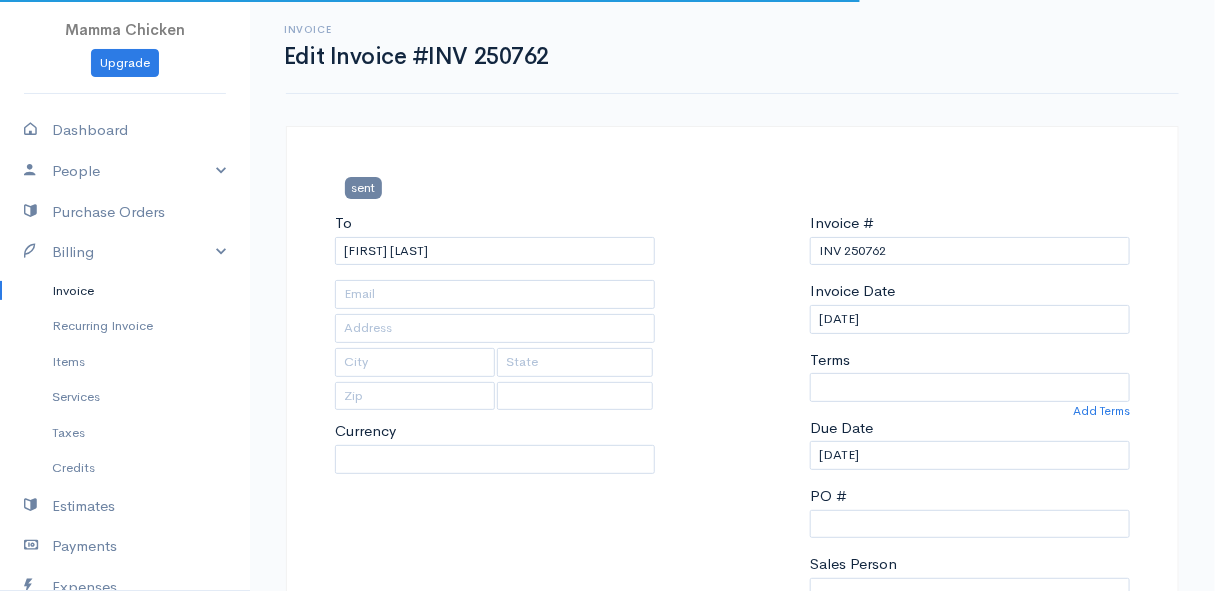 type on "2365 Business Crescent" 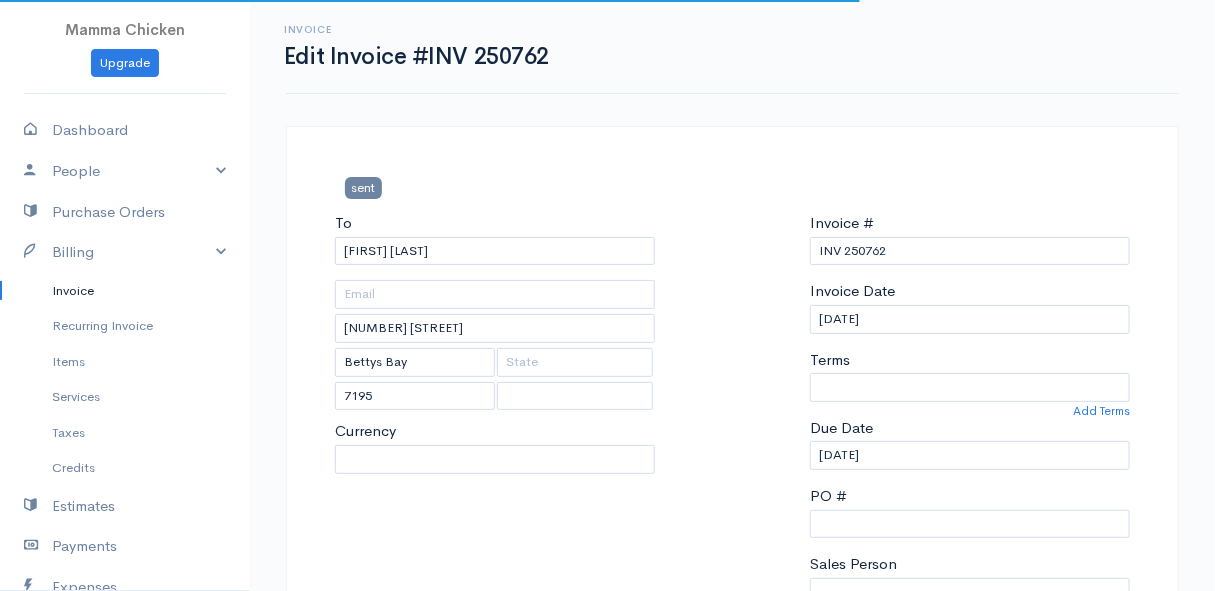 select 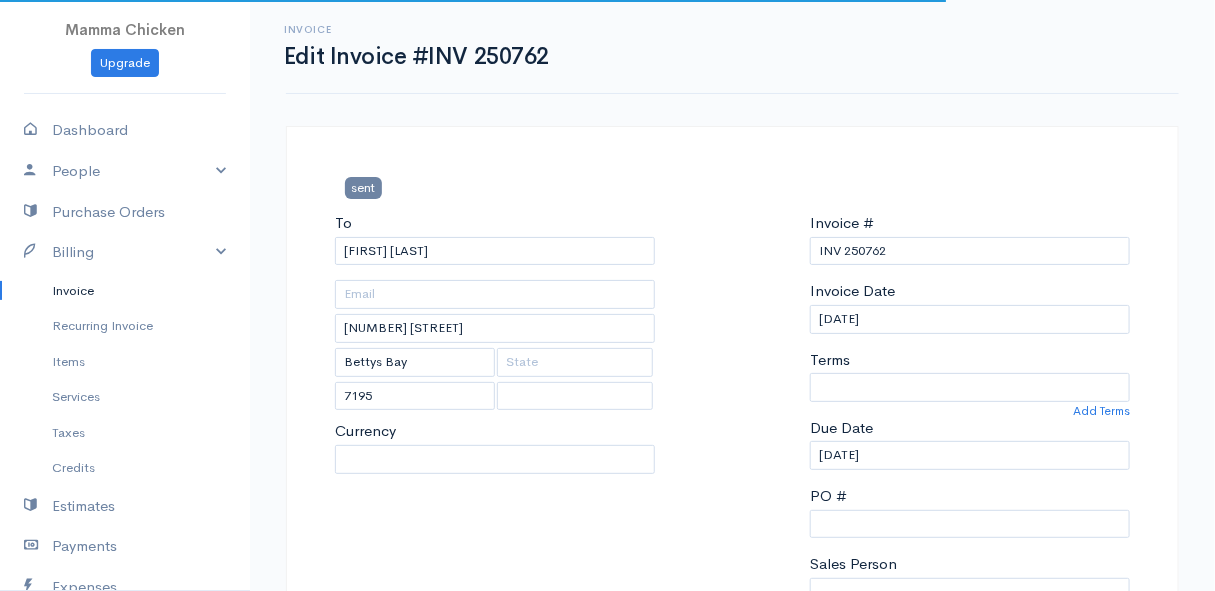 select on "0" 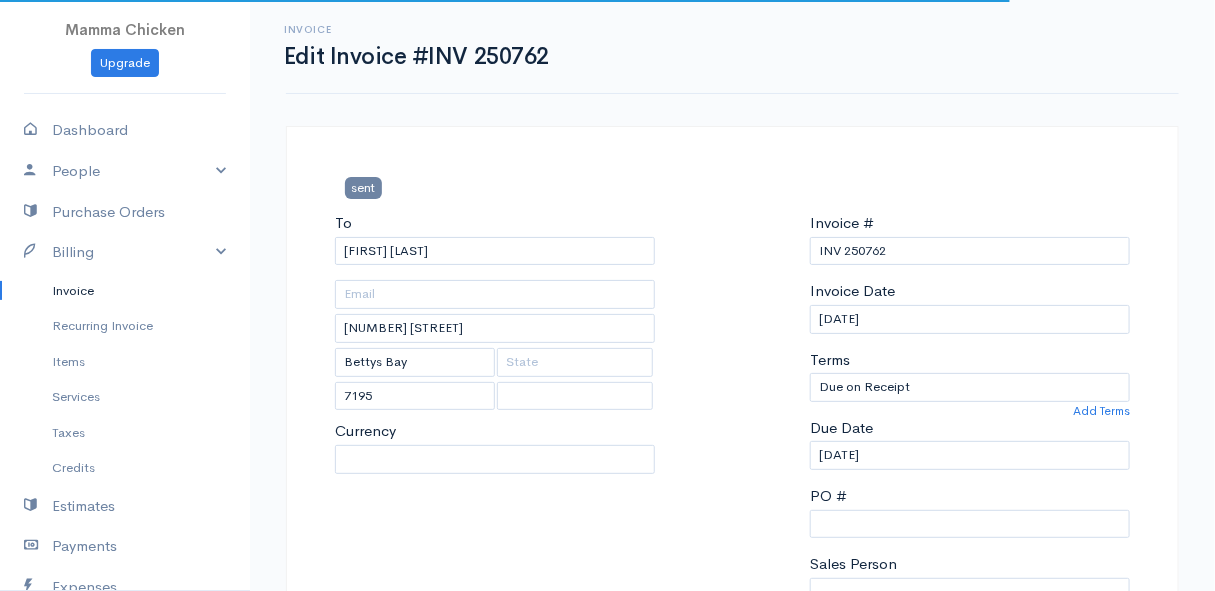 select on "South Africa" 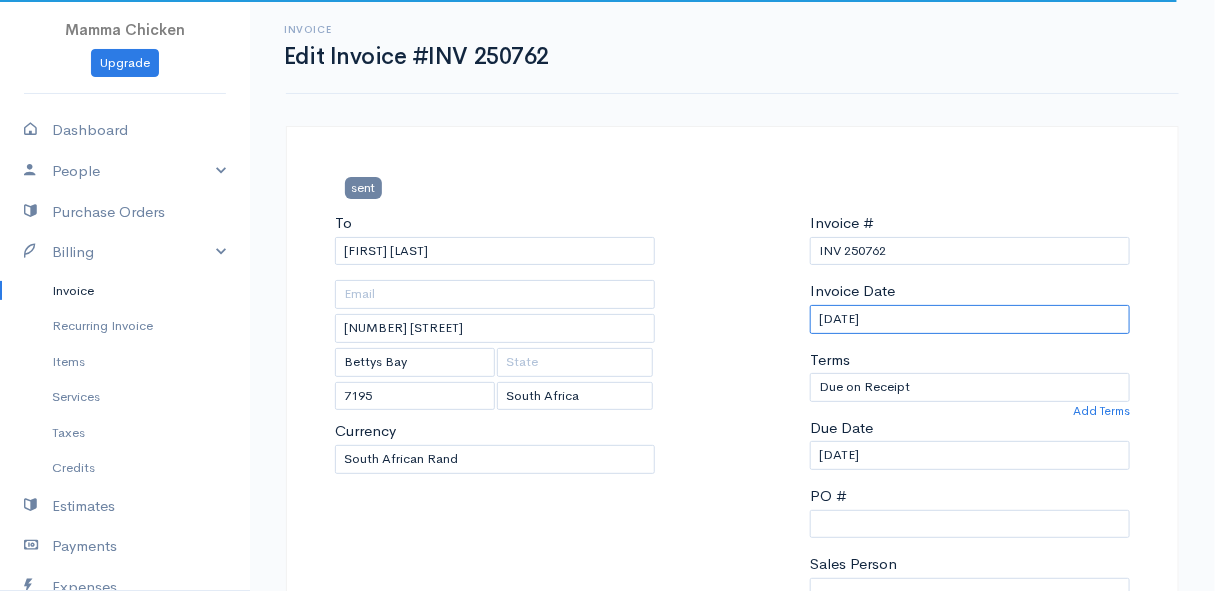 click on "[DATE]" at bounding box center (970, 319) 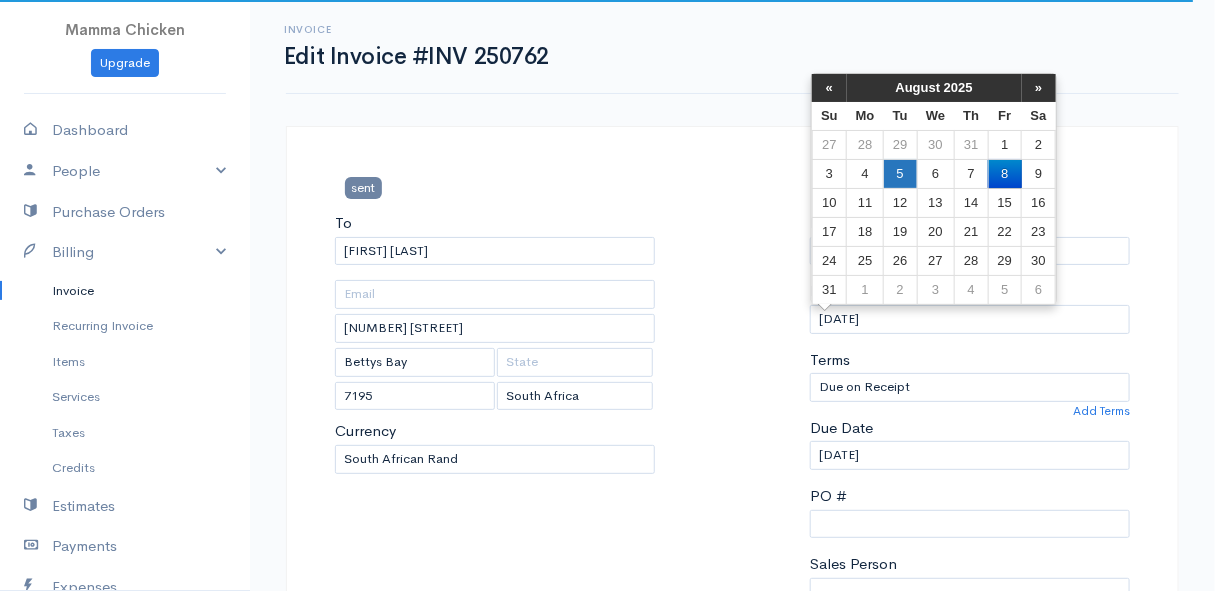 click on "5" at bounding box center [900, 173] 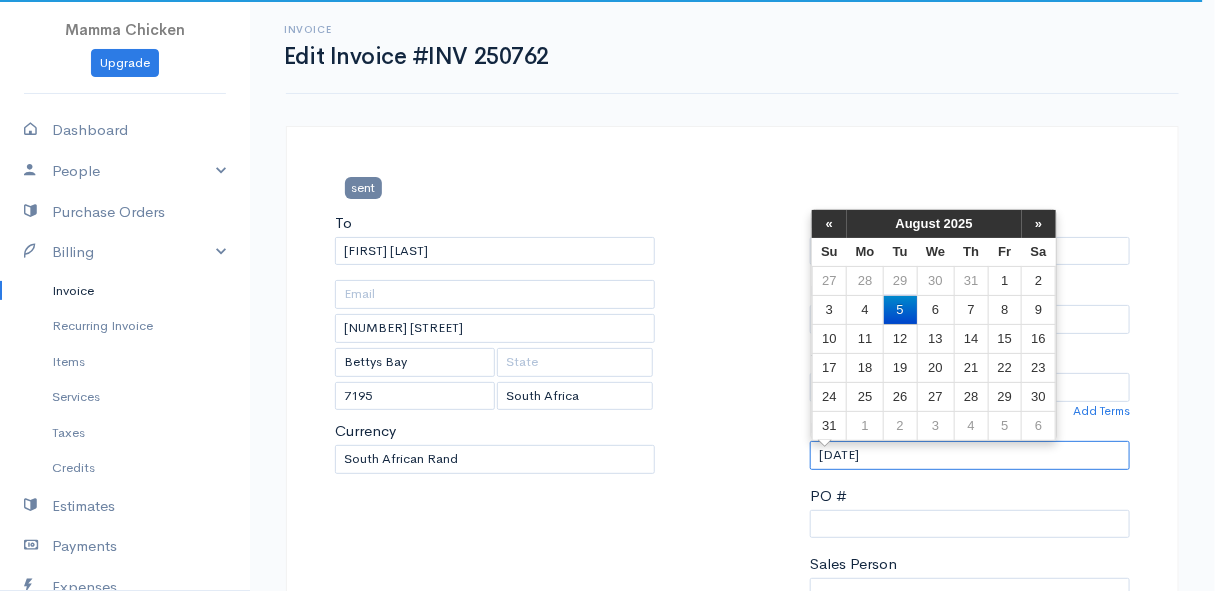 click on "[DATE]" at bounding box center (970, 455) 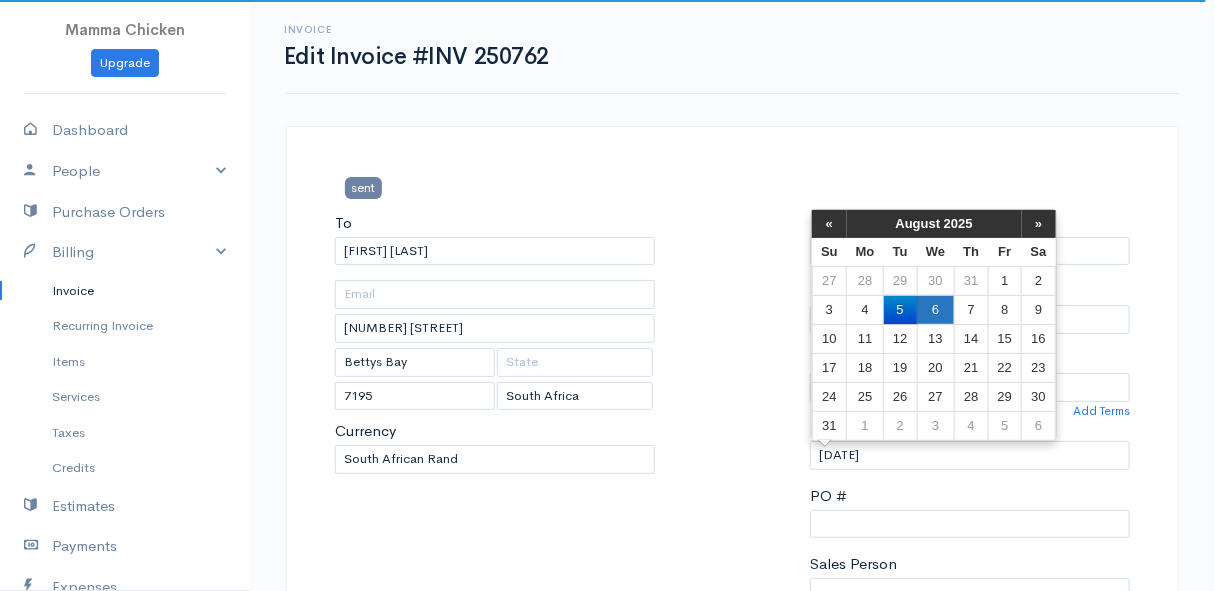 click on "6" at bounding box center [935, 309] 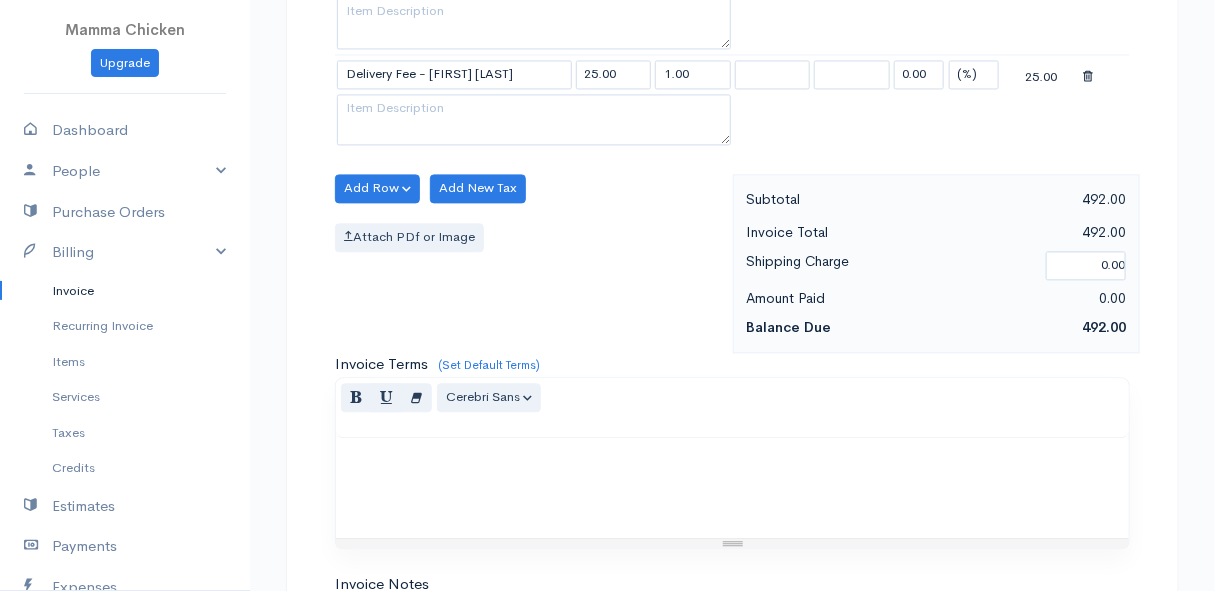 scroll, scrollTop: 1899, scrollLeft: 0, axis: vertical 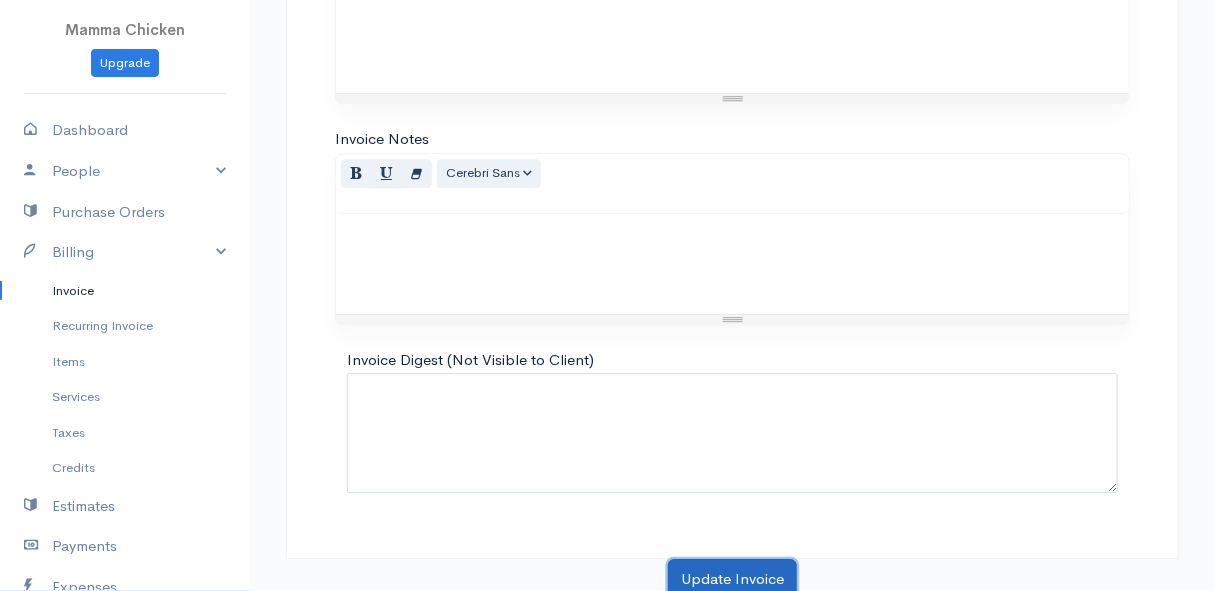 click on "Update Invoice" at bounding box center (732, 579) 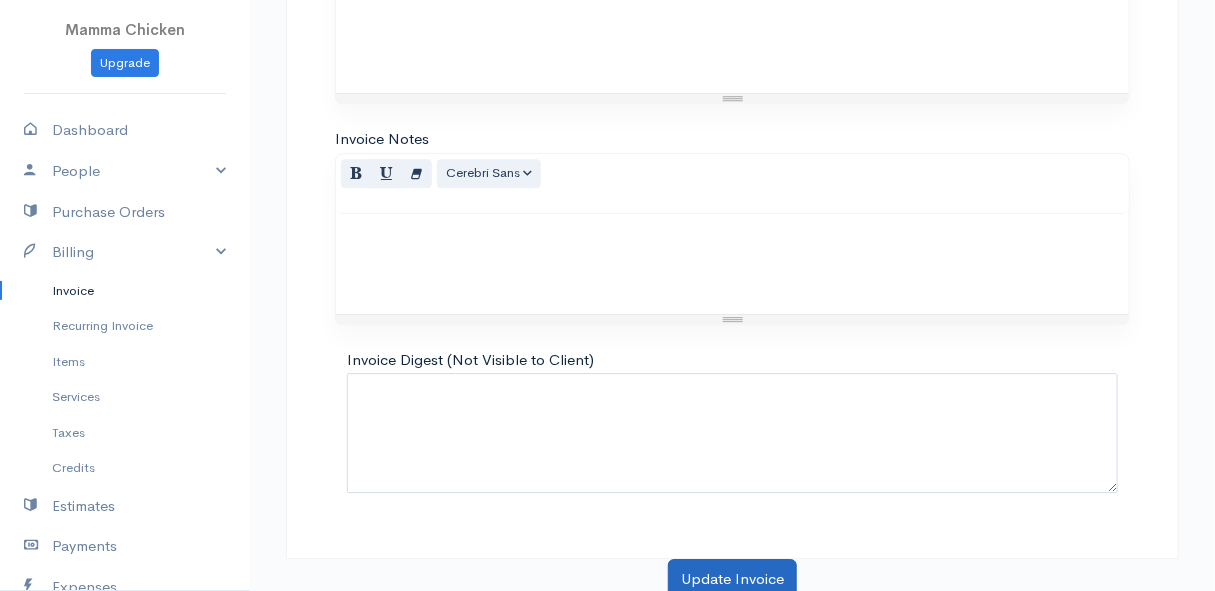 scroll, scrollTop: 0, scrollLeft: 0, axis: both 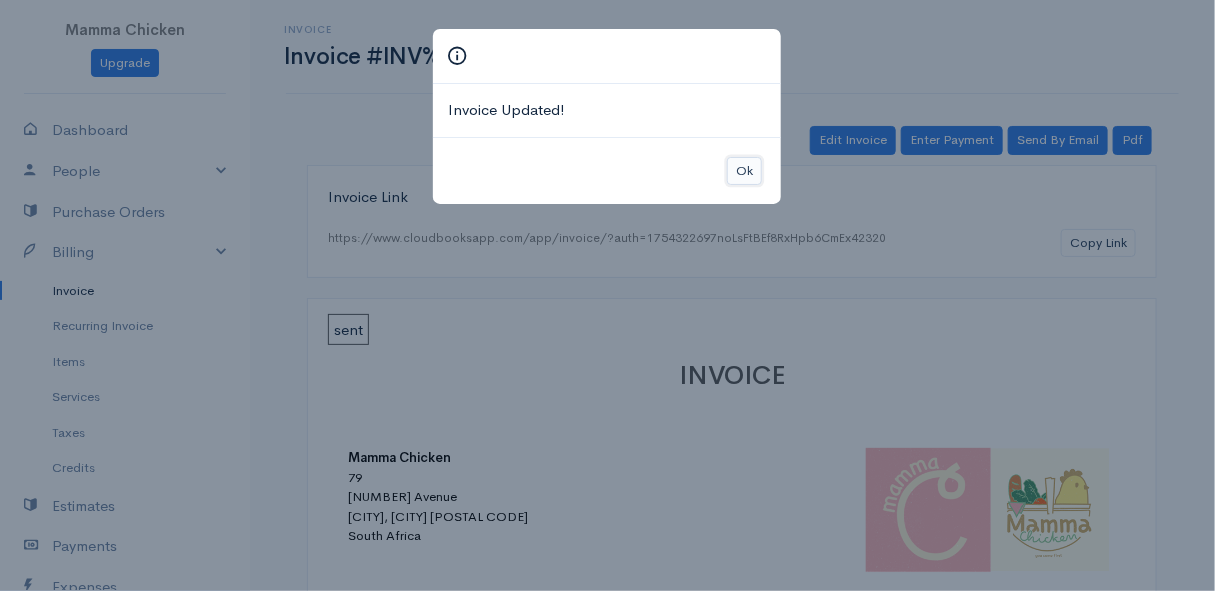 click on "Ok" at bounding box center (744, 171) 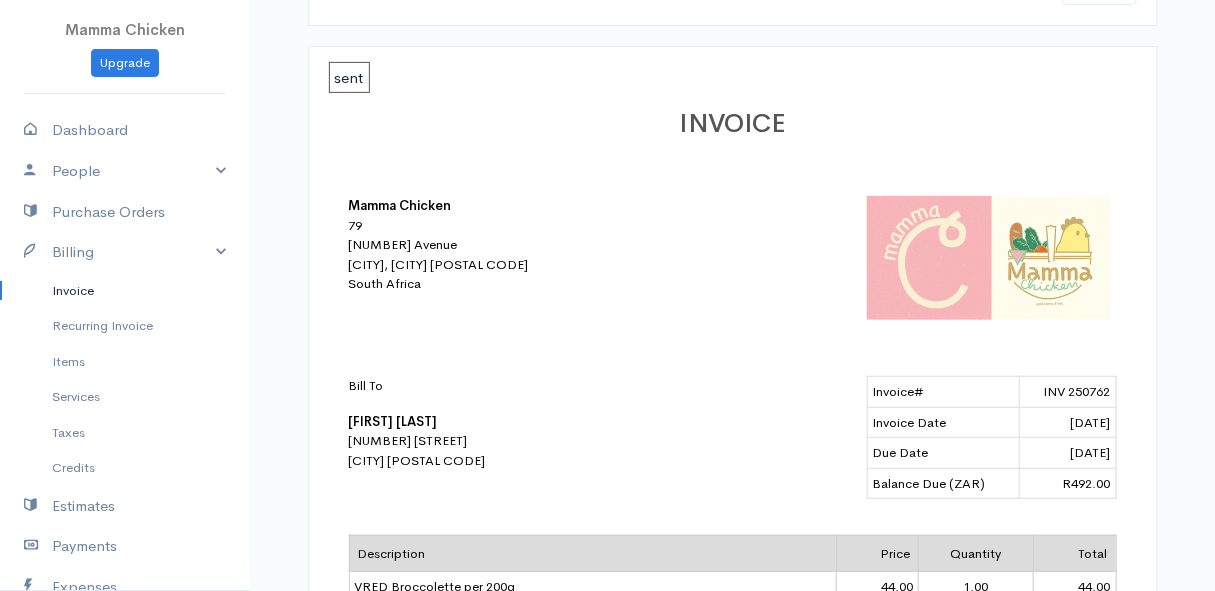 scroll, scrollTop: 0, scrollLeft: 0, axis: both 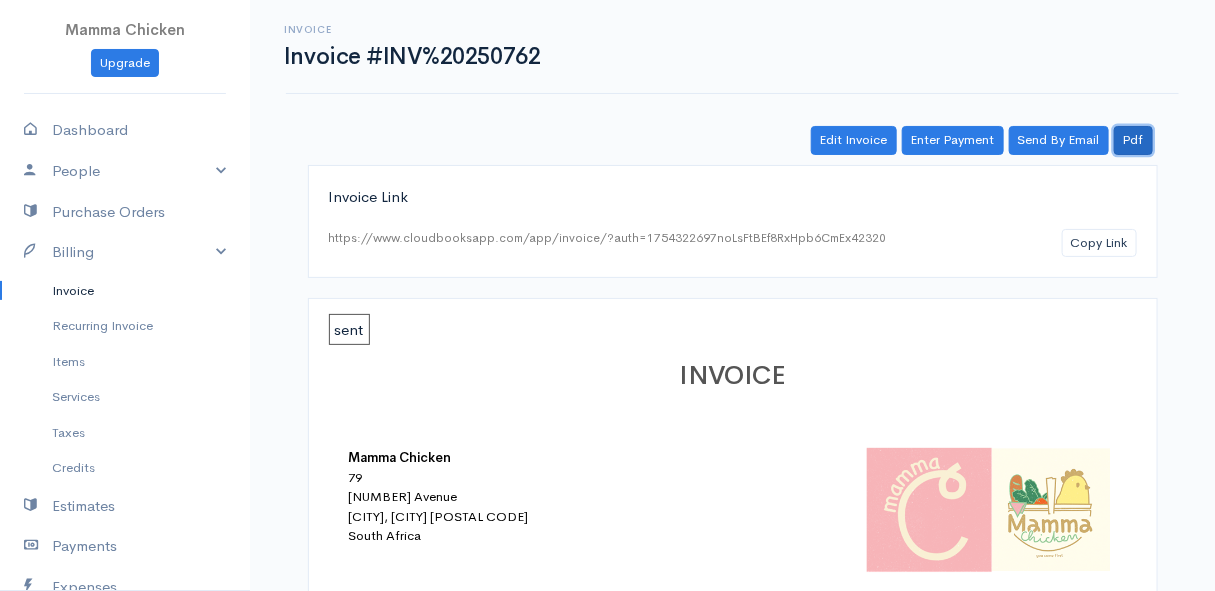 click on "Pdf" at bounding box center (1133, 140) 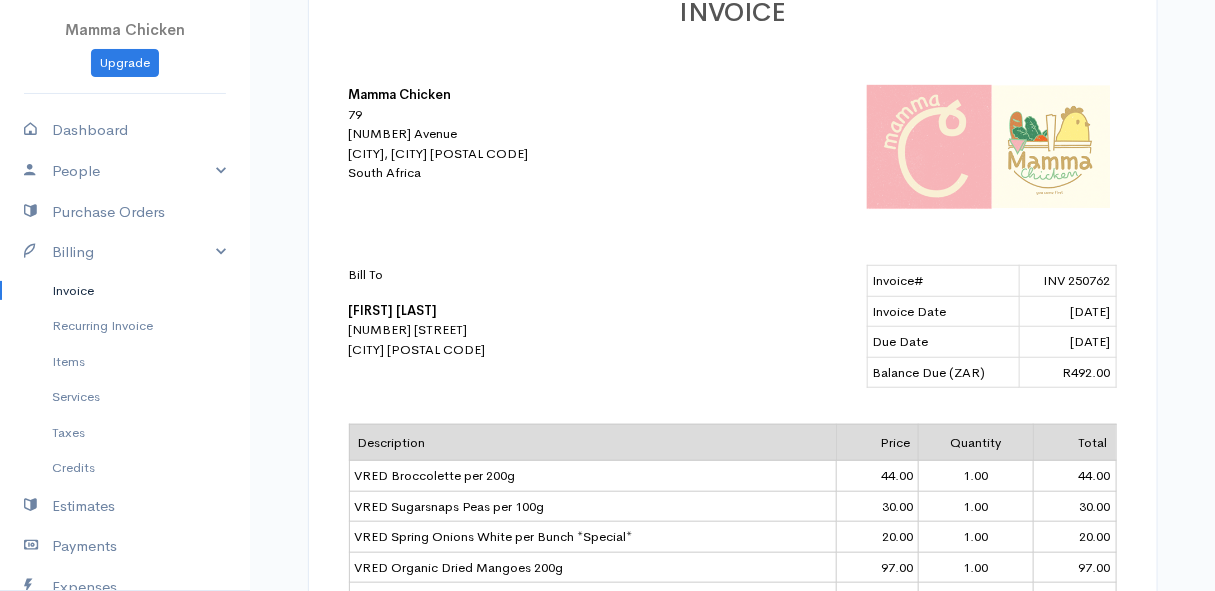 scroll, scrollTop: 181, scrollLeft: 0, axis: vertical 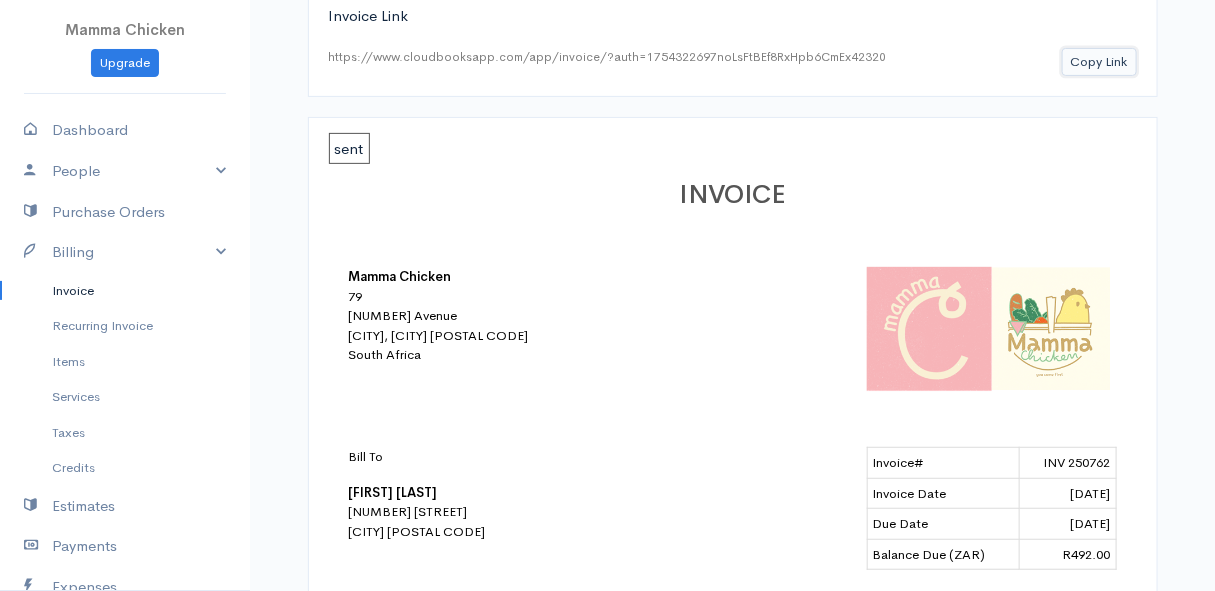 click on "Copy Link" at bounding box center [1099, 62] 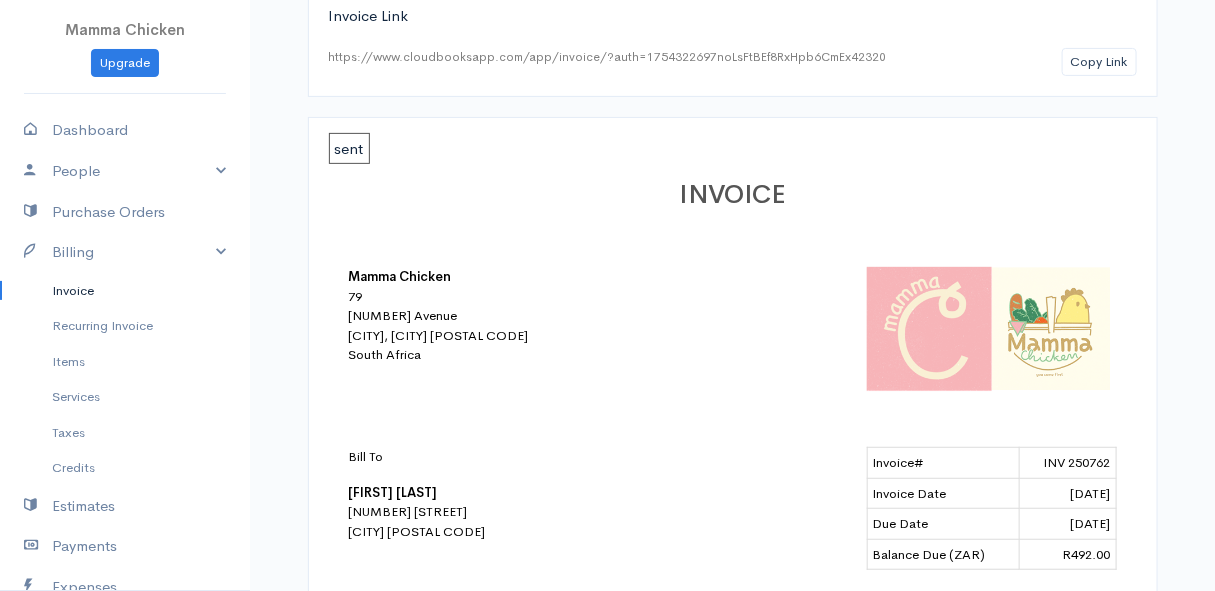 click on "Invoice" at bounding box center (125, 291) 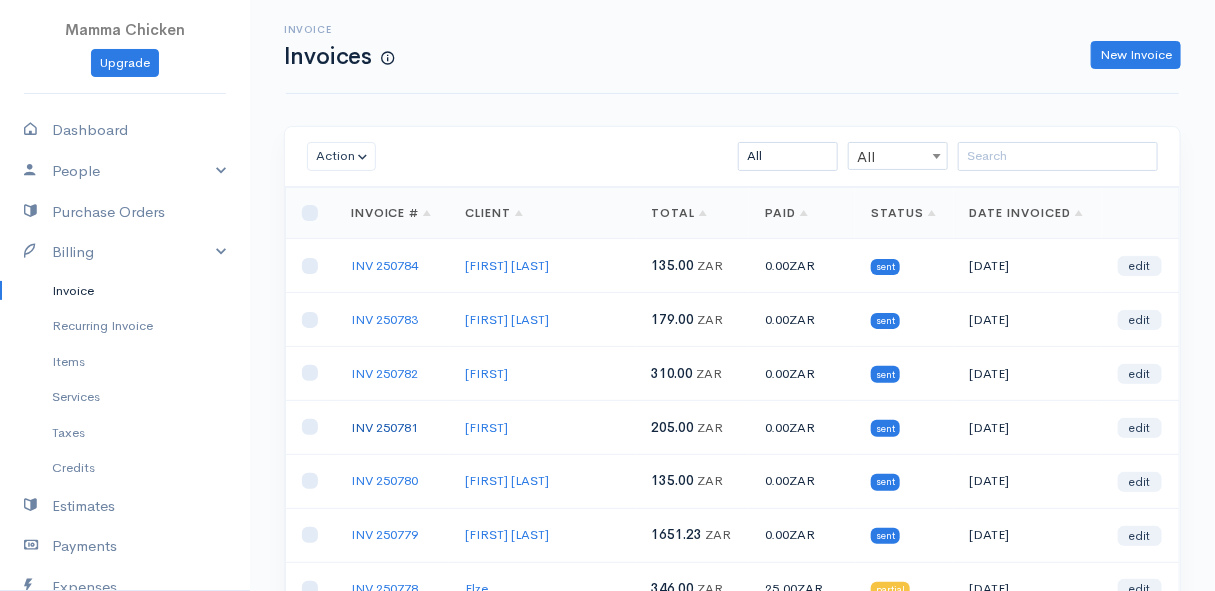 click on "INV 250781" at bounding box center (384, 427) 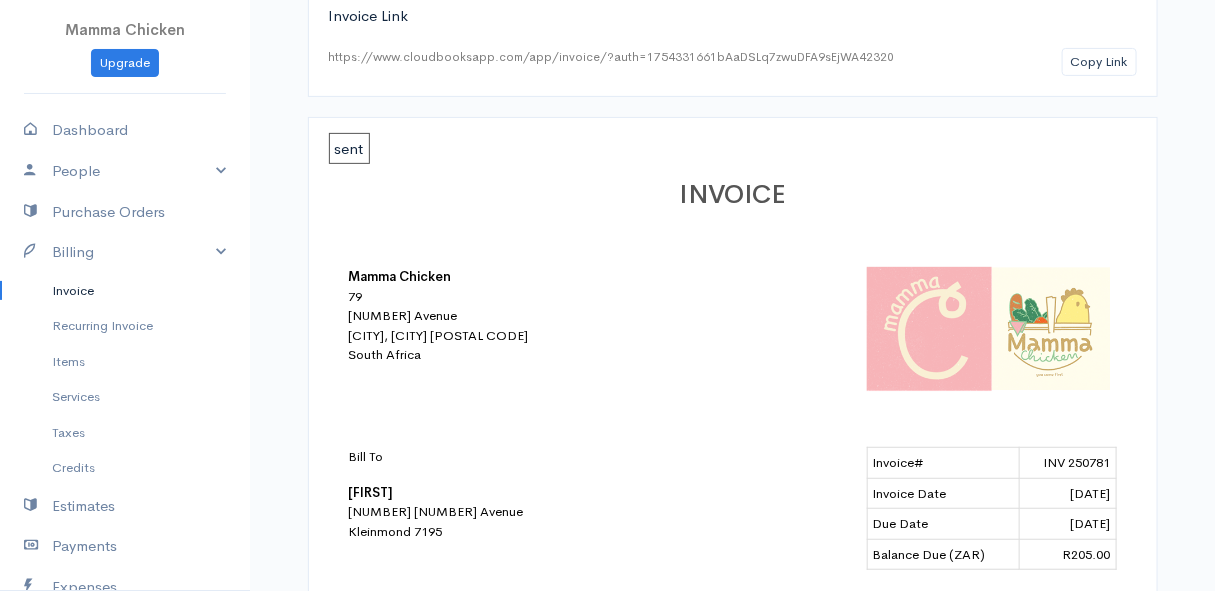 scroll, scrollTop: 0, scrollLeft: 0, axis: both 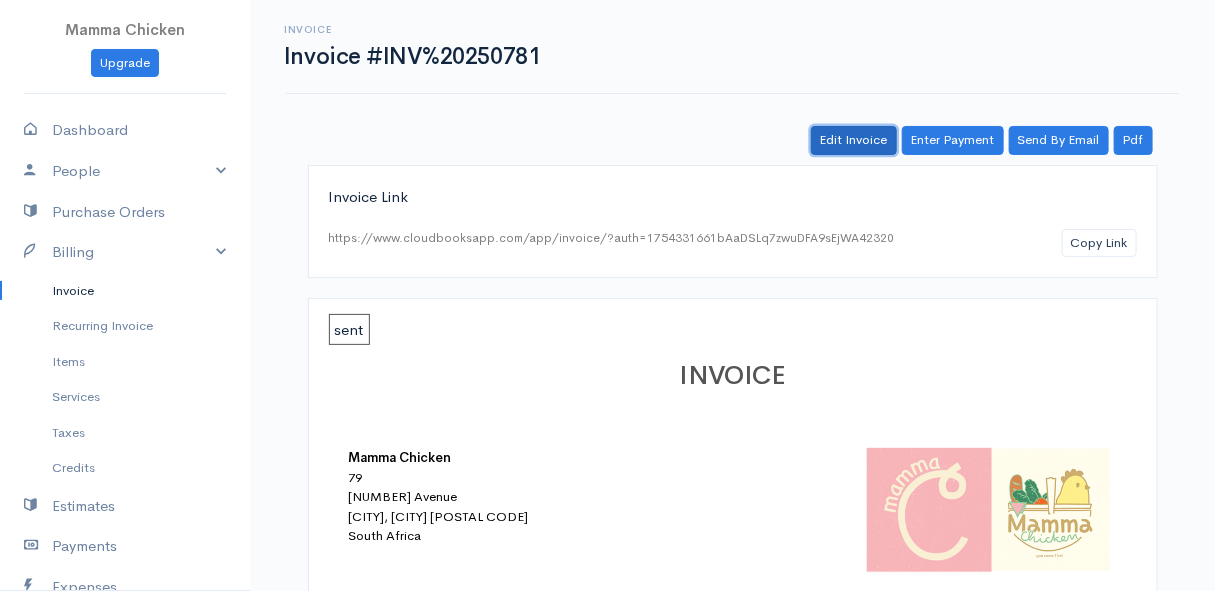 click on "Edit Invoice" at bounding box center [854, 140] 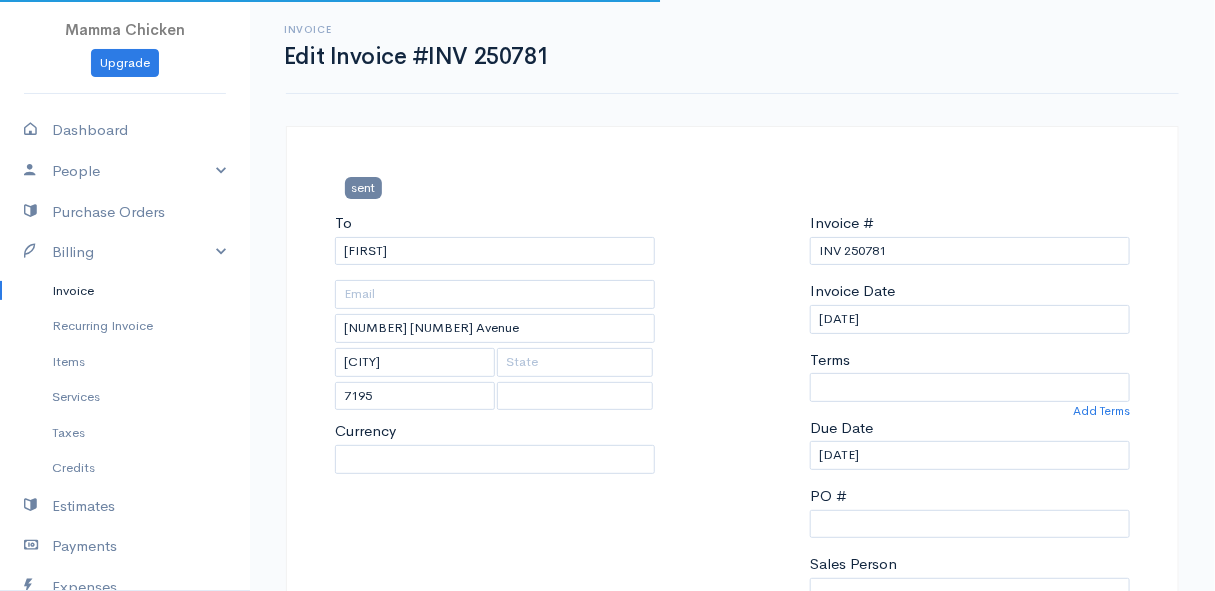 select on "0" 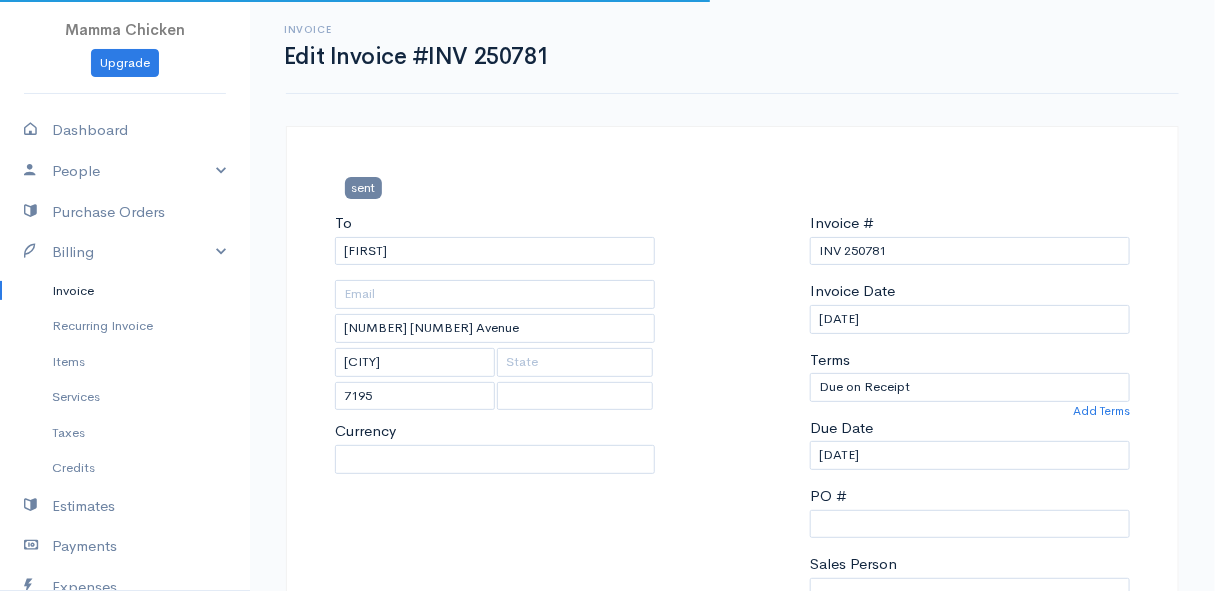 select on "South Africa" 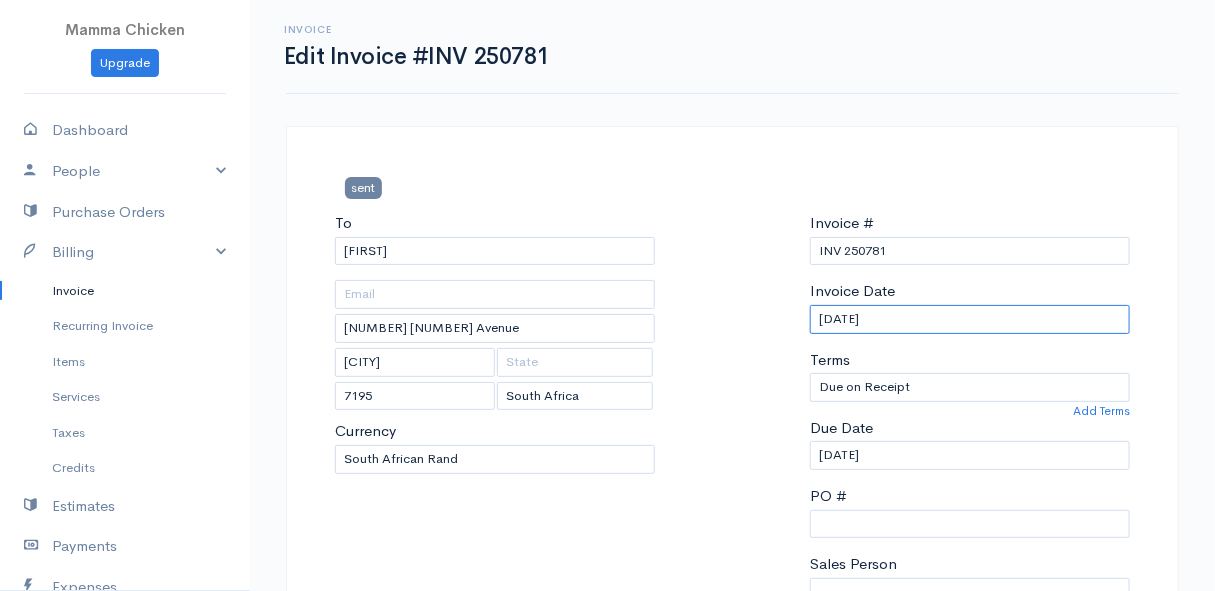 click on "[DATE]" at bounding box center [970, 319] 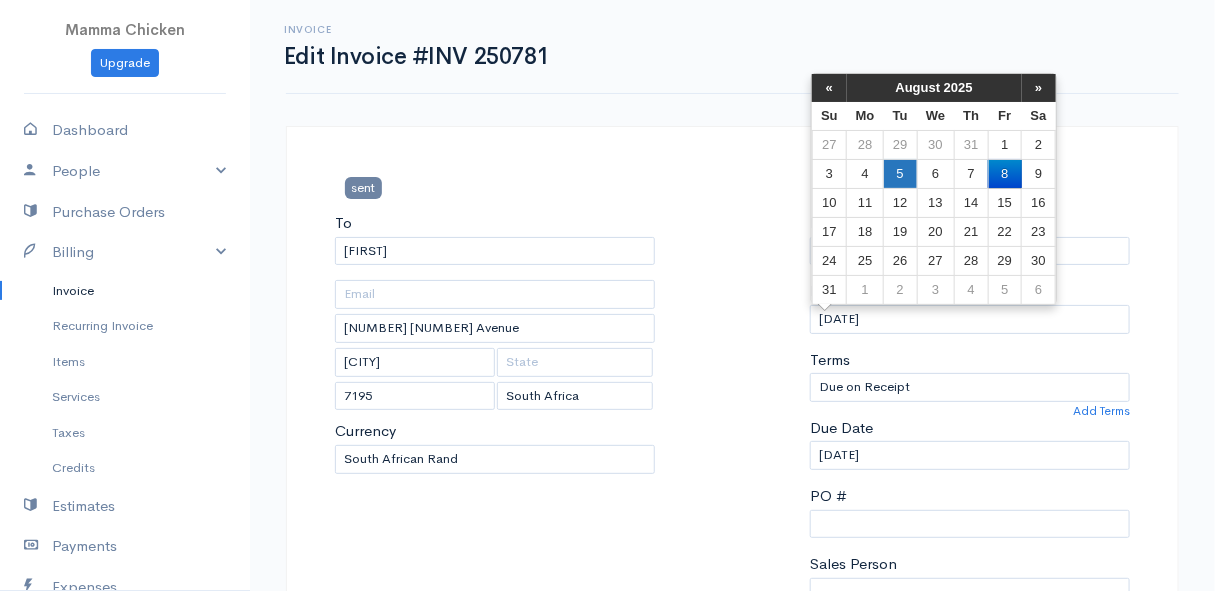 click on "5" at bounding box center (900, 173) 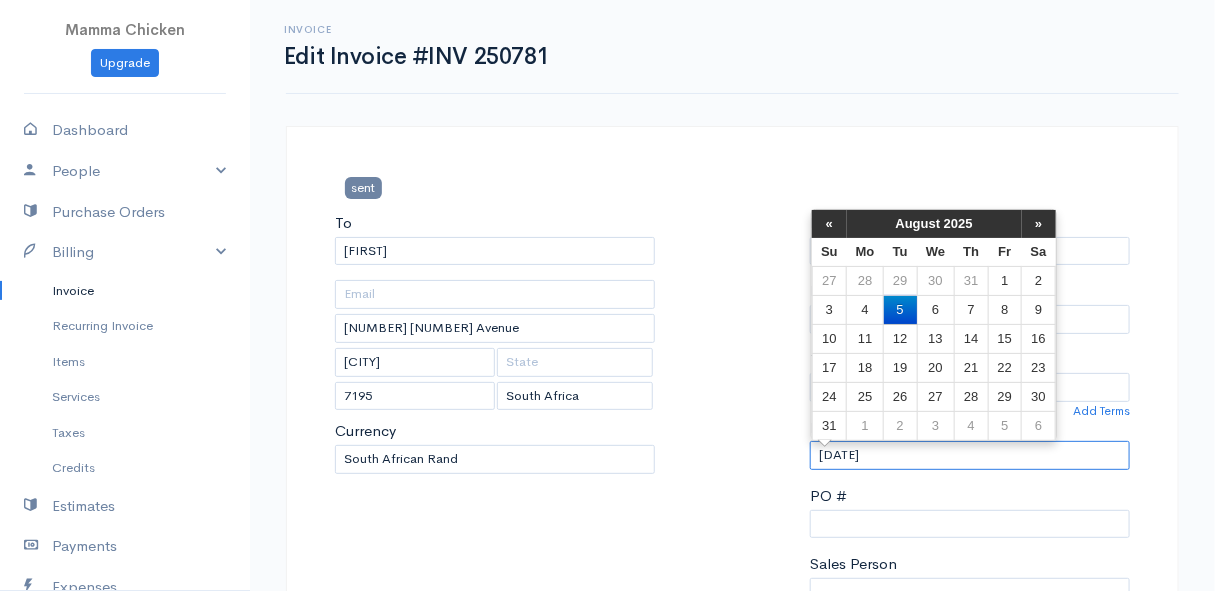 click on "[DATE]" at bounding box center (970, 455) 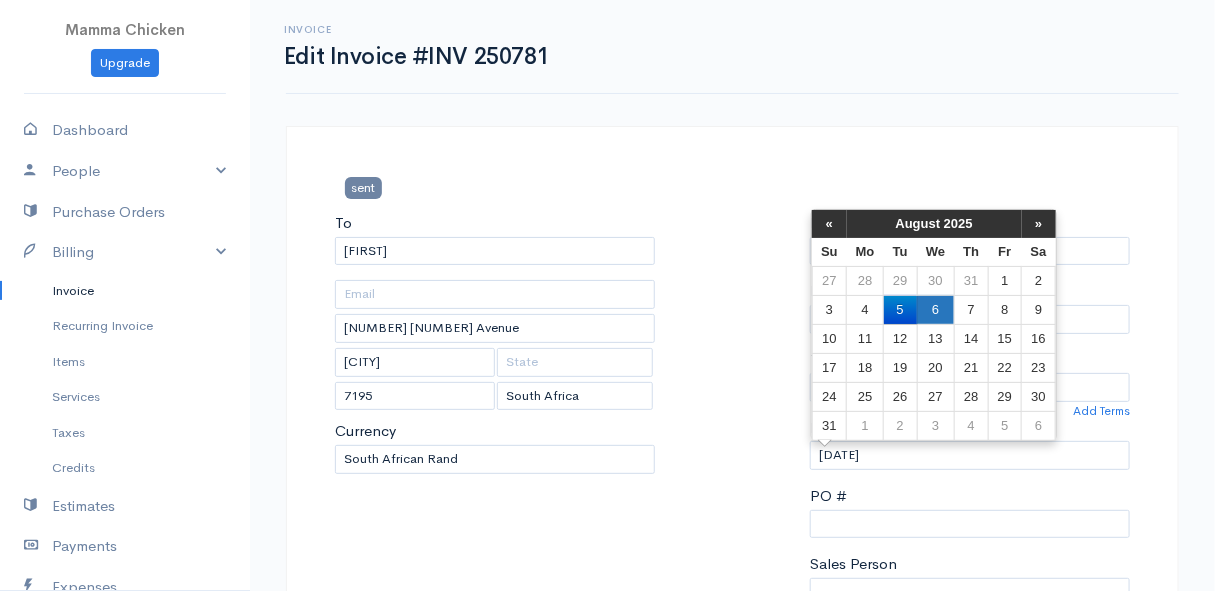 click on "6" at bounding box center (935, 309) 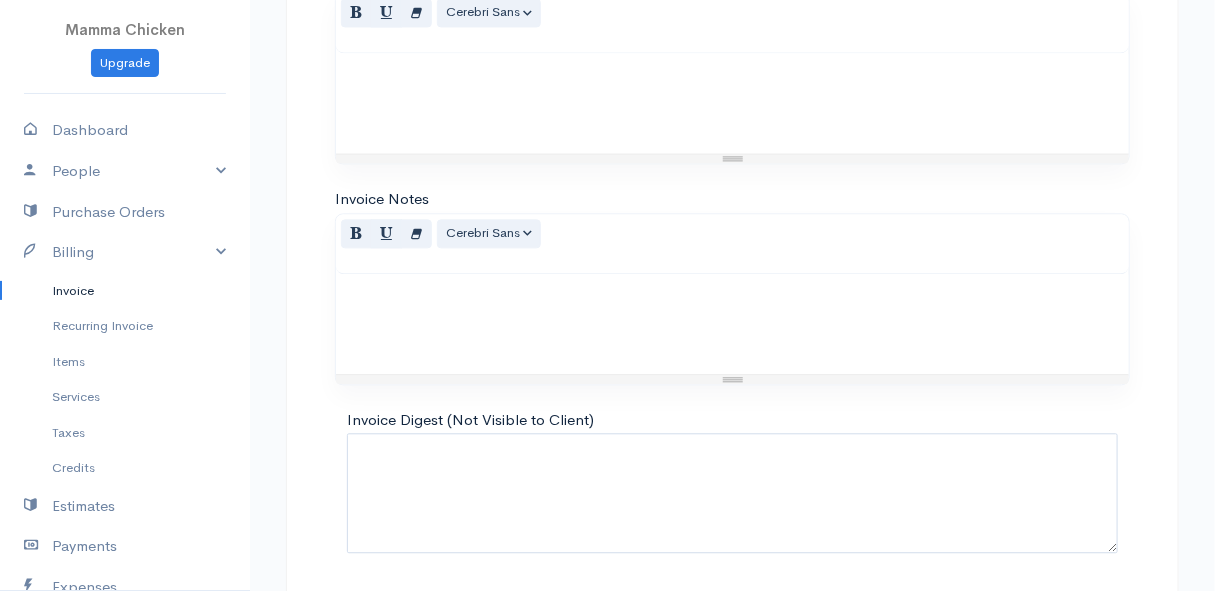 scroll, scrollTop: 1516, scrollLeft: 0, axis: vertical 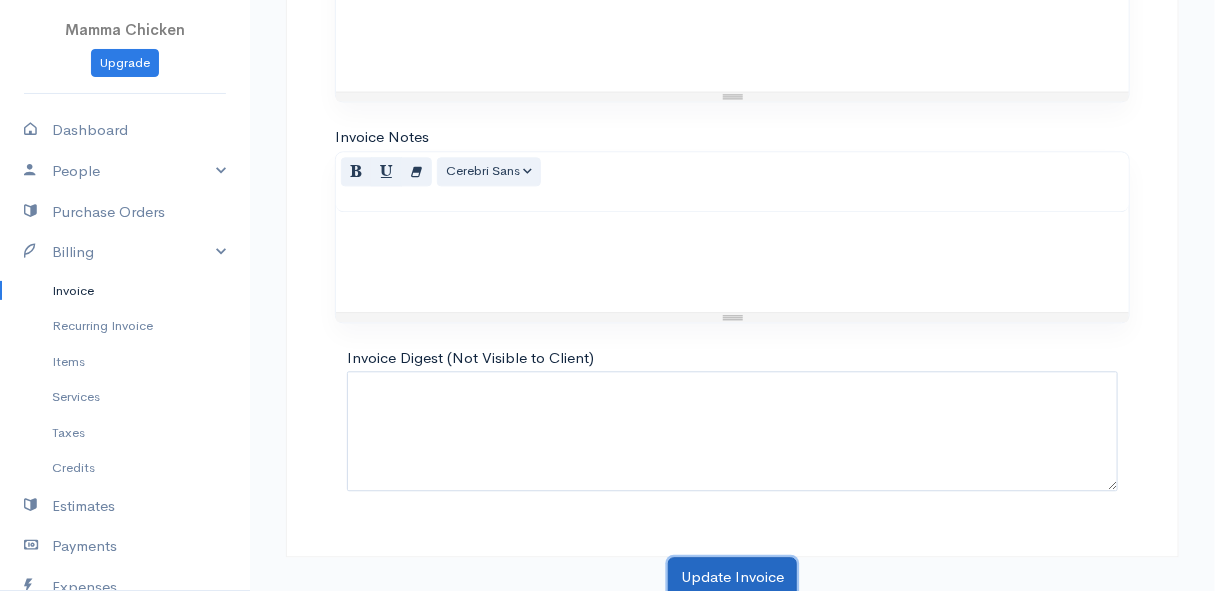 click on "Update Invoice" at bounding box center (732, 577) 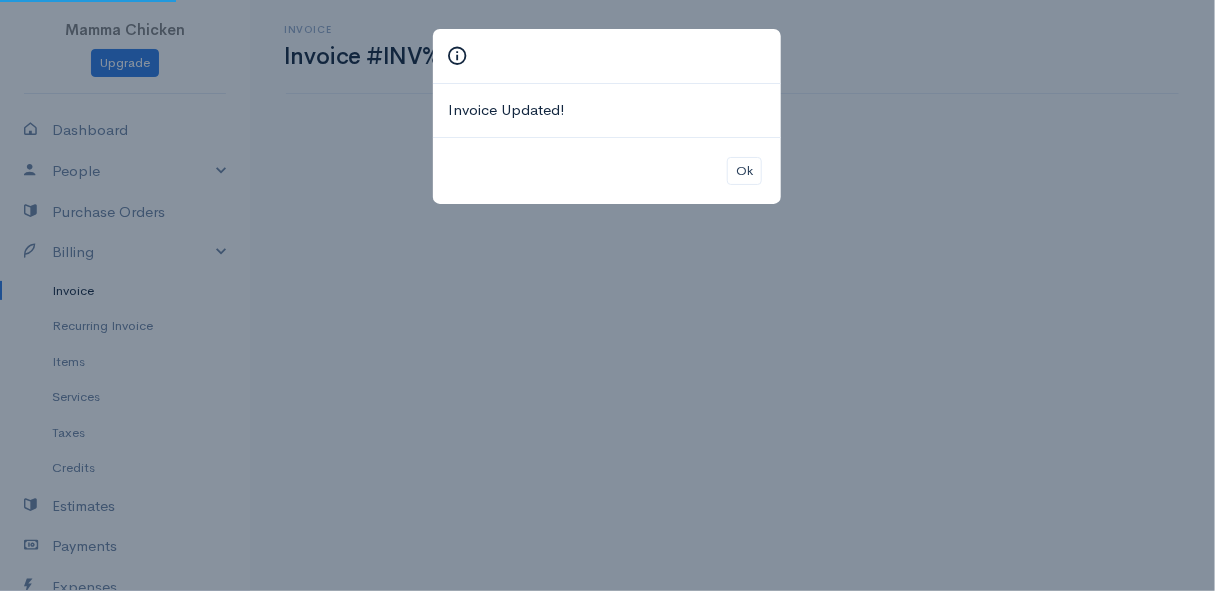 scroll, scrollTop: 0, scrollLeft: 0, axis: both 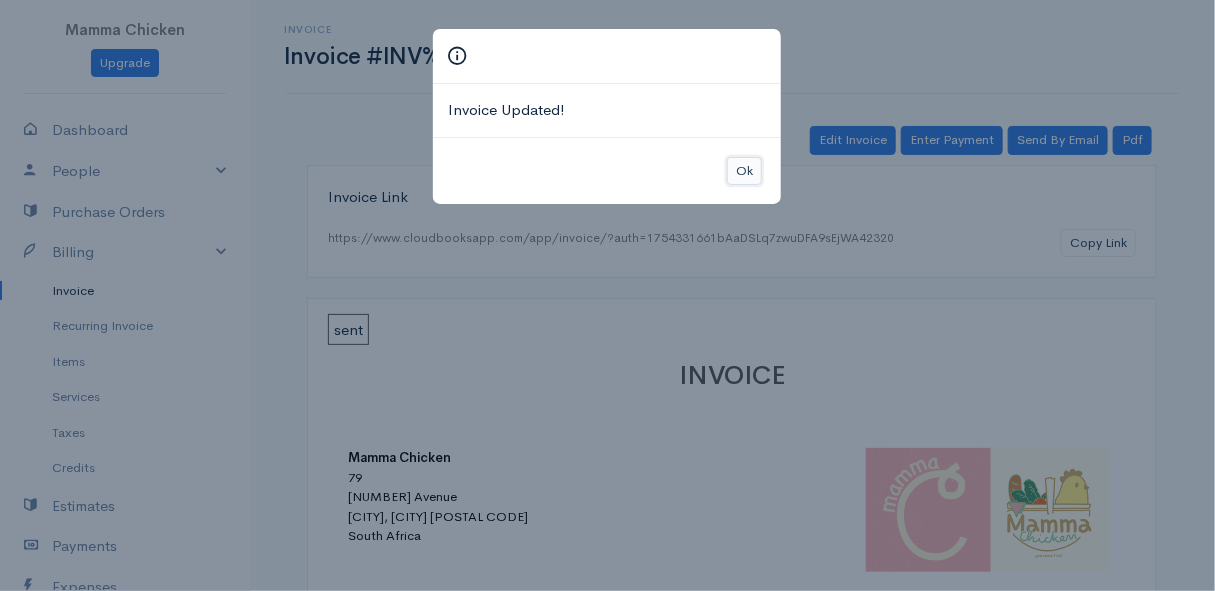 click on "Ok" at bounding box center (744, 171) 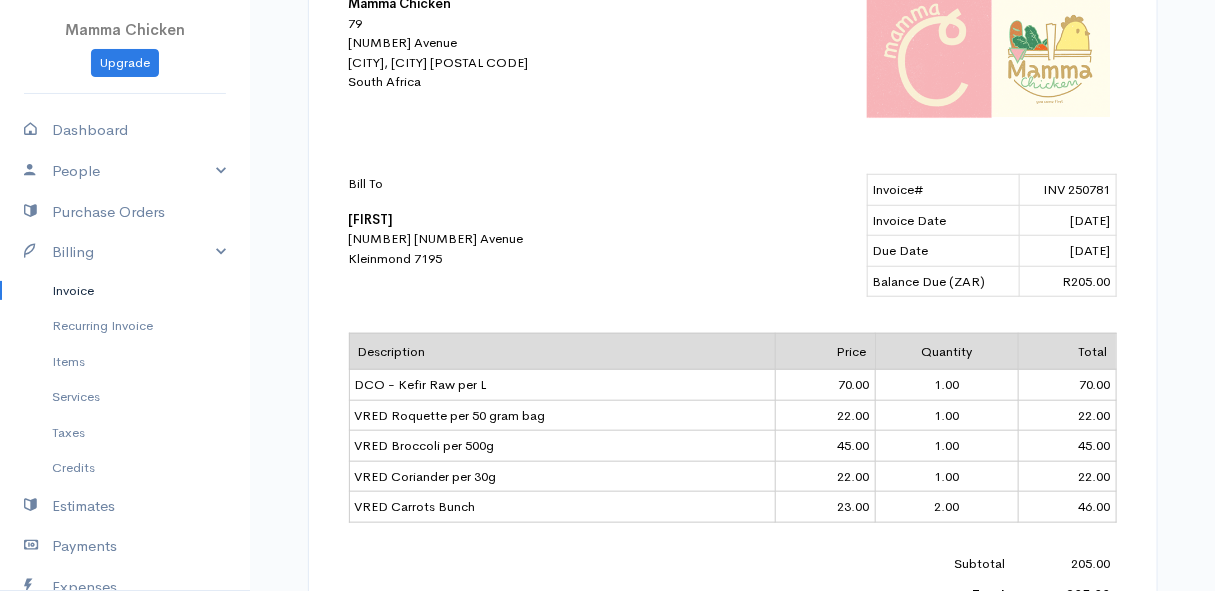scroll, scrollTop: 0, scrollLeft: 0, axis: both 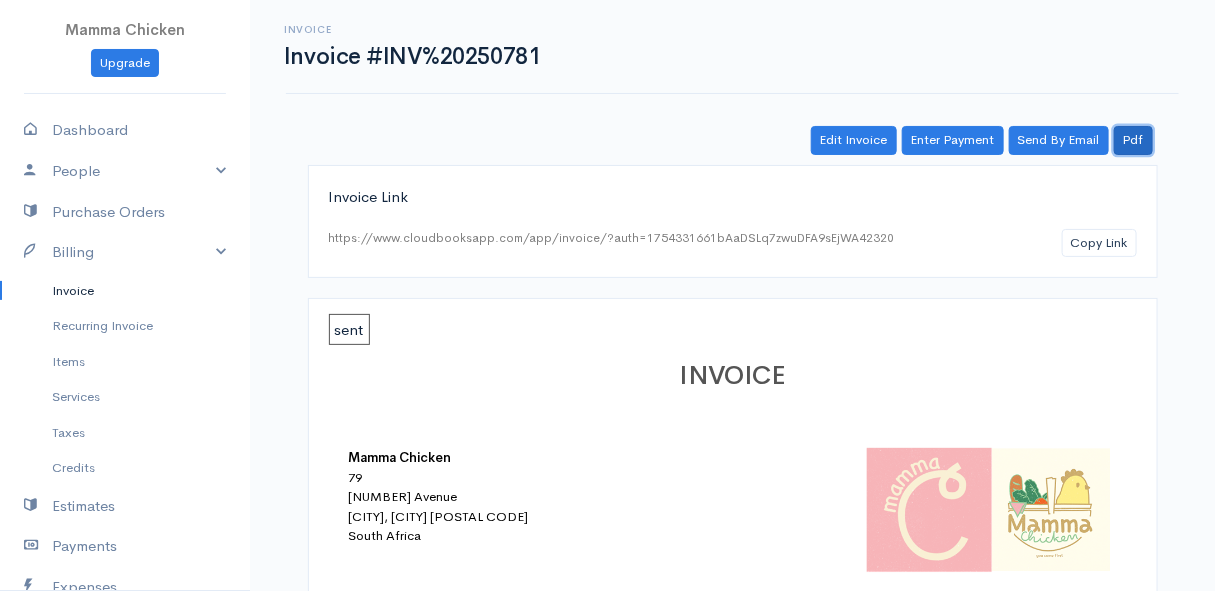 click on "Pdf" at bounding box center [1133, 140] 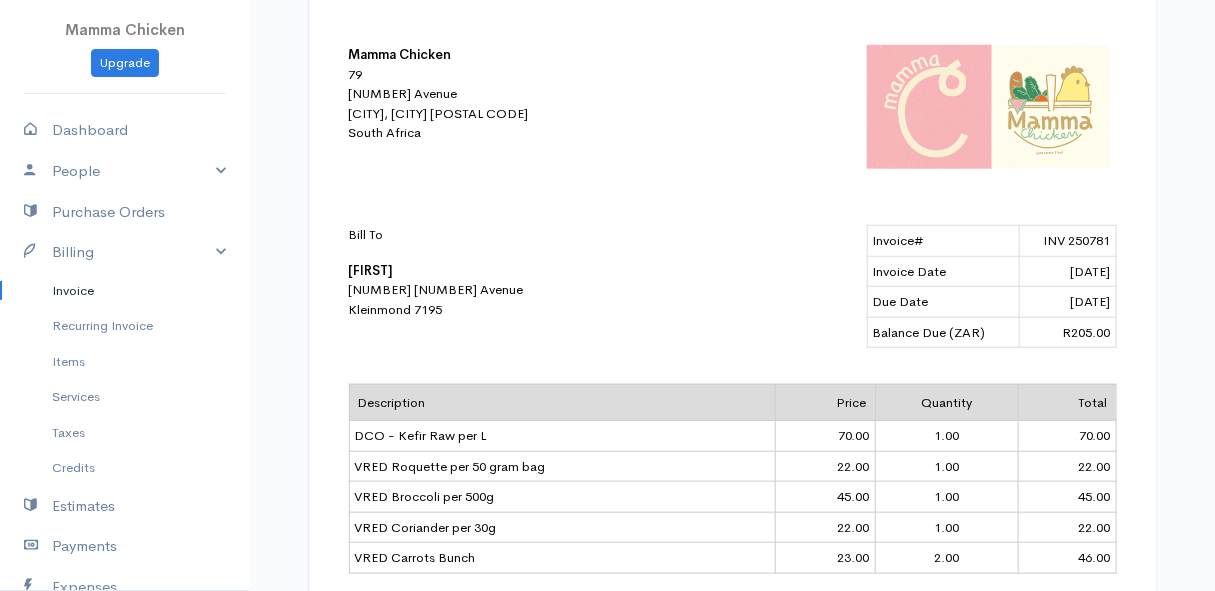scroll, scrollTop: 40, scrollLeft: 0, axis: vertical 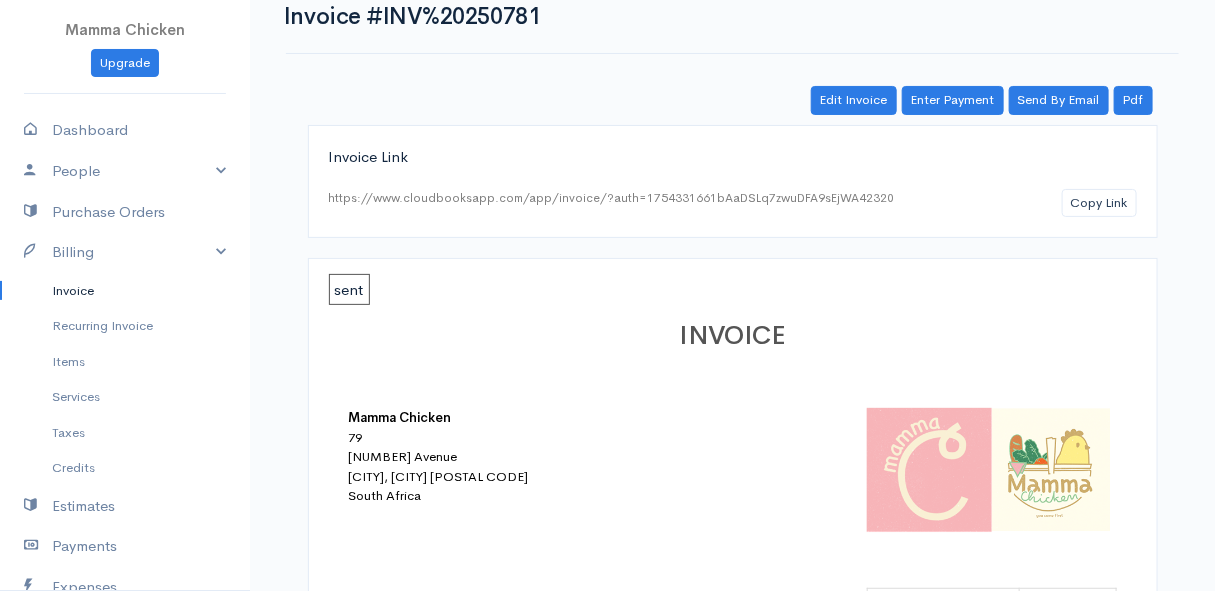 click on "Invoice" at bounding box center (125, 291) 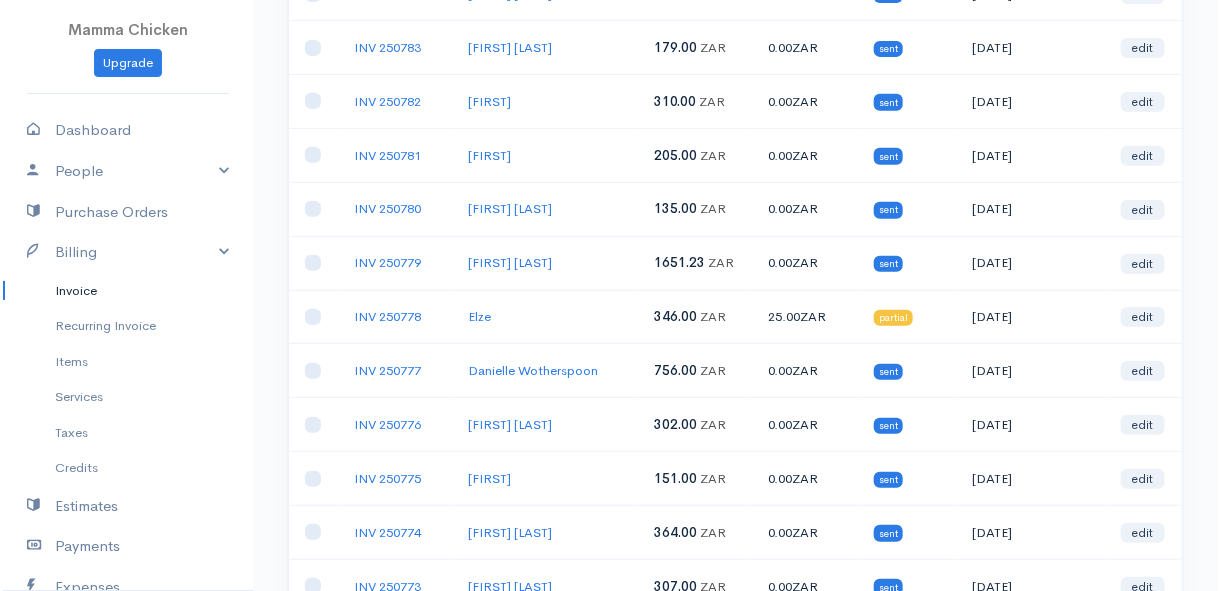 scroll, scrollTop: 0, scrollLeft: 0, axis: both 